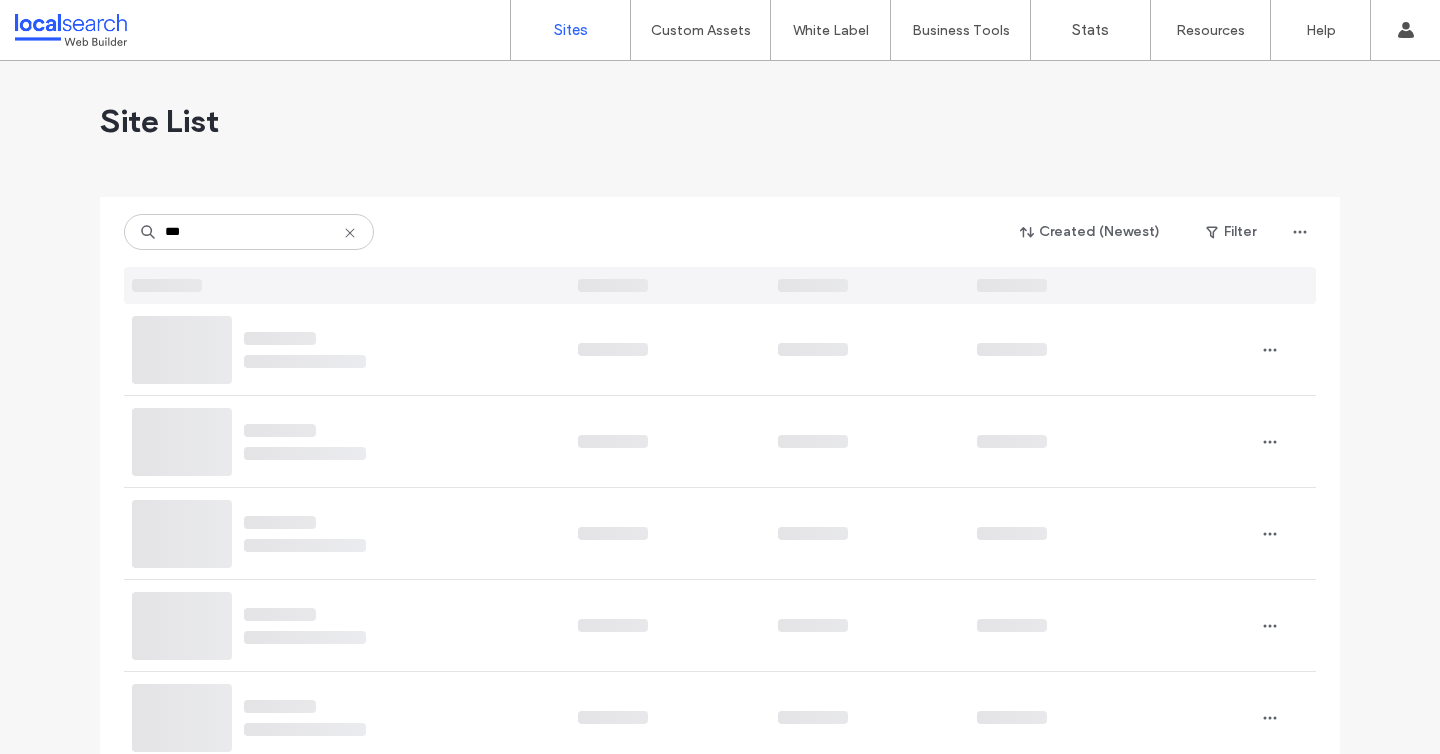 scroll, scrollTop: 0, scrollLeft: 0, axis: both 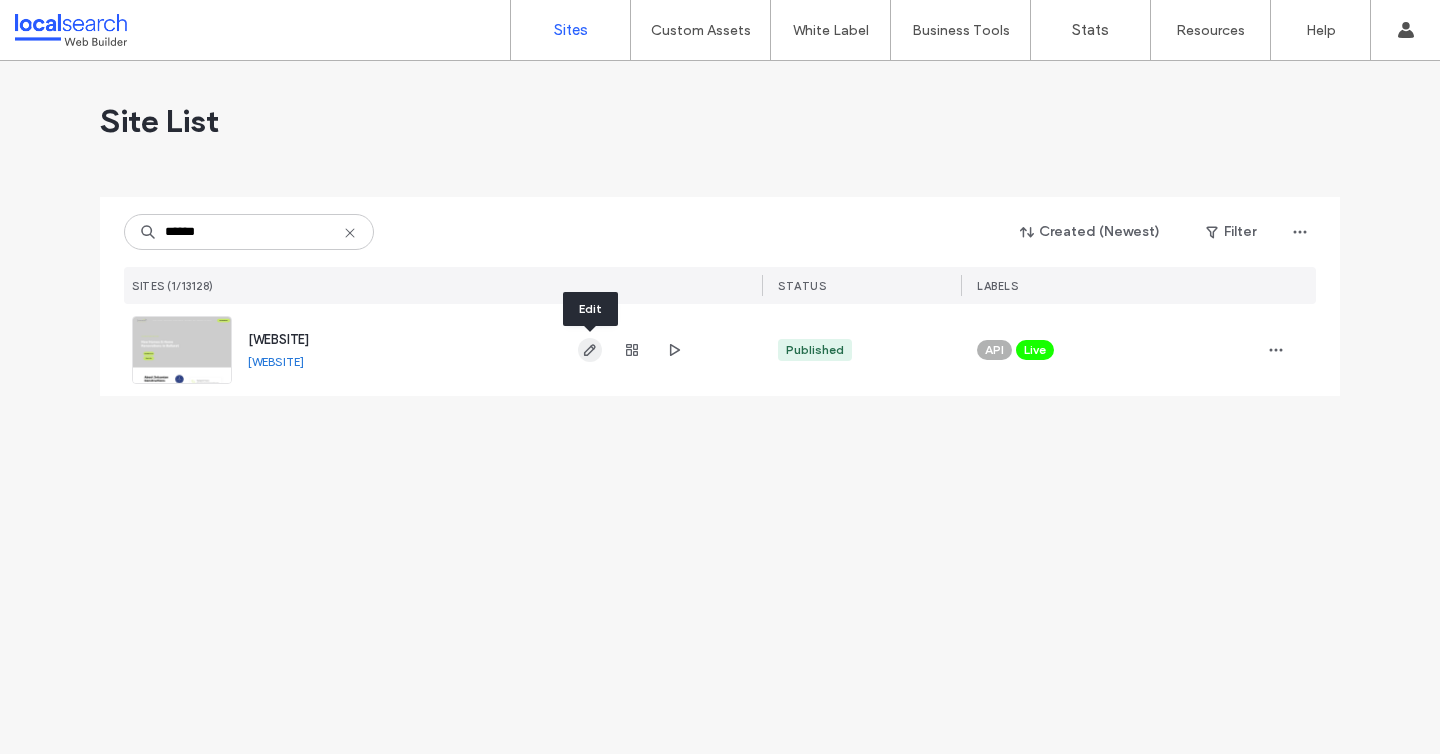 type on "******" 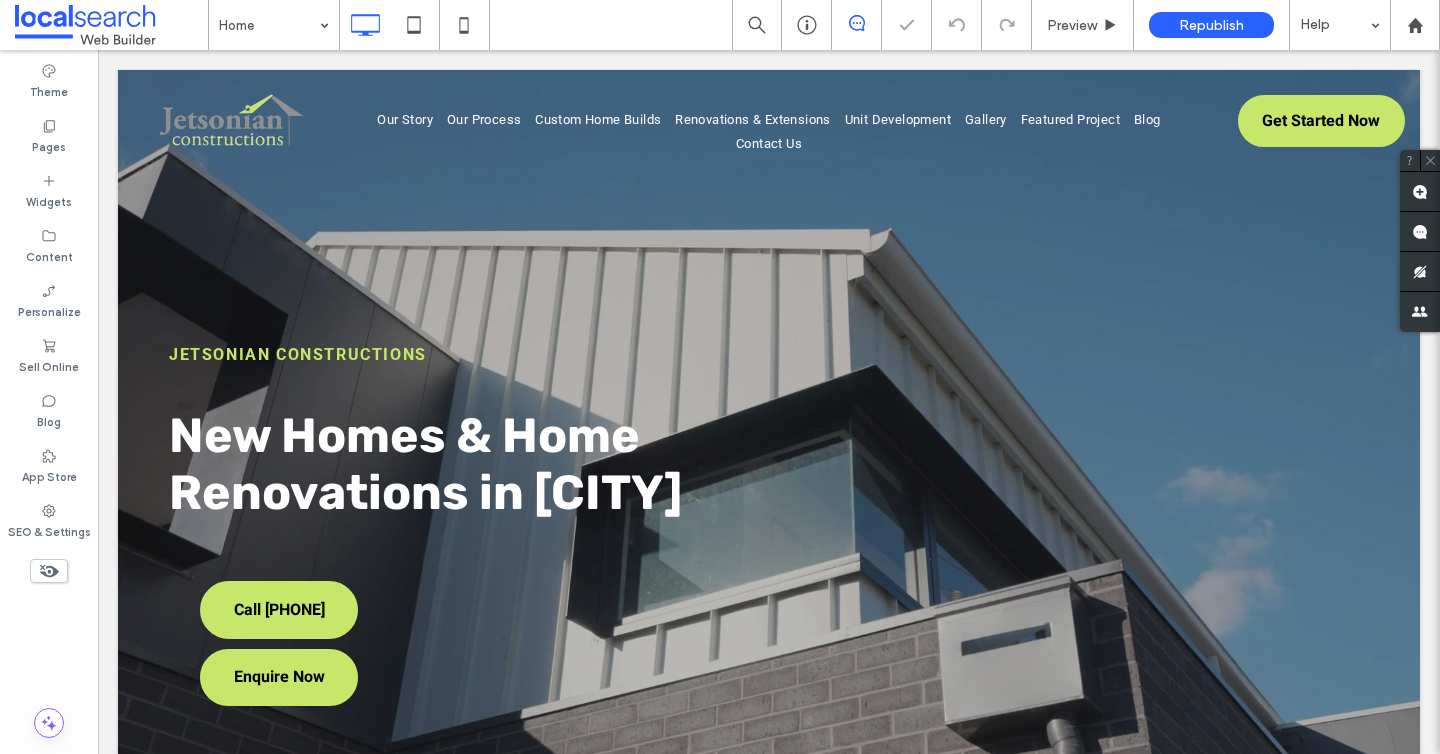scroll, scrollTop: 775, scrollLeft: 0, axis: vertical 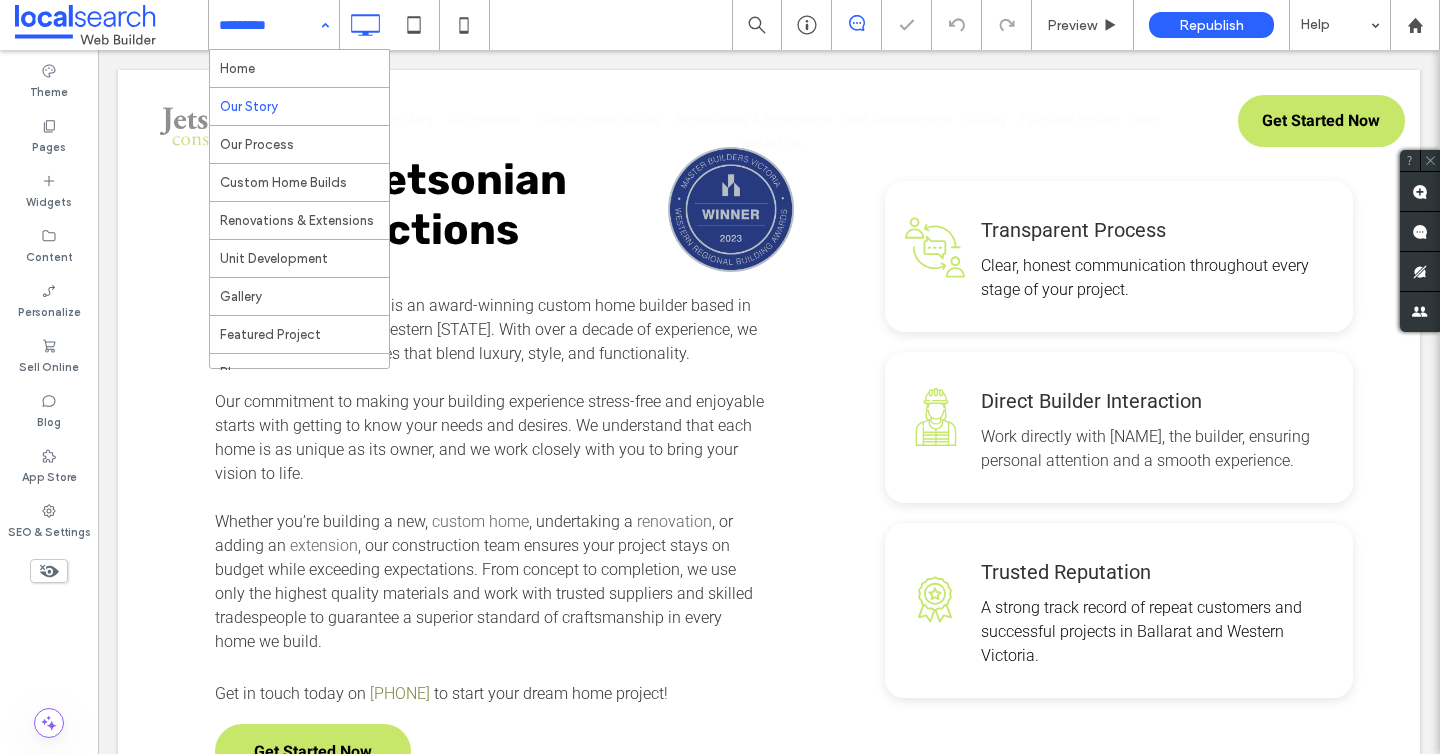 click at bounding box center [269, 25] 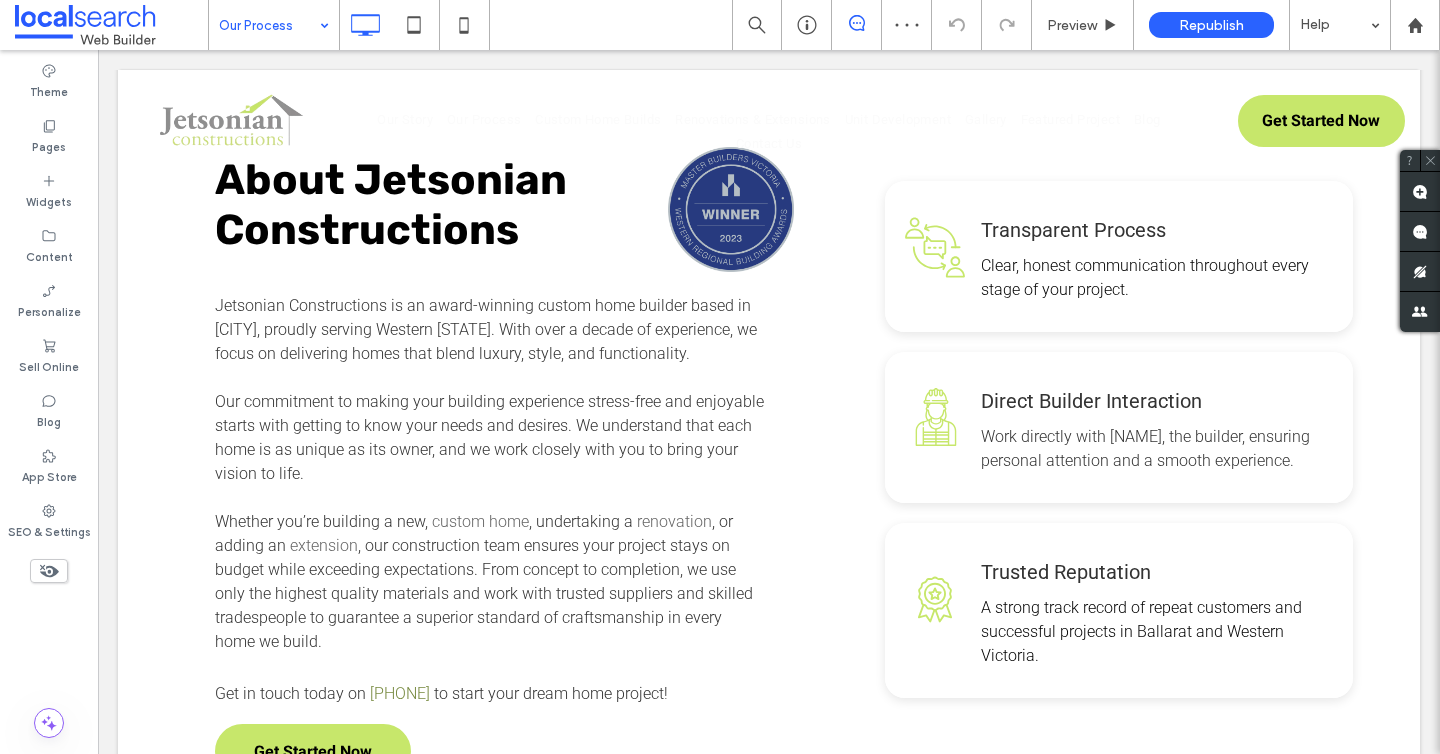 click at bounding box center (269, 25) 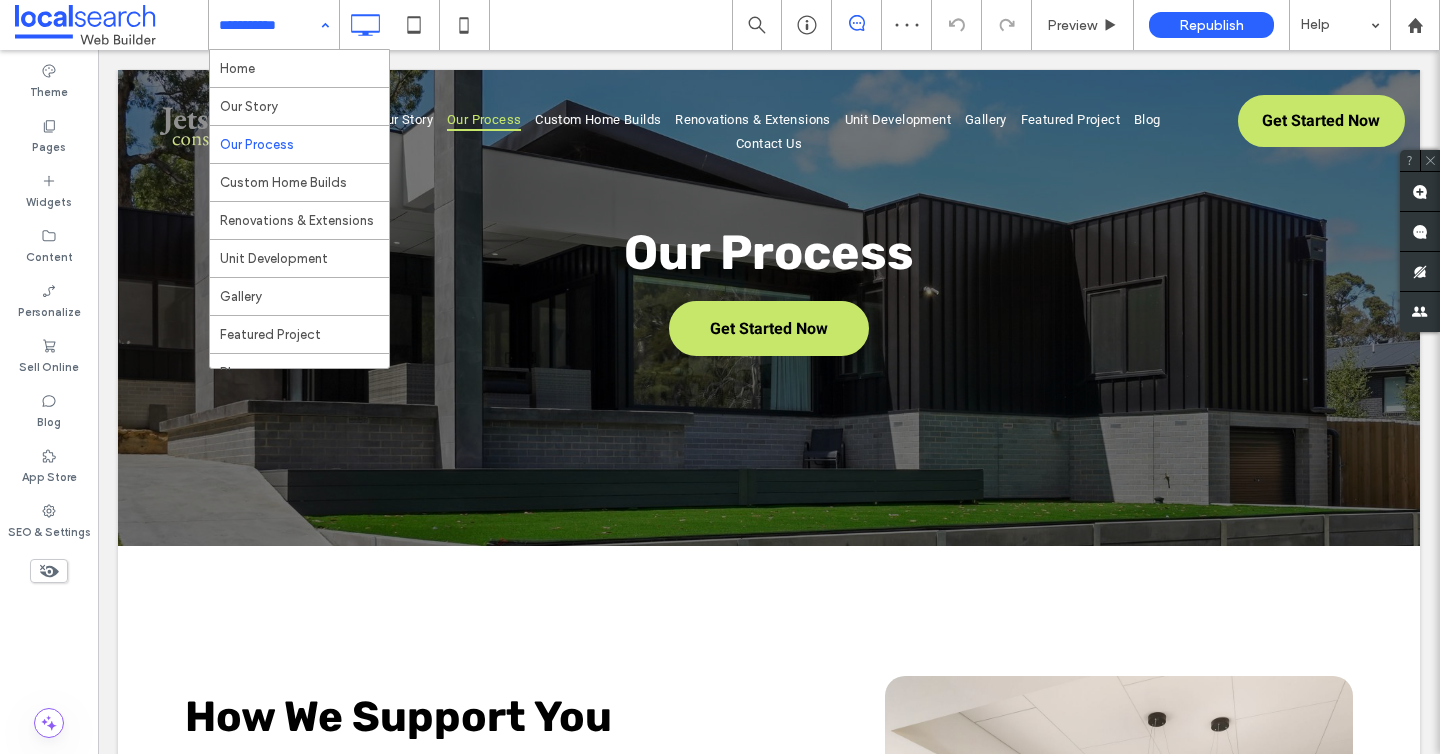 scroll, scrollTop: 0, scrollLeft: 0, axis: both 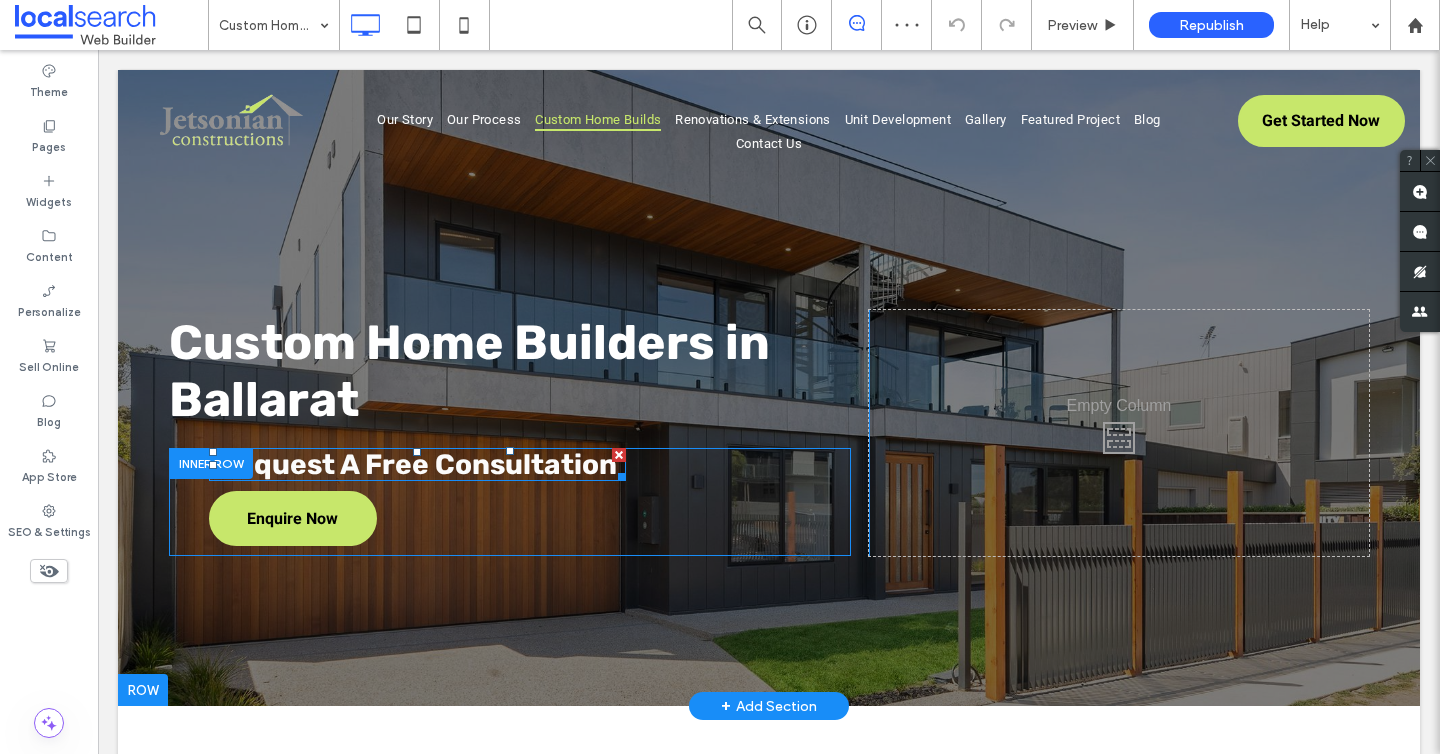 click at bounding box center (619, 455) 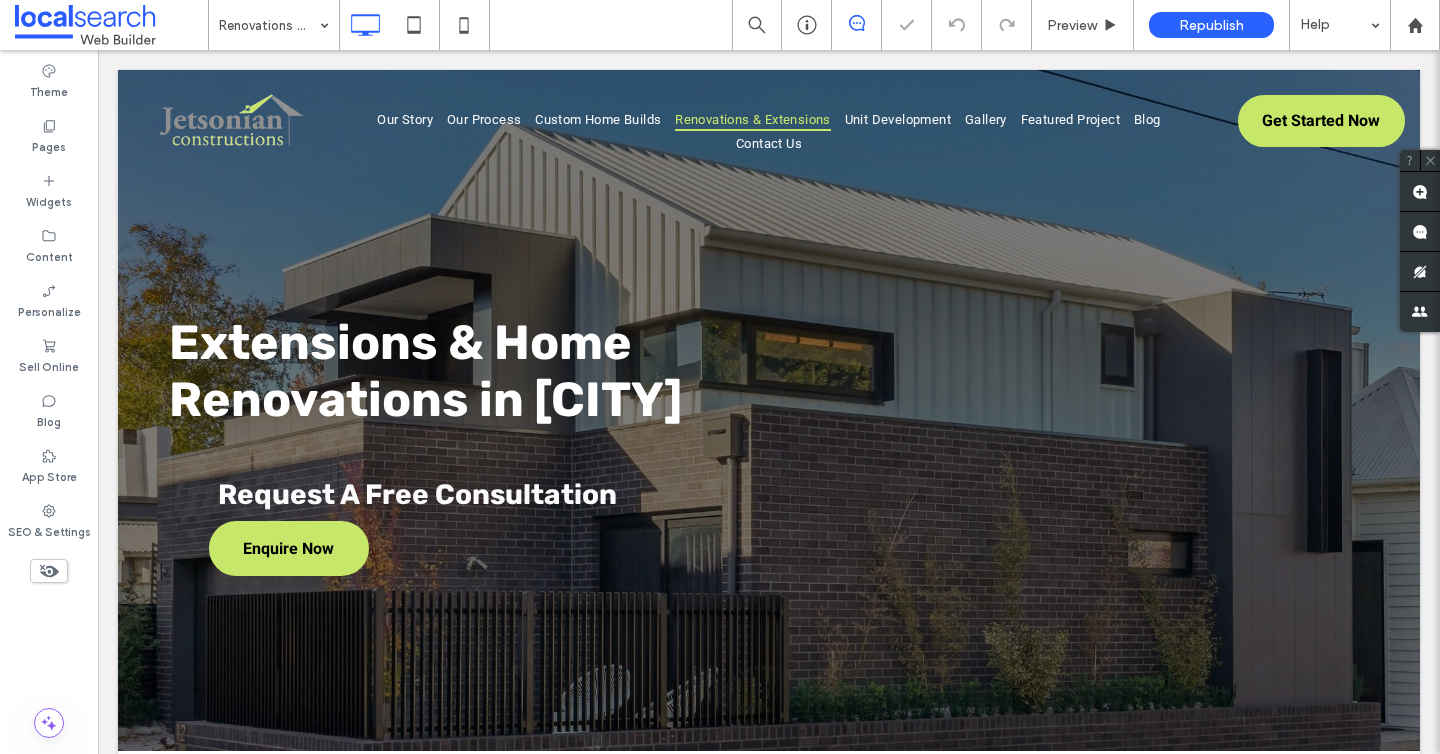 scroll, scrollTop: 0, scrollLeft: 0, axis: both 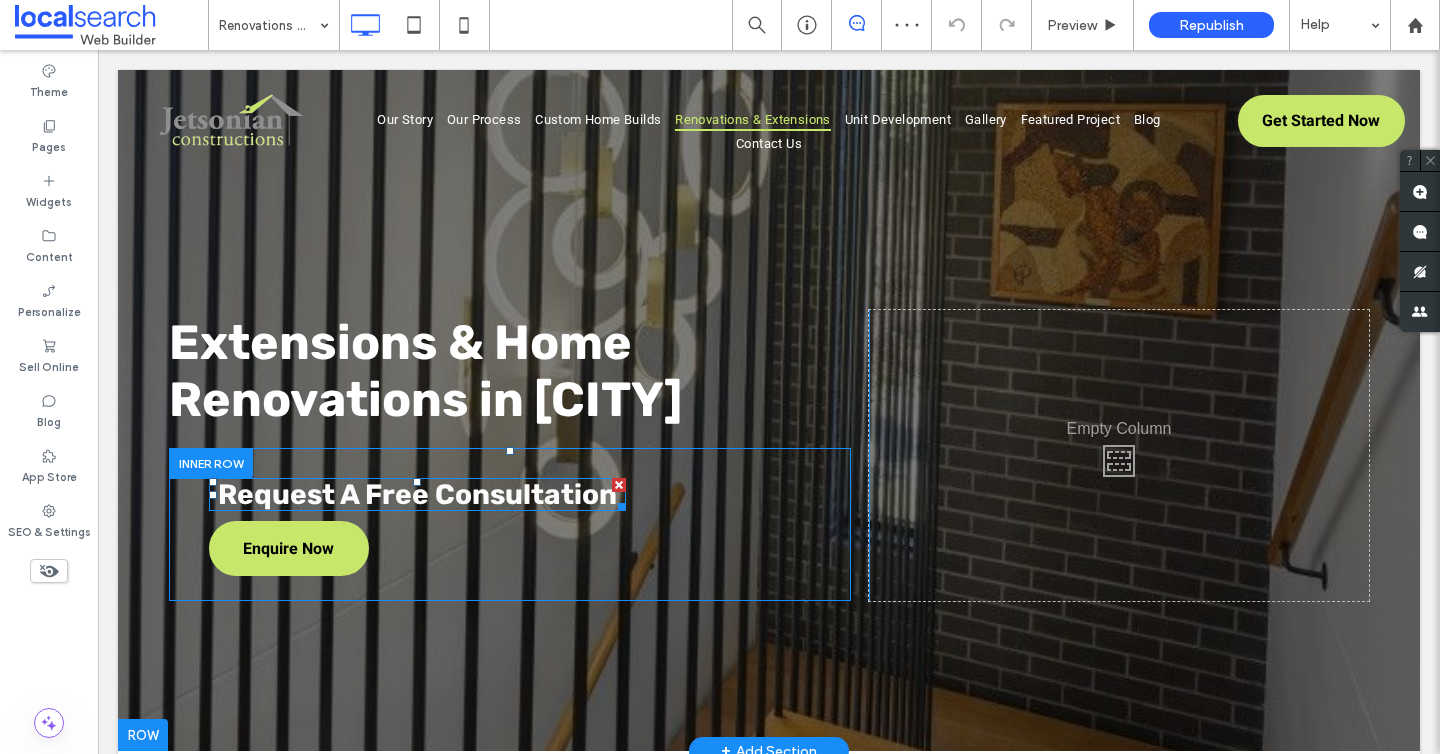 click at bounding box center (619, 485) 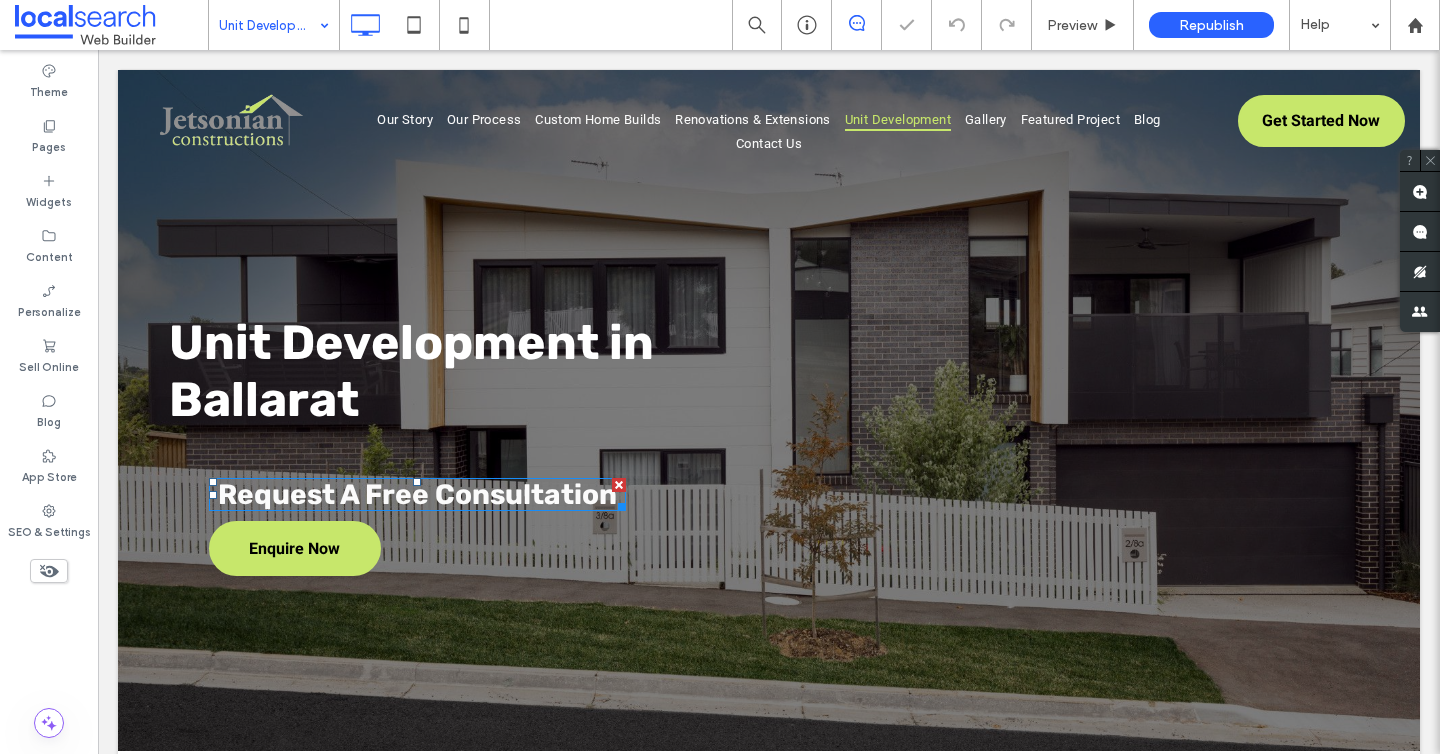 scroll, scrollTop: 0, scrollLeft: 0, axis: both 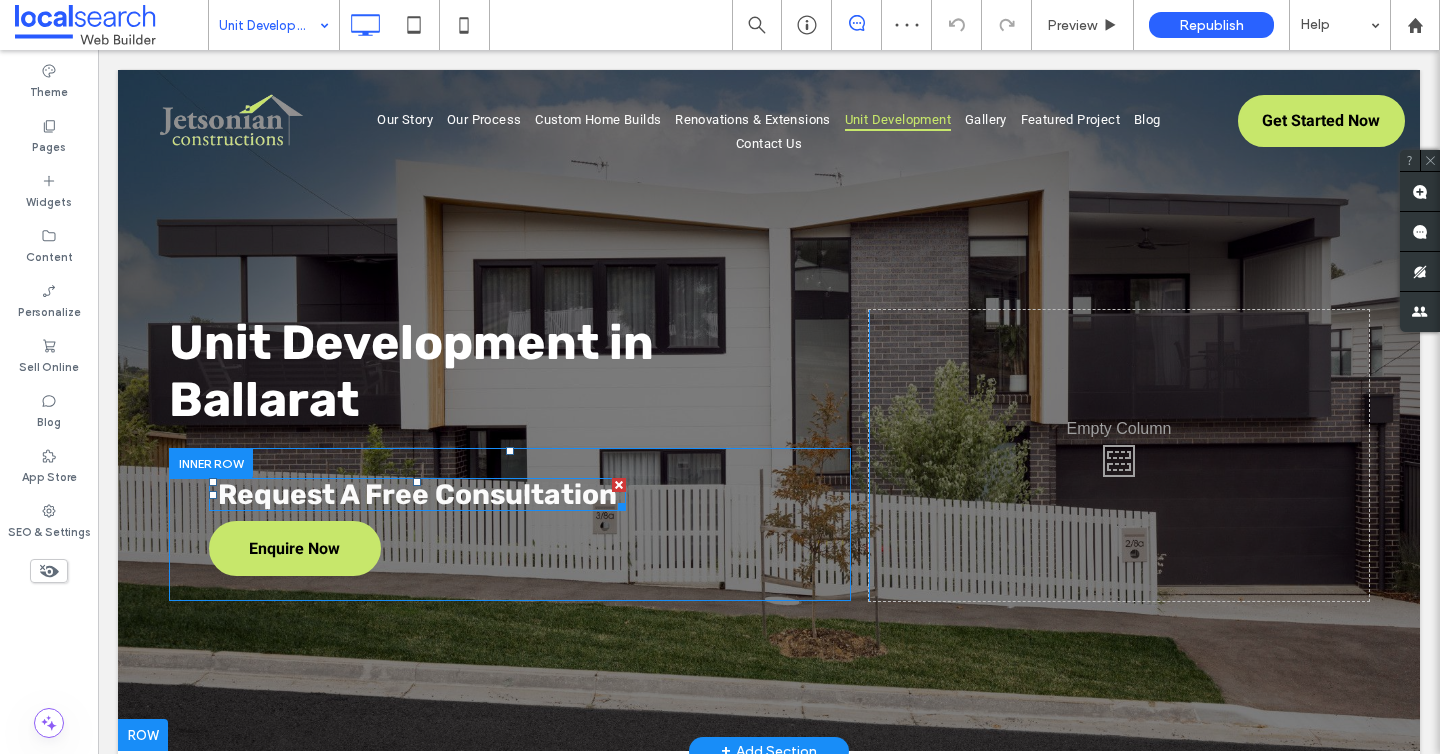 click at bounding box center [619, 485] 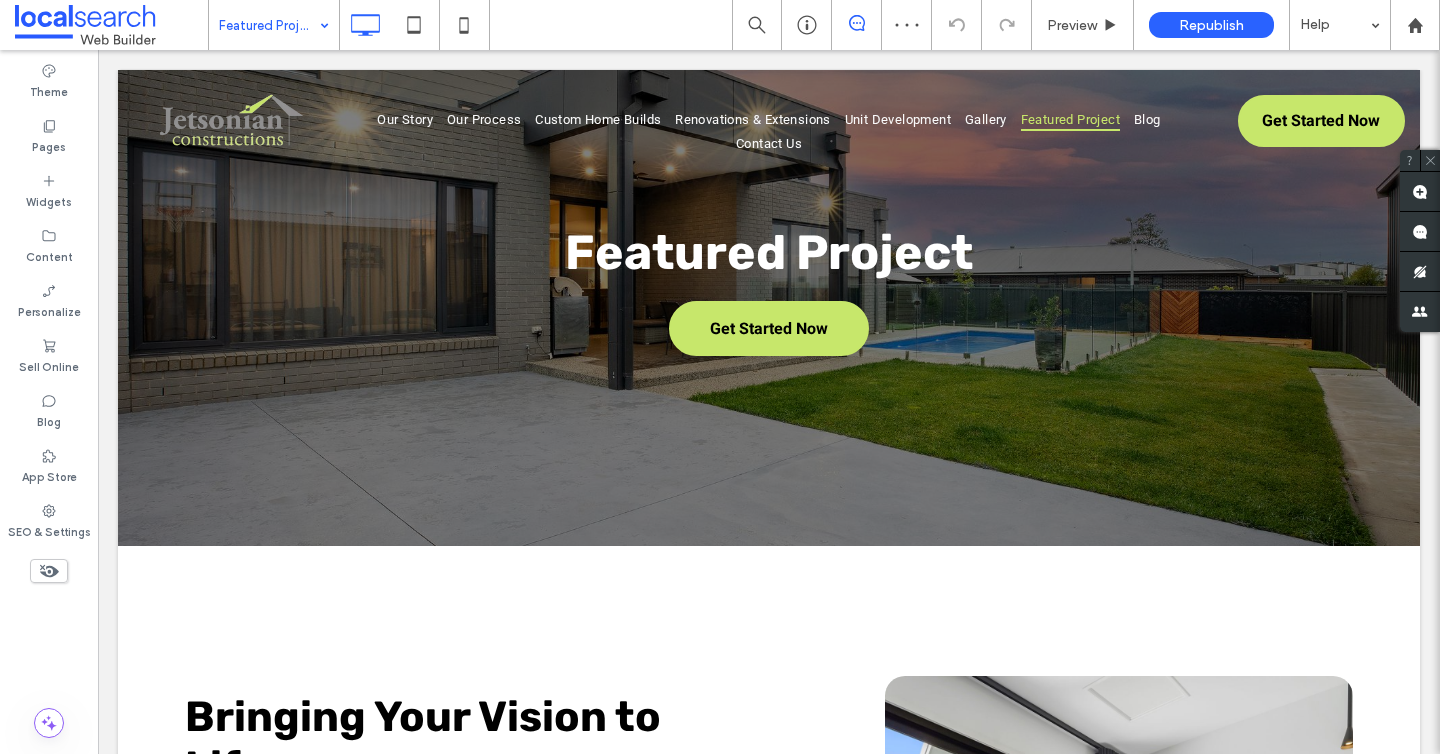 scroll, scrollTop: 0, scrollLeft: 0, axis: both 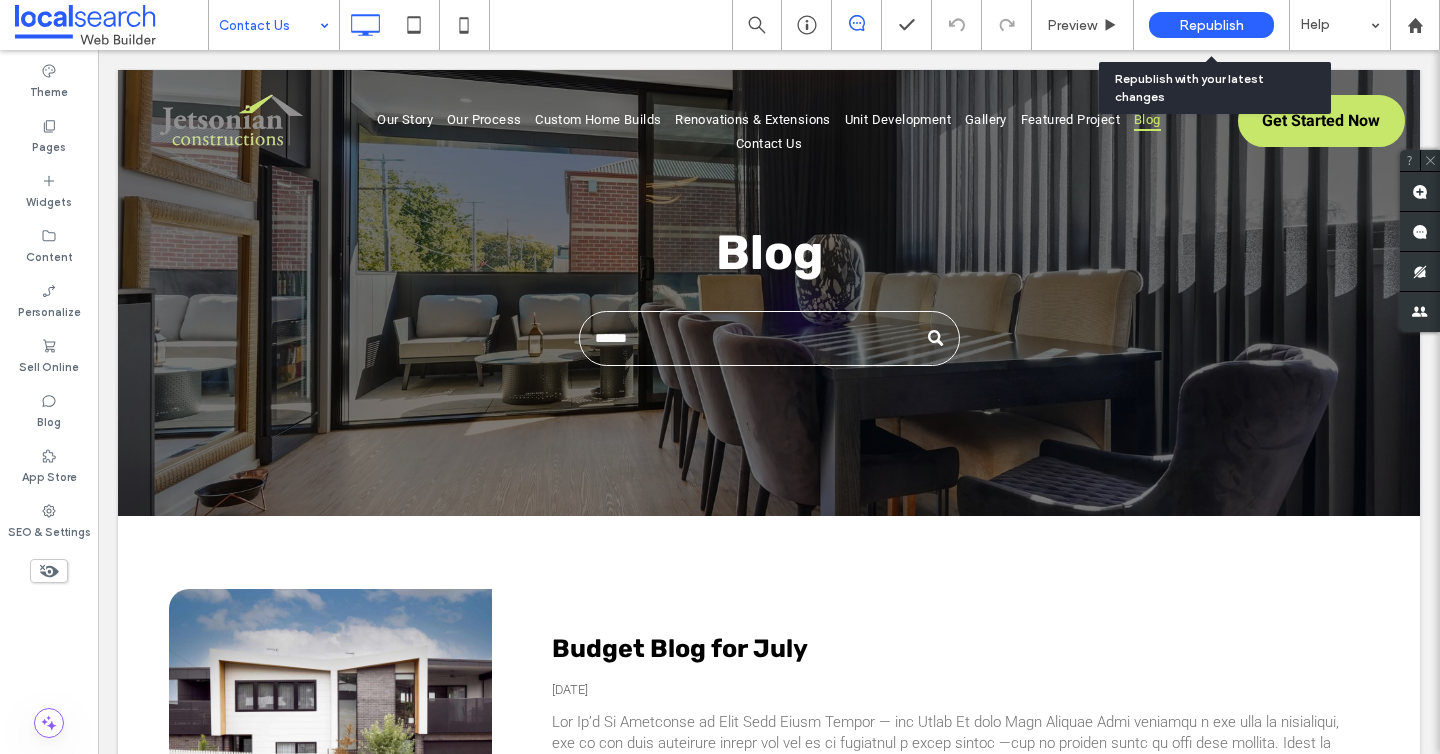 click on "Republish" at bounding box center [1211, 25] 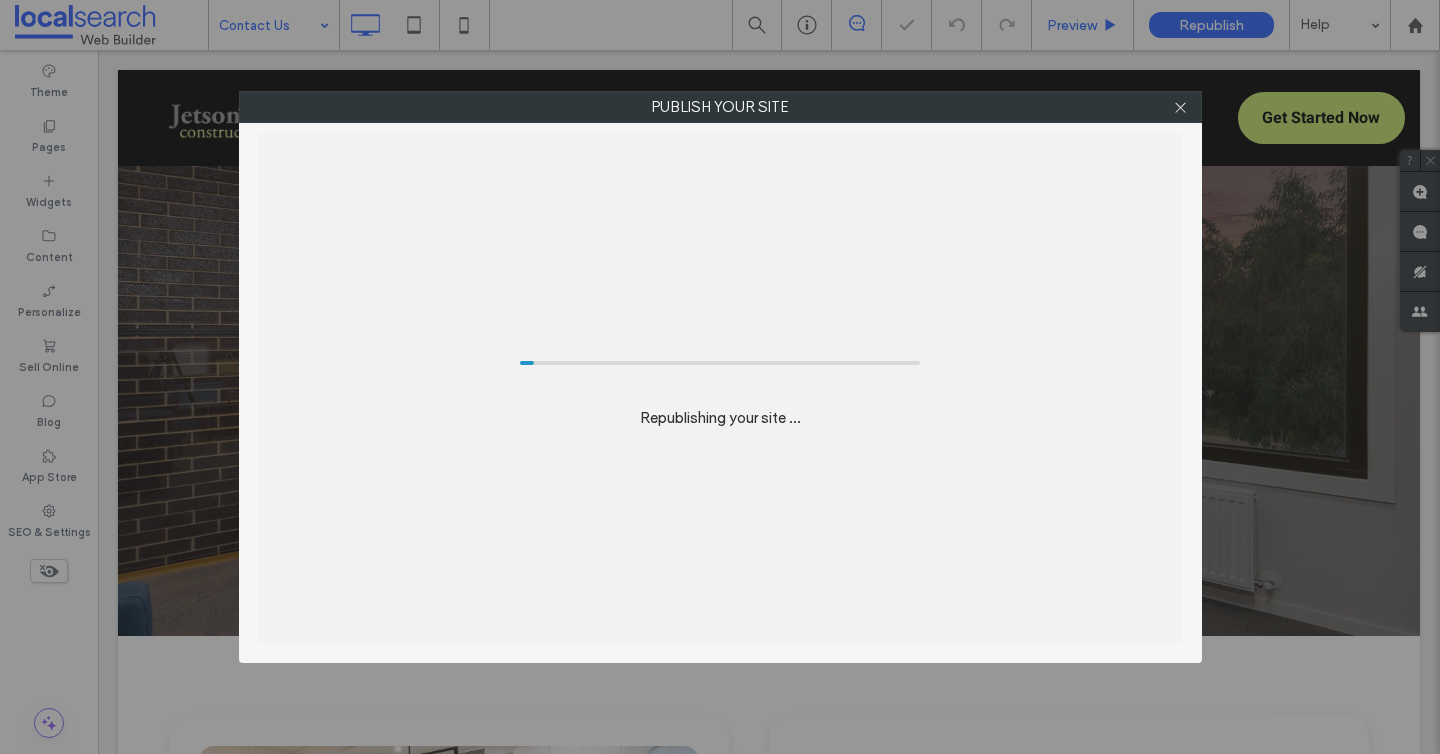 scroll, scrollTop: 410, scrollLeft: 0, axis: vertical 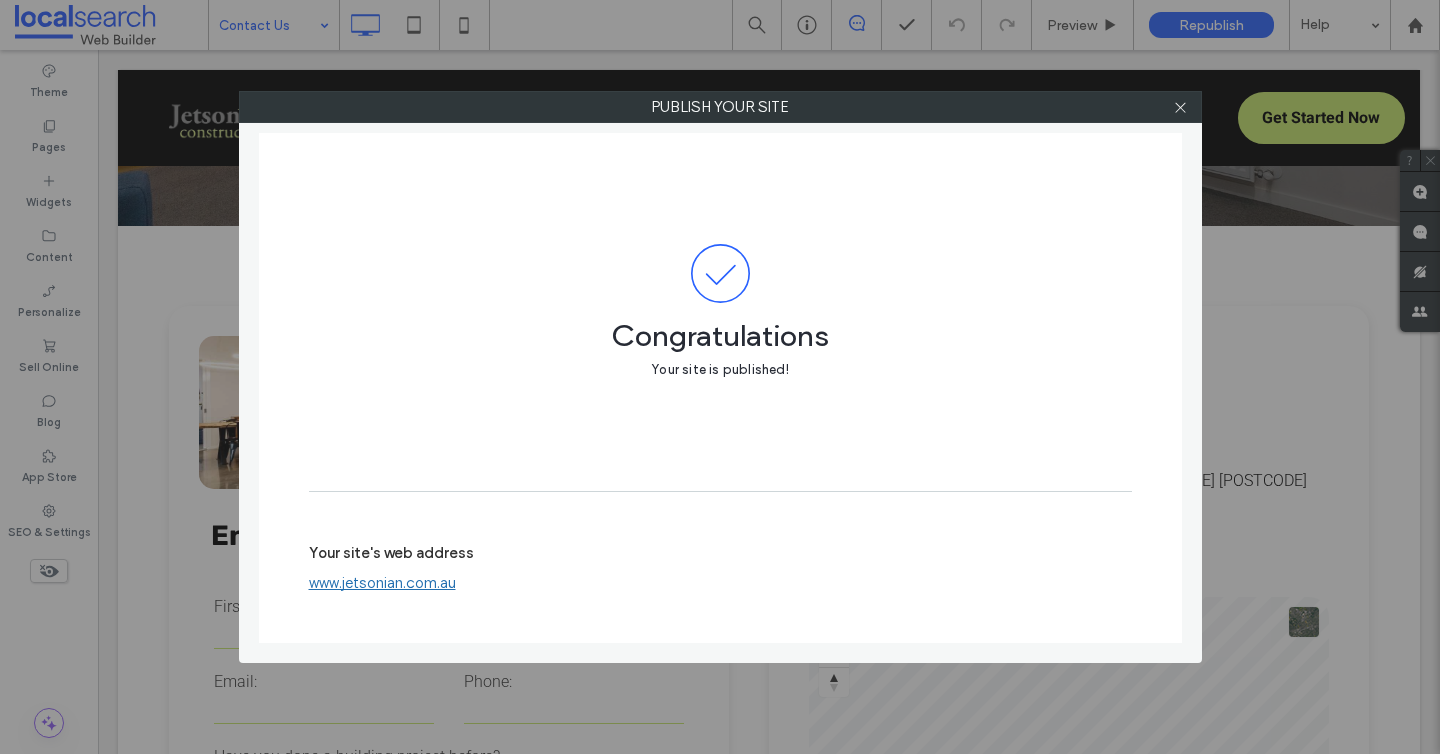 click at bounding box center (1181, 107) 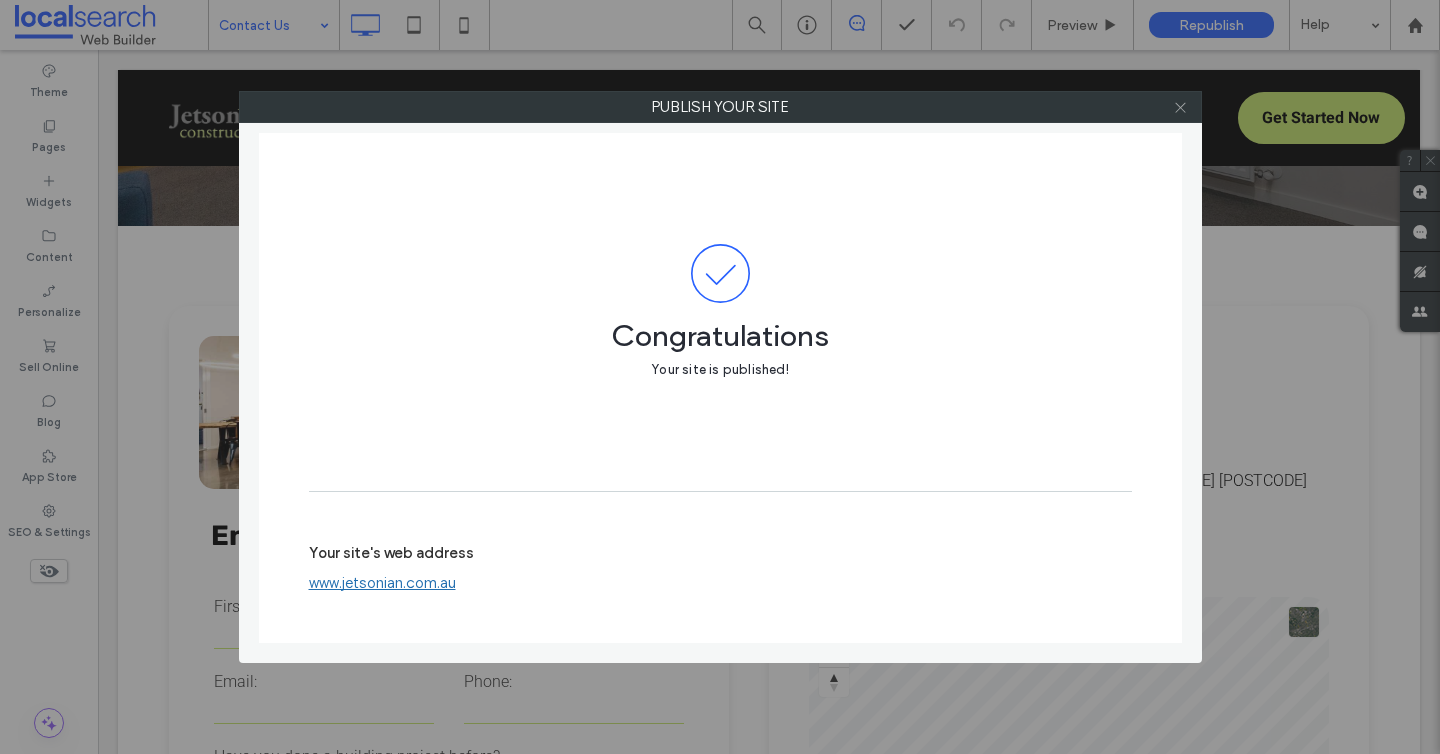 click 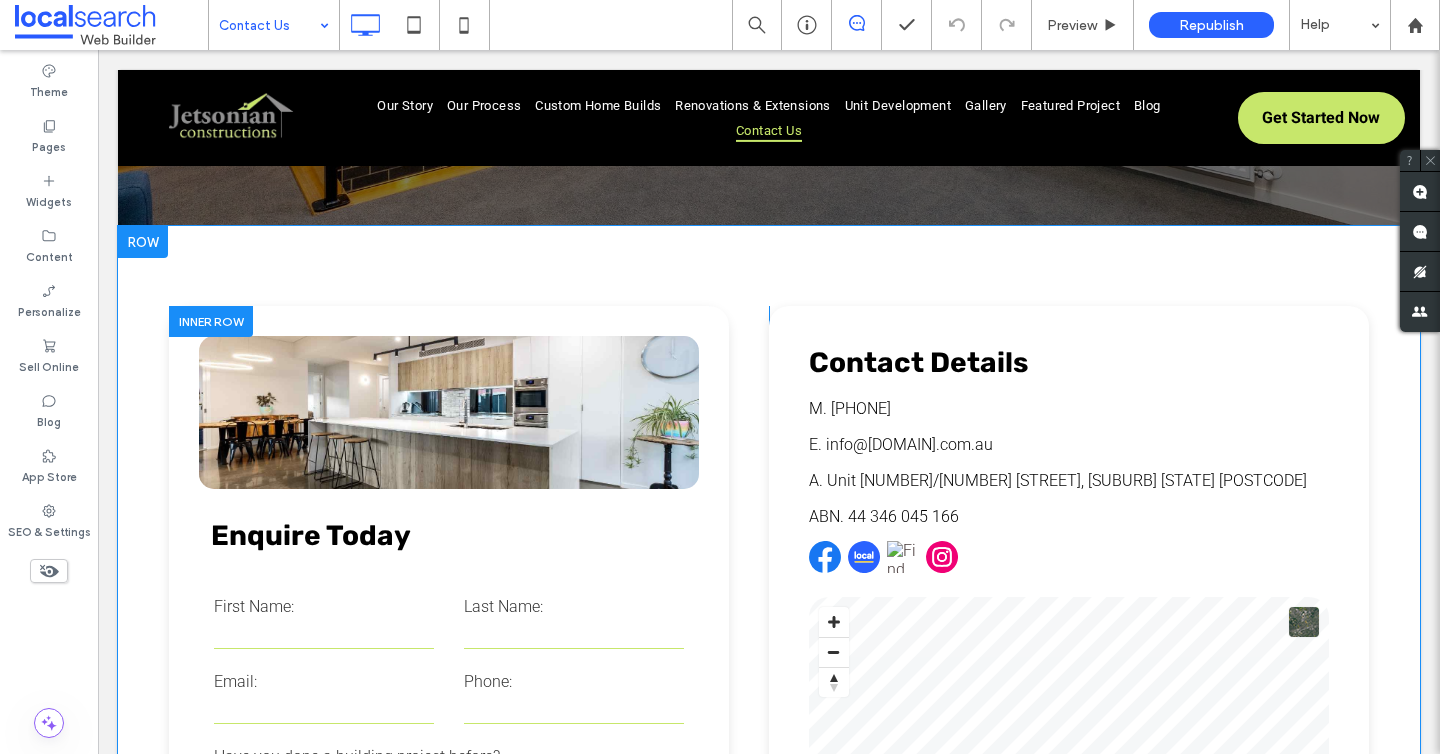scroll, scrollTop: 0, scrollLeft: 0, axis: both 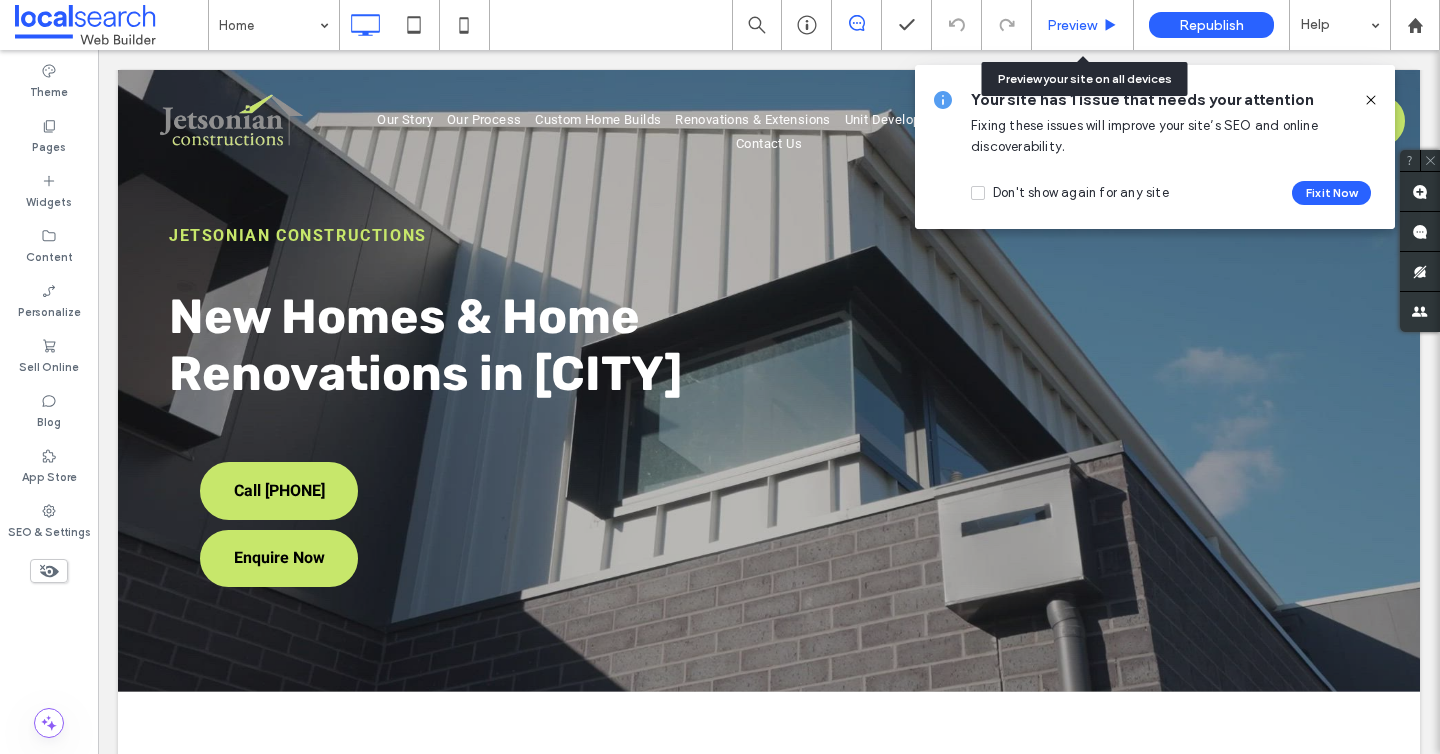 click on "Preview" at bounding box center (1072, 25) 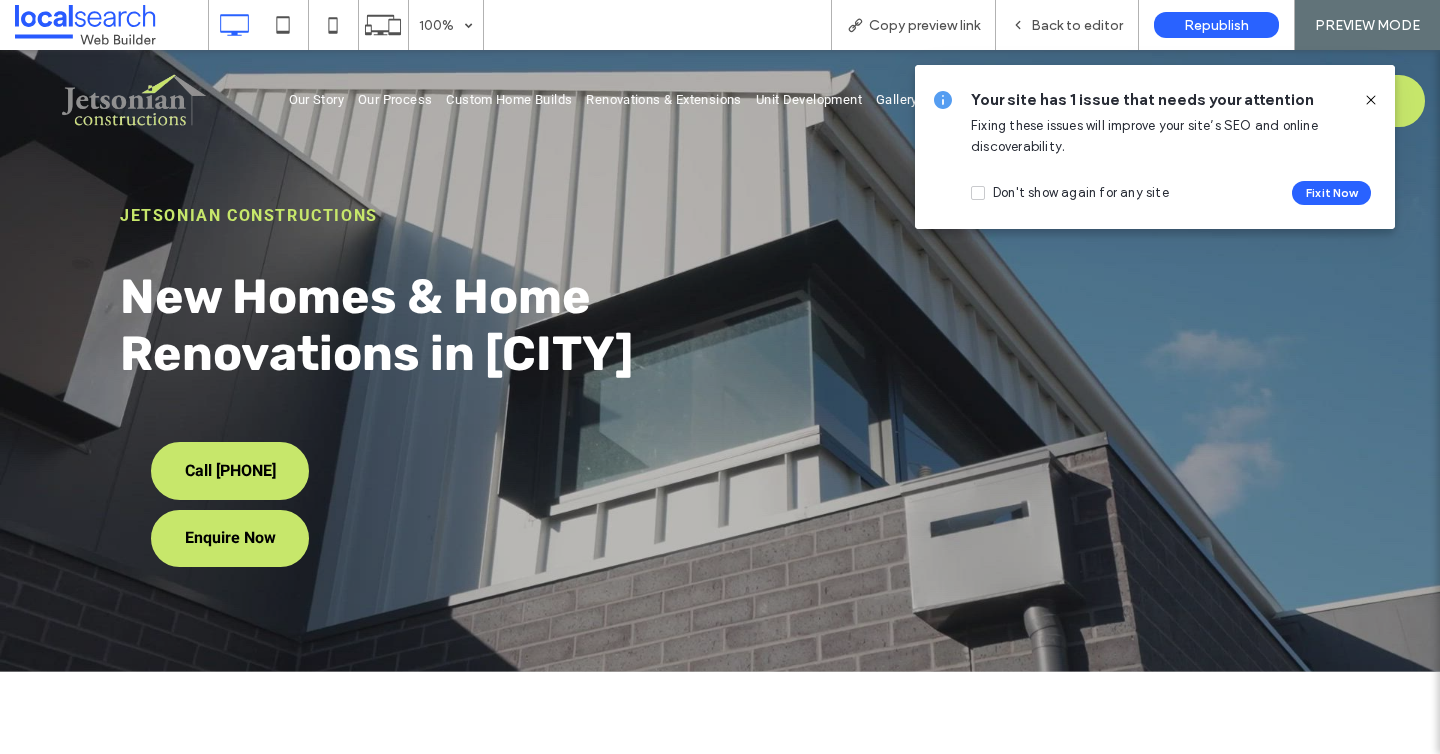 click 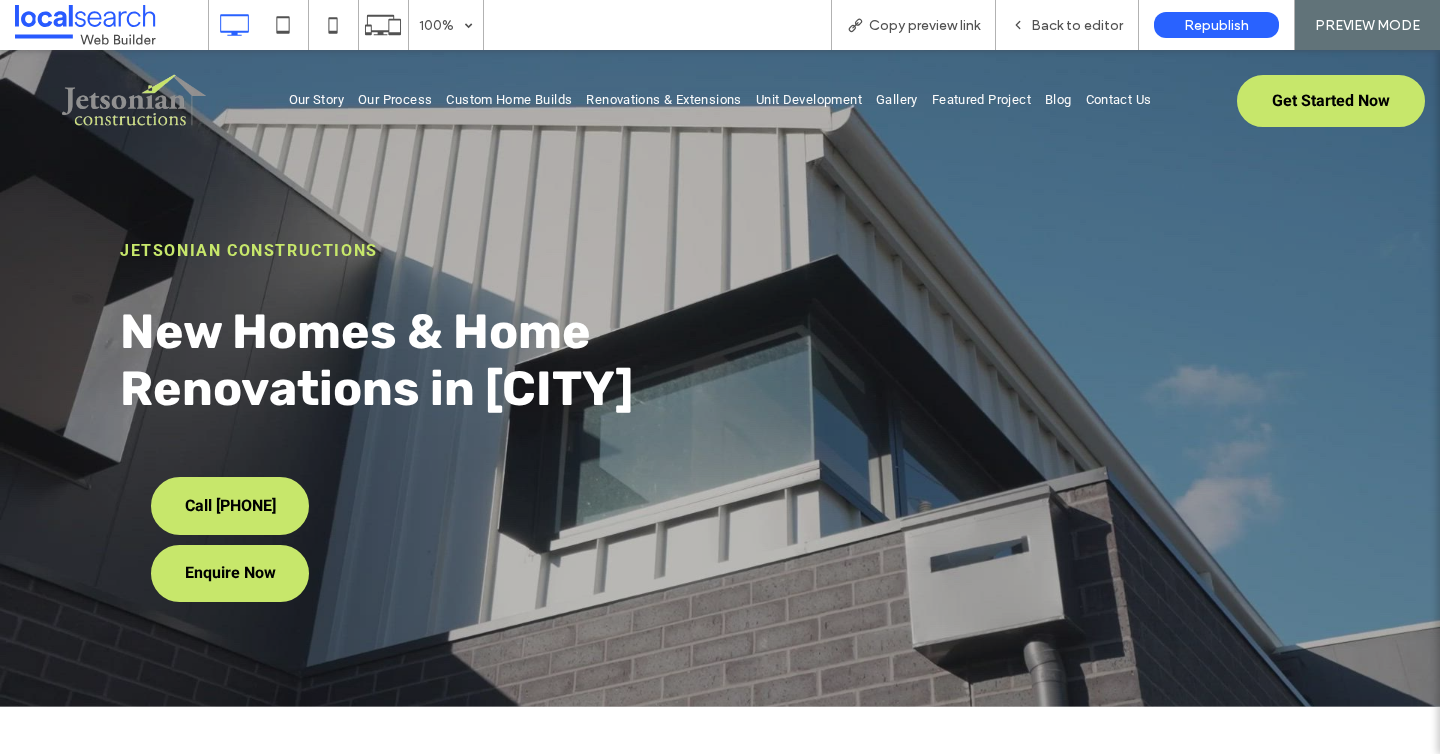 scroll, scrollTop: 0, scrollLeft: 0, axis: both 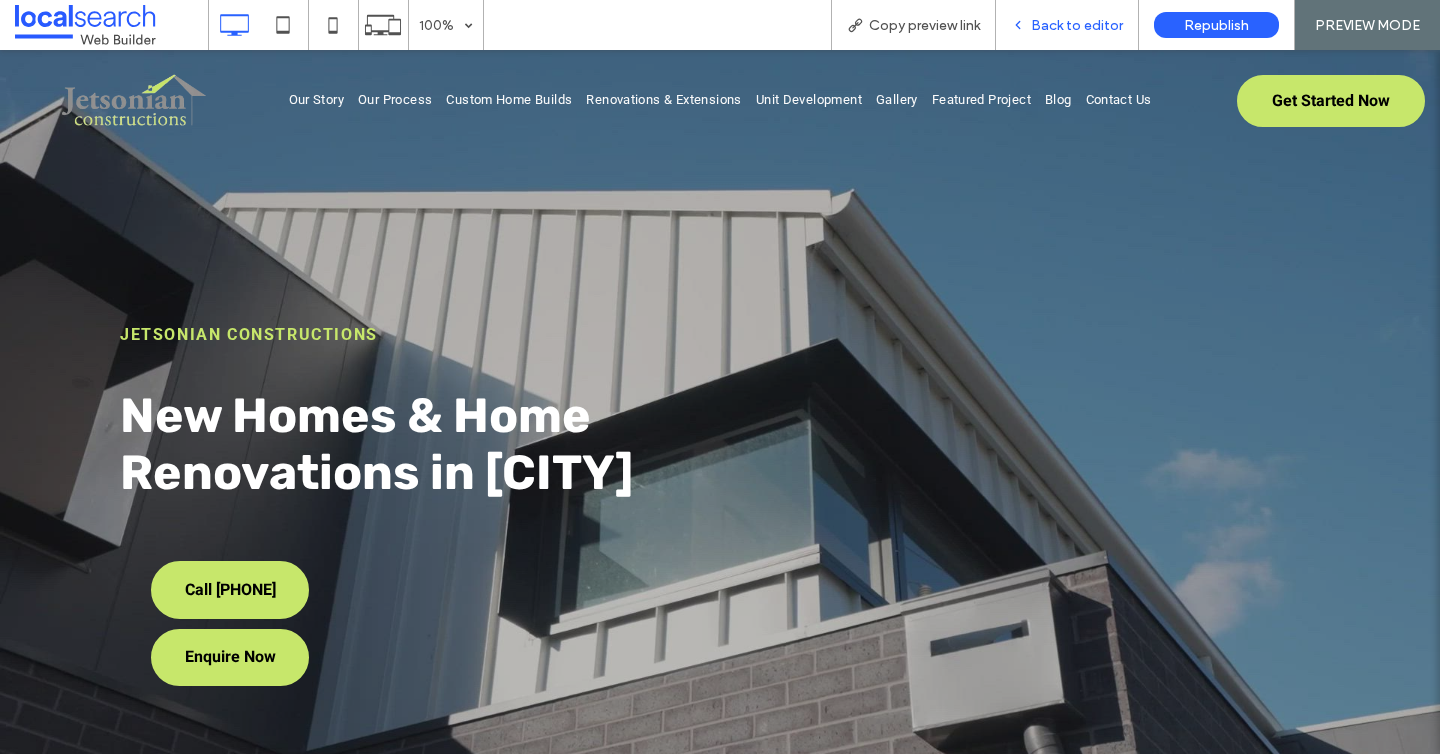 click on "Back to editor" at bounding box center [1067, 25] 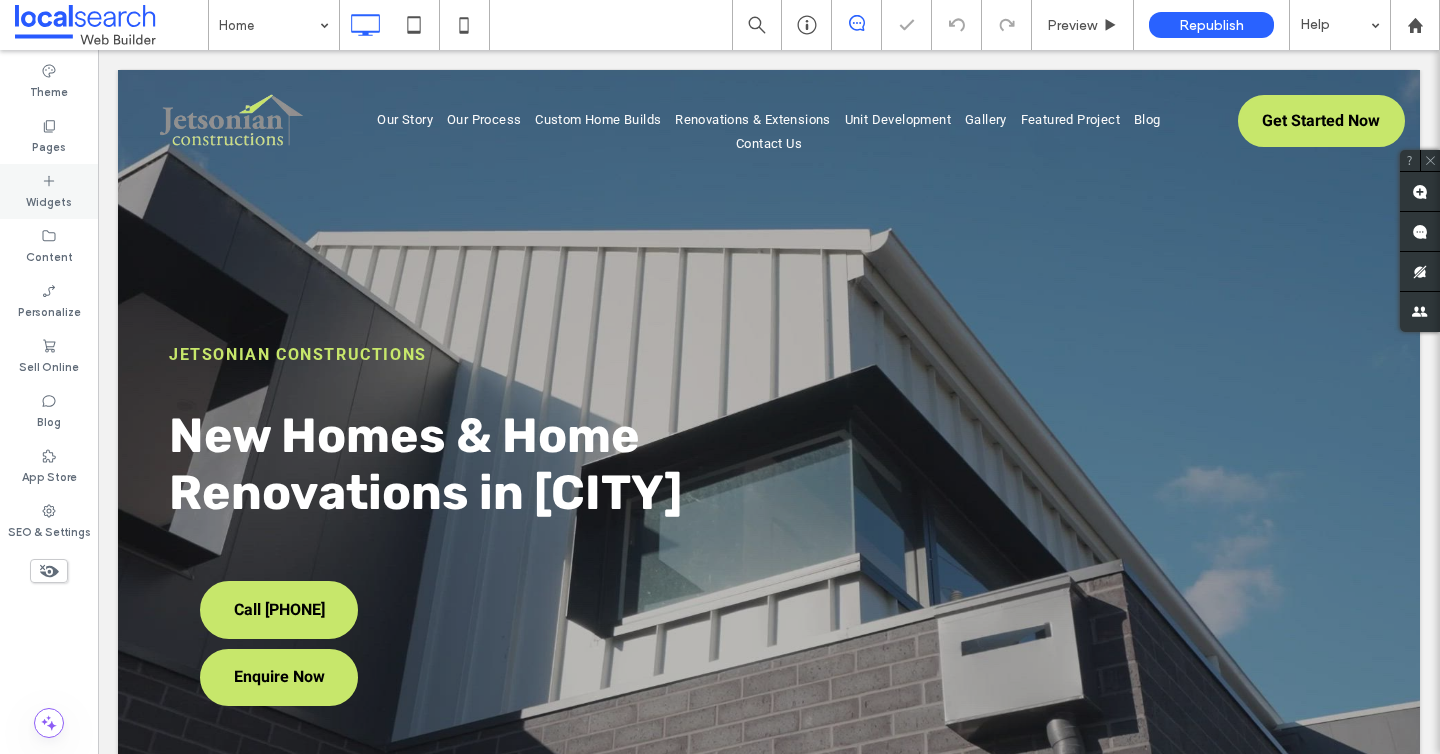 click on "Widgets" at bounding box center (49, 191) 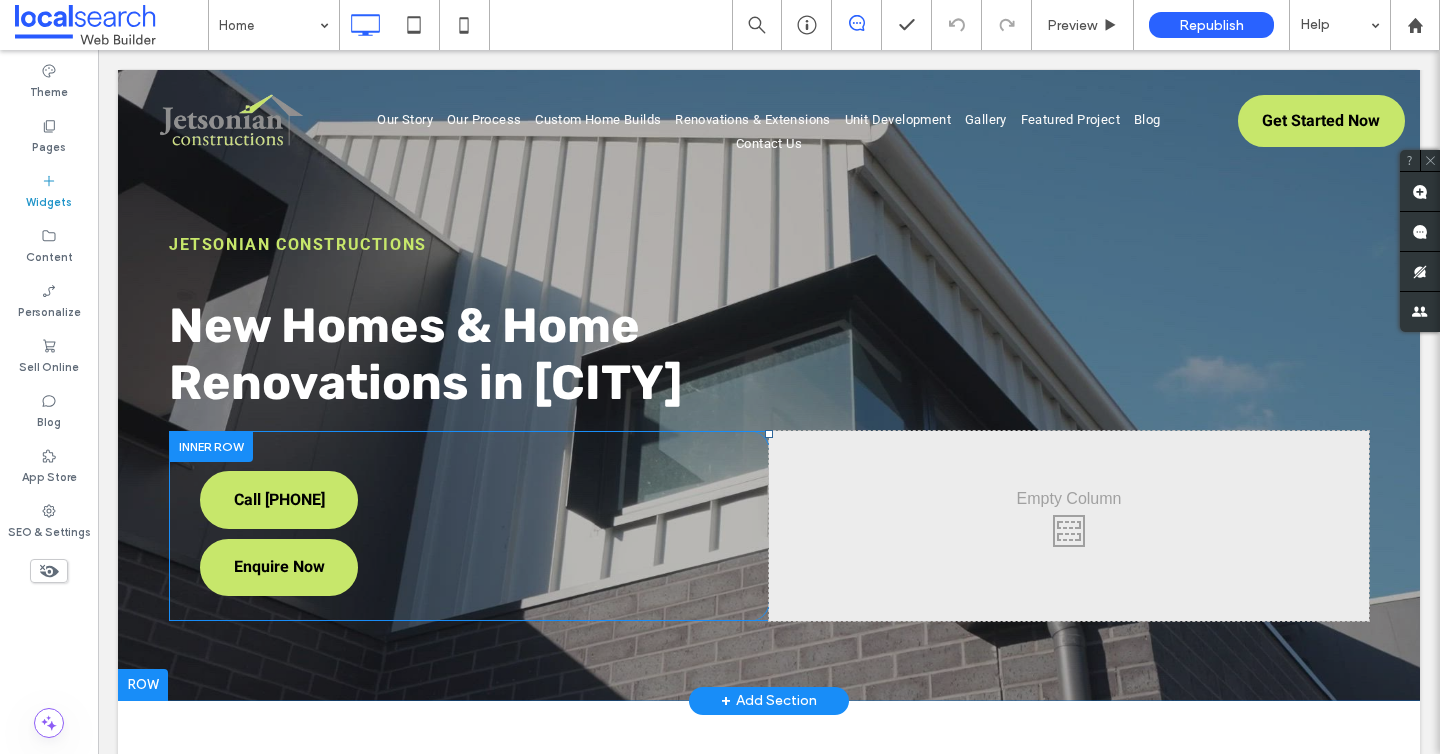 scroll, scrollTop: 0, scrollLeft: 0, axis: both 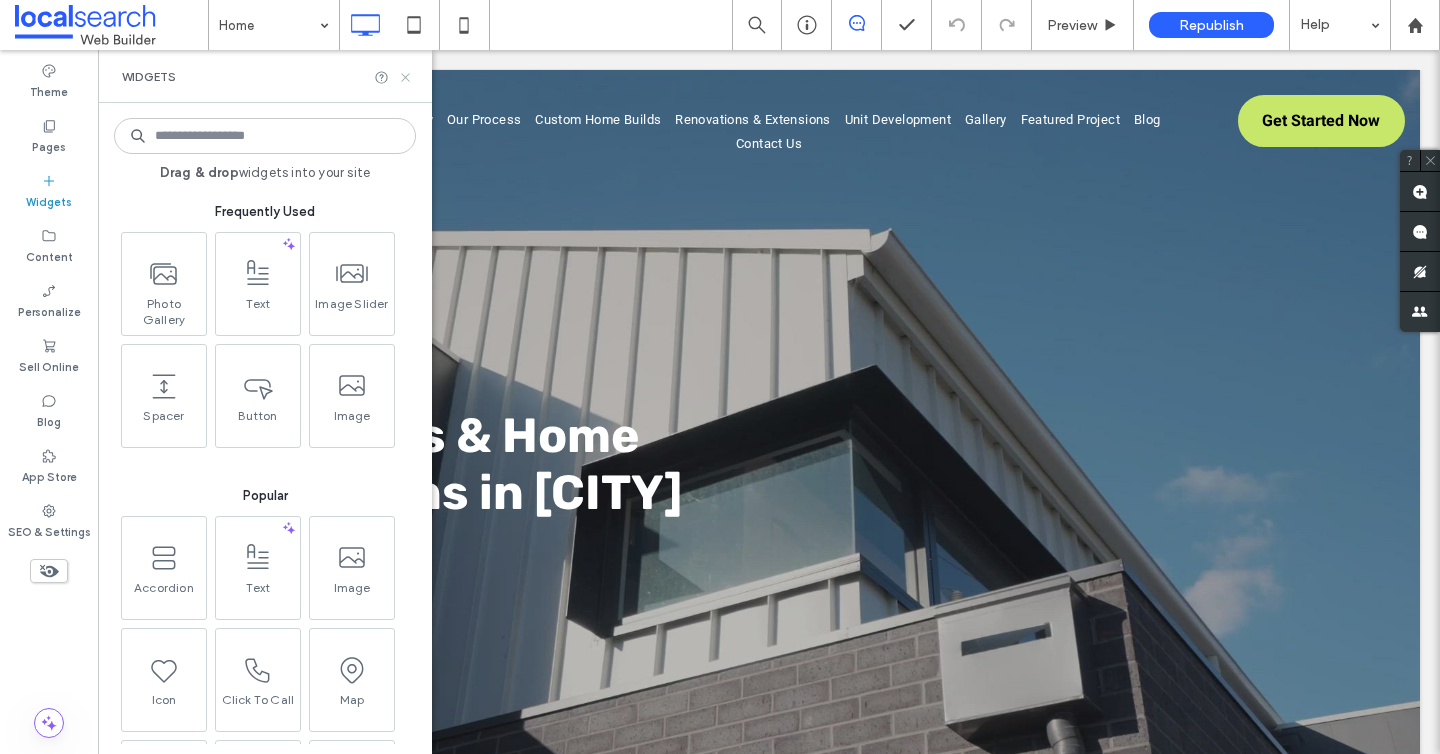 click 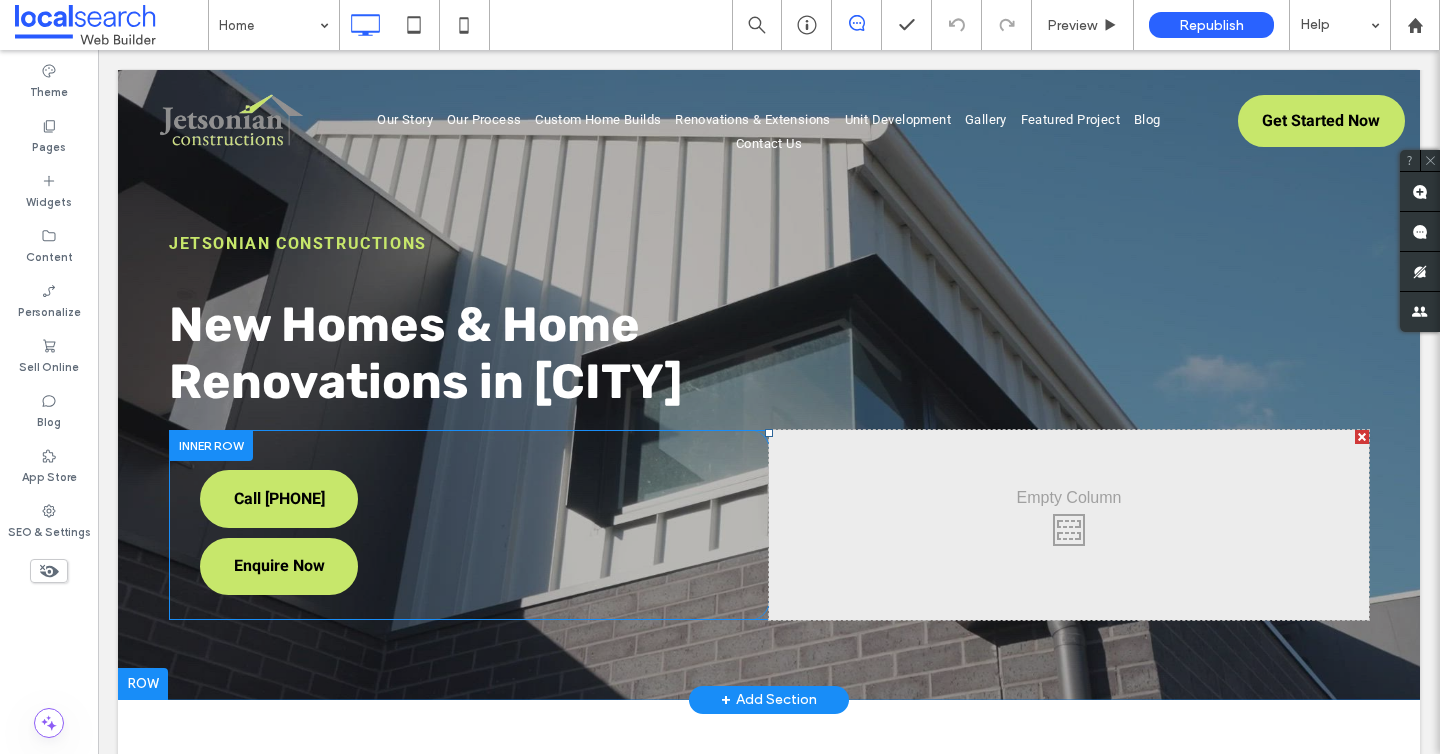 scroll, scrollTop: 0, scrollLeft: 0, axis: both 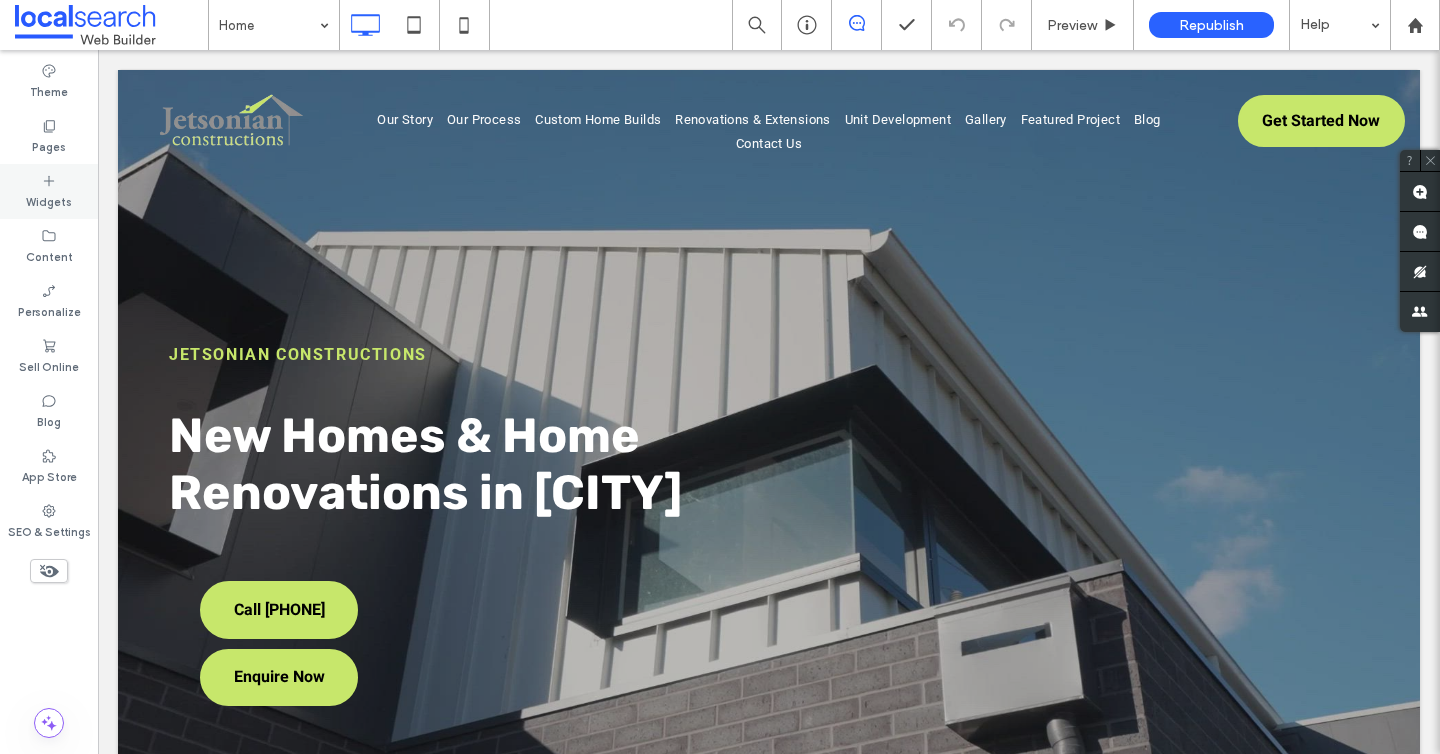 click on "Widgets" at bounding box center [49, 191] 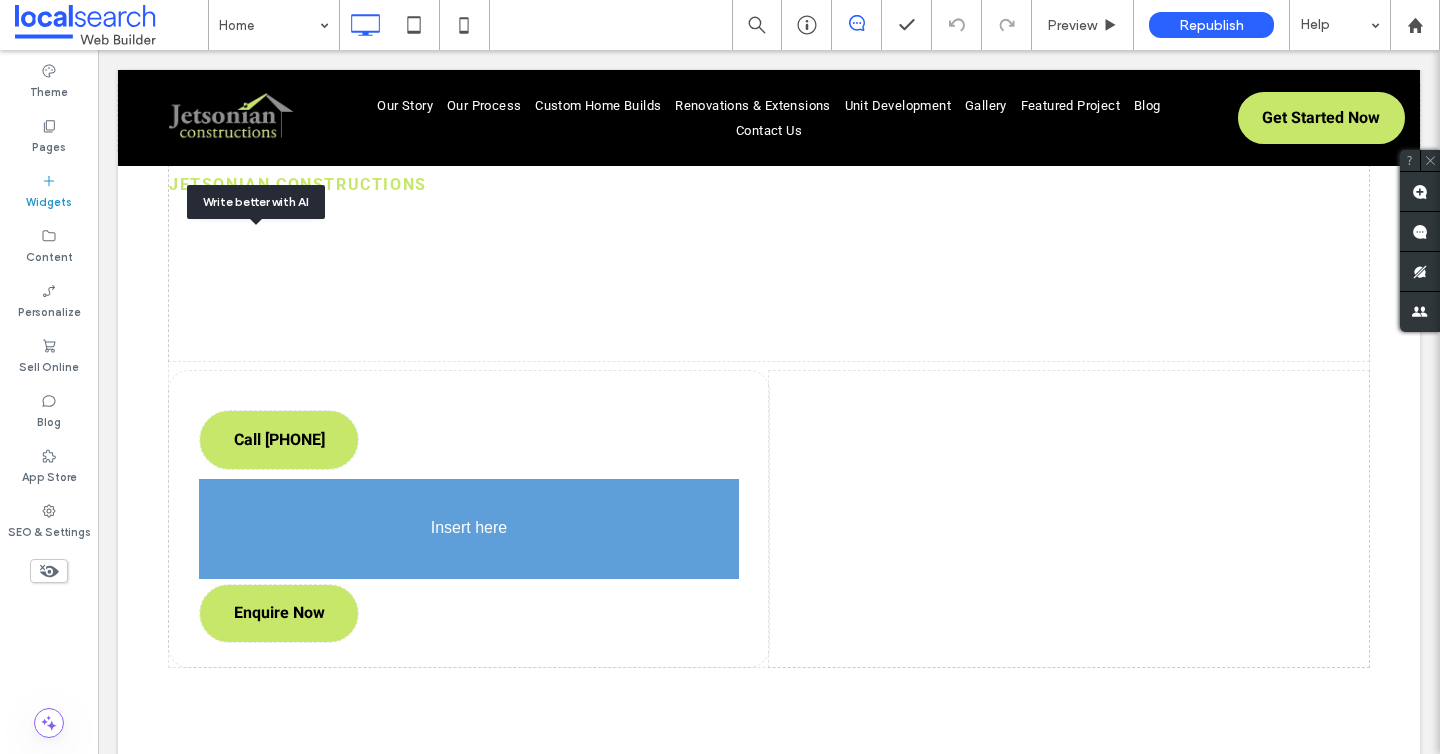 scroll, scrollTop: 190, scrollLeft: 0, axis: vertical 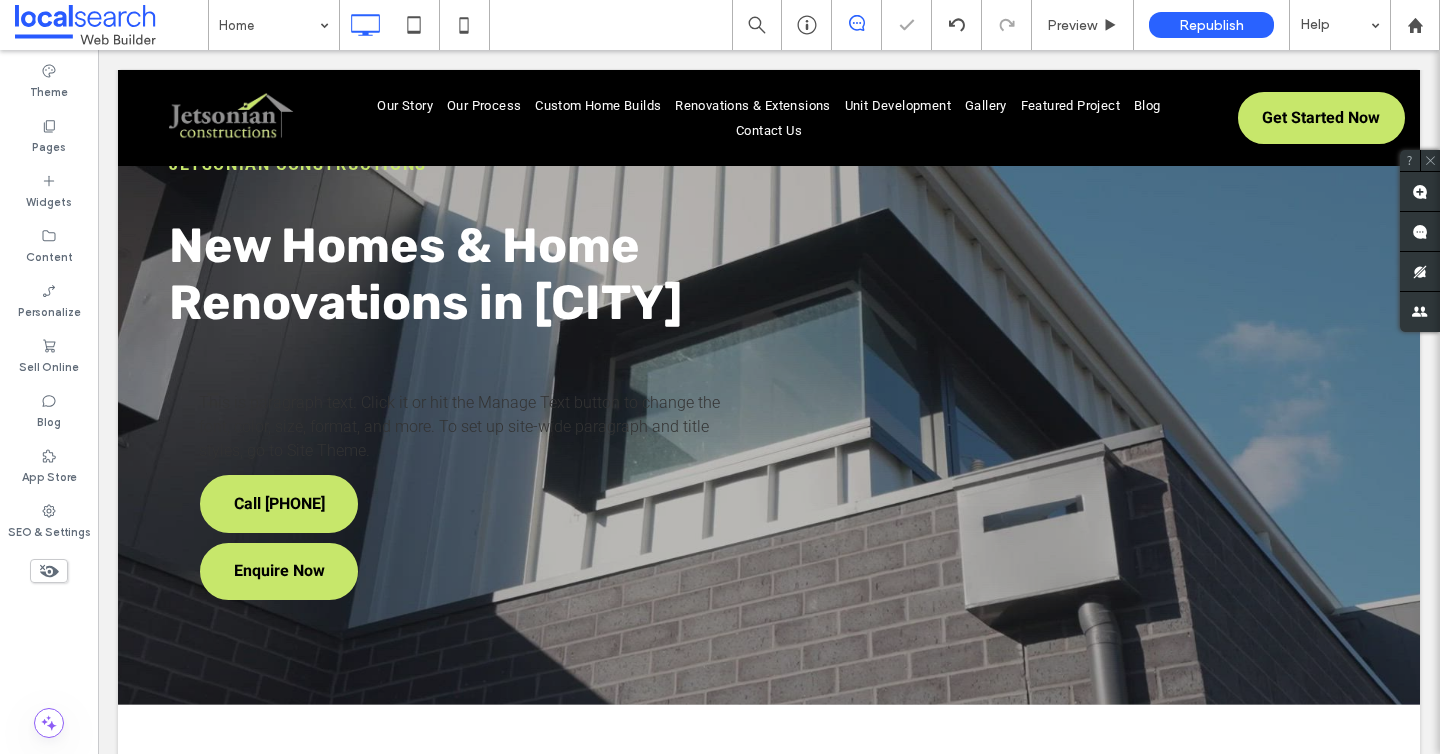 type on "******" 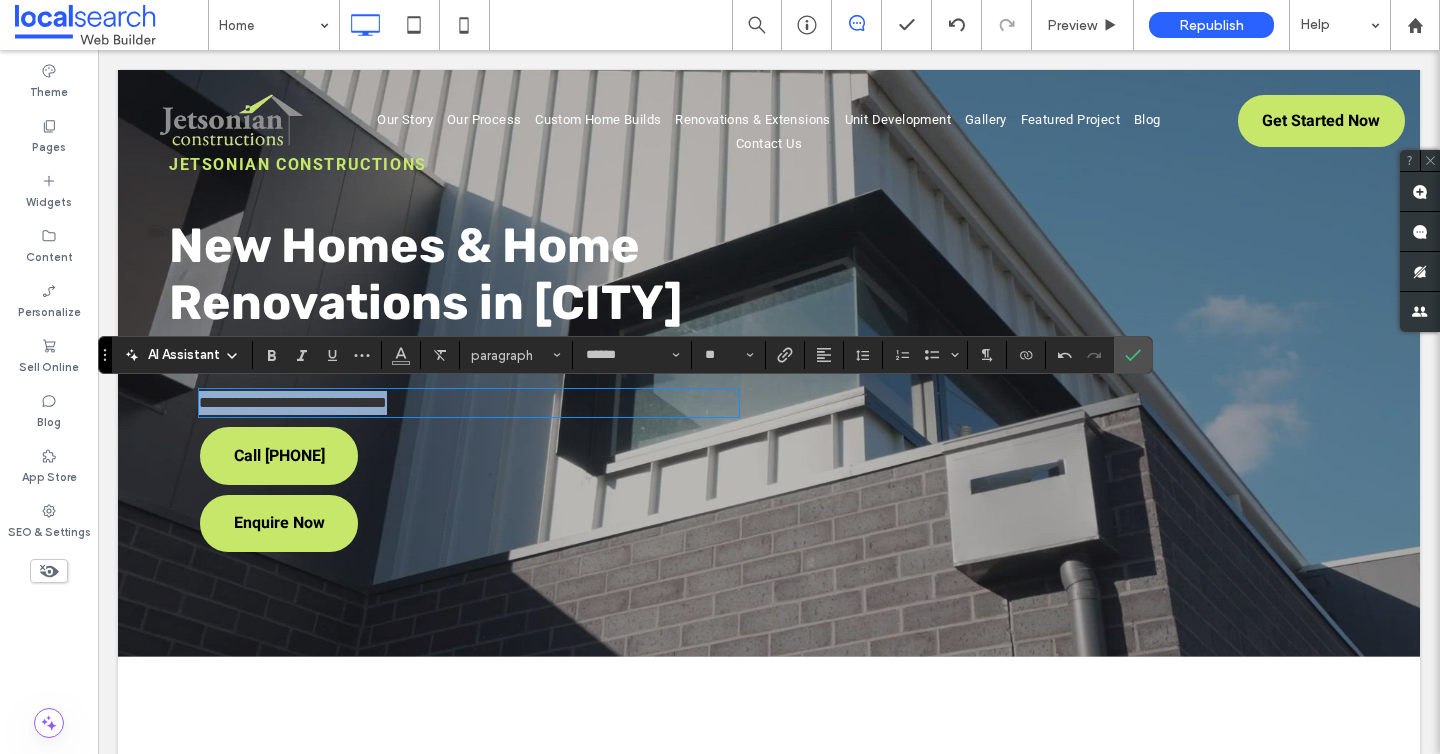 drag, startPoint x: 461, startPoint y: 402, endPoint x: 190, endPoint y: 402, distance: 271 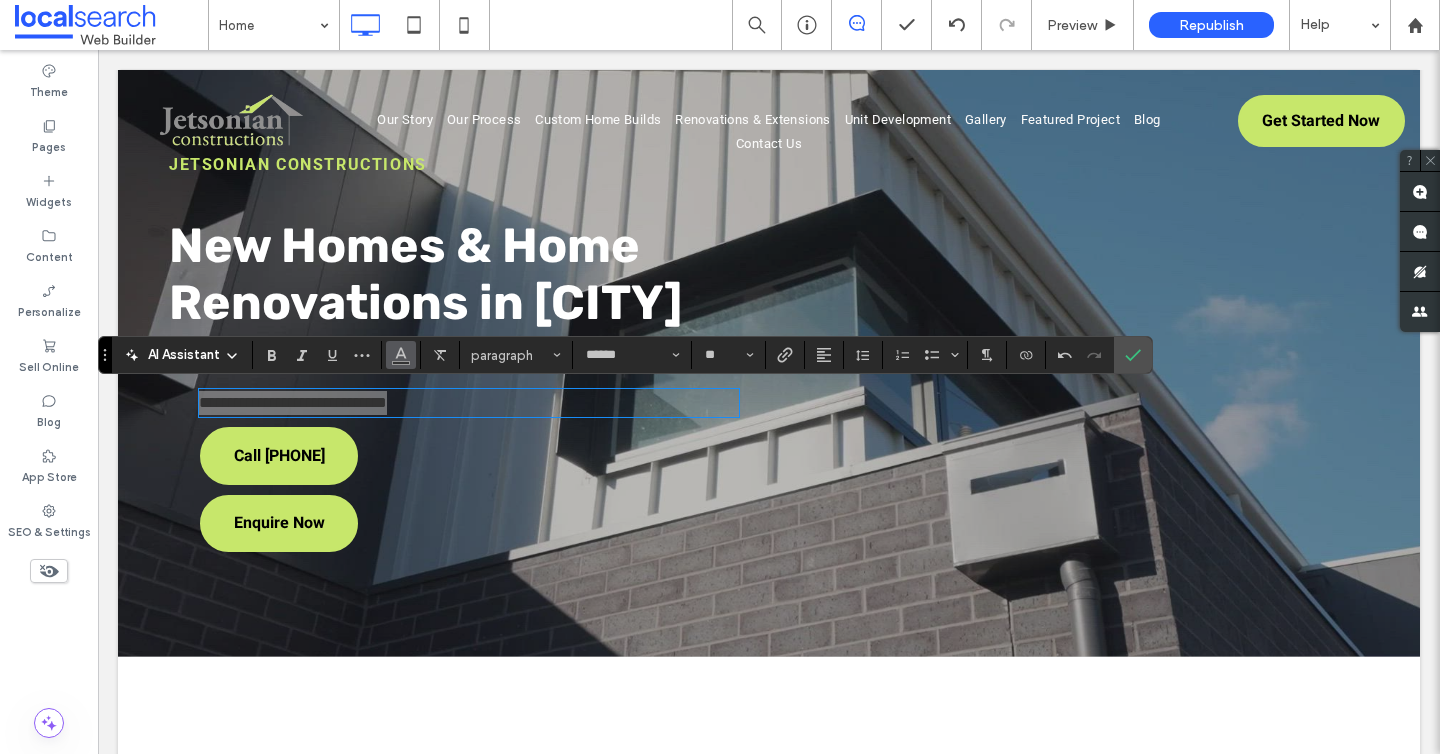 click 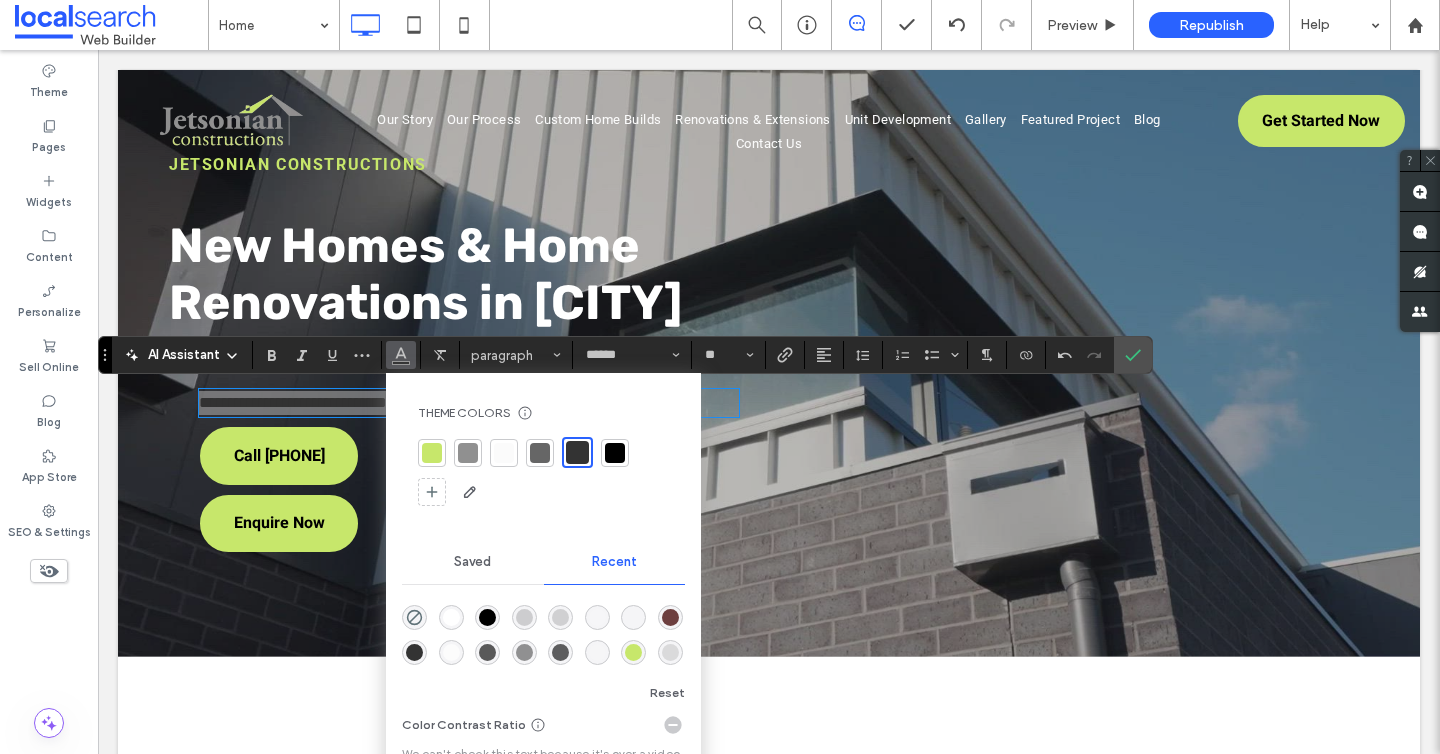 click at bounding box center [504, 453] 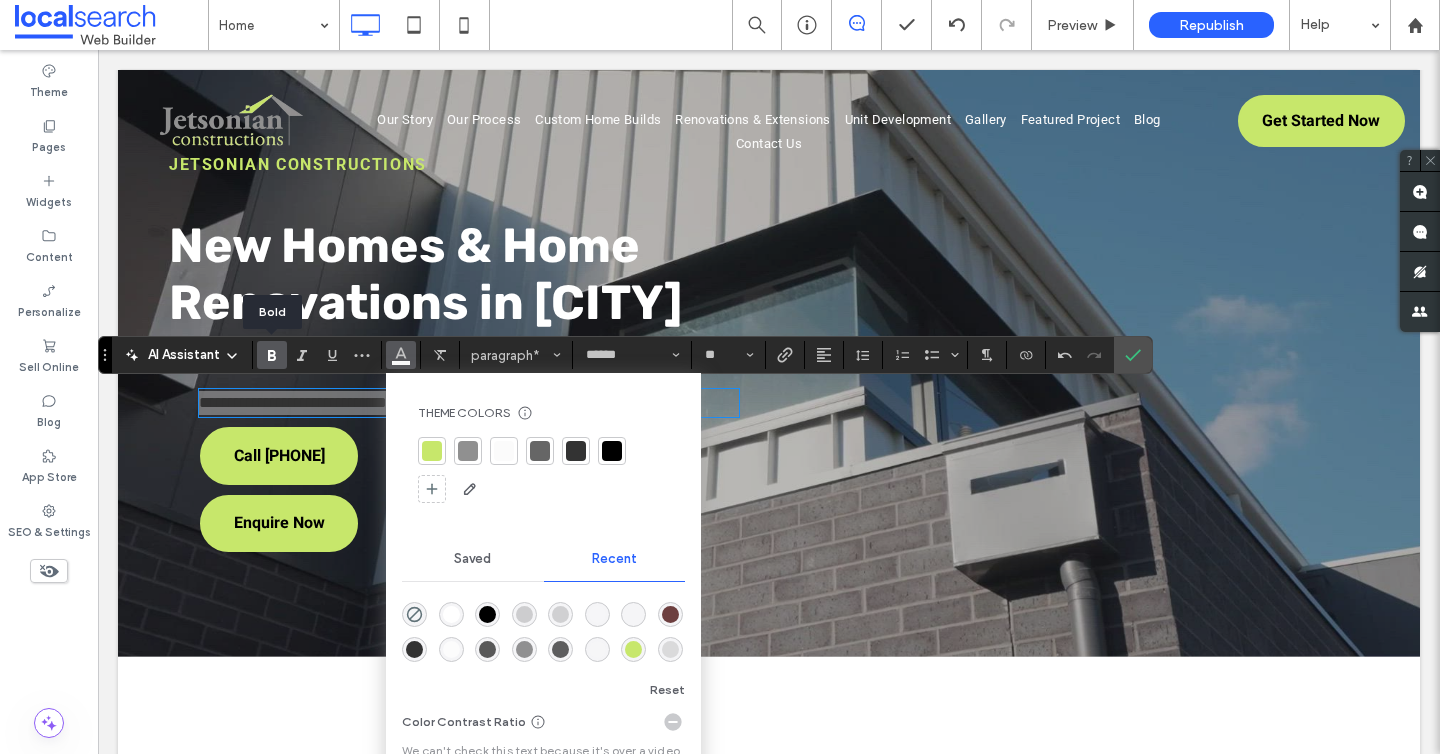 click 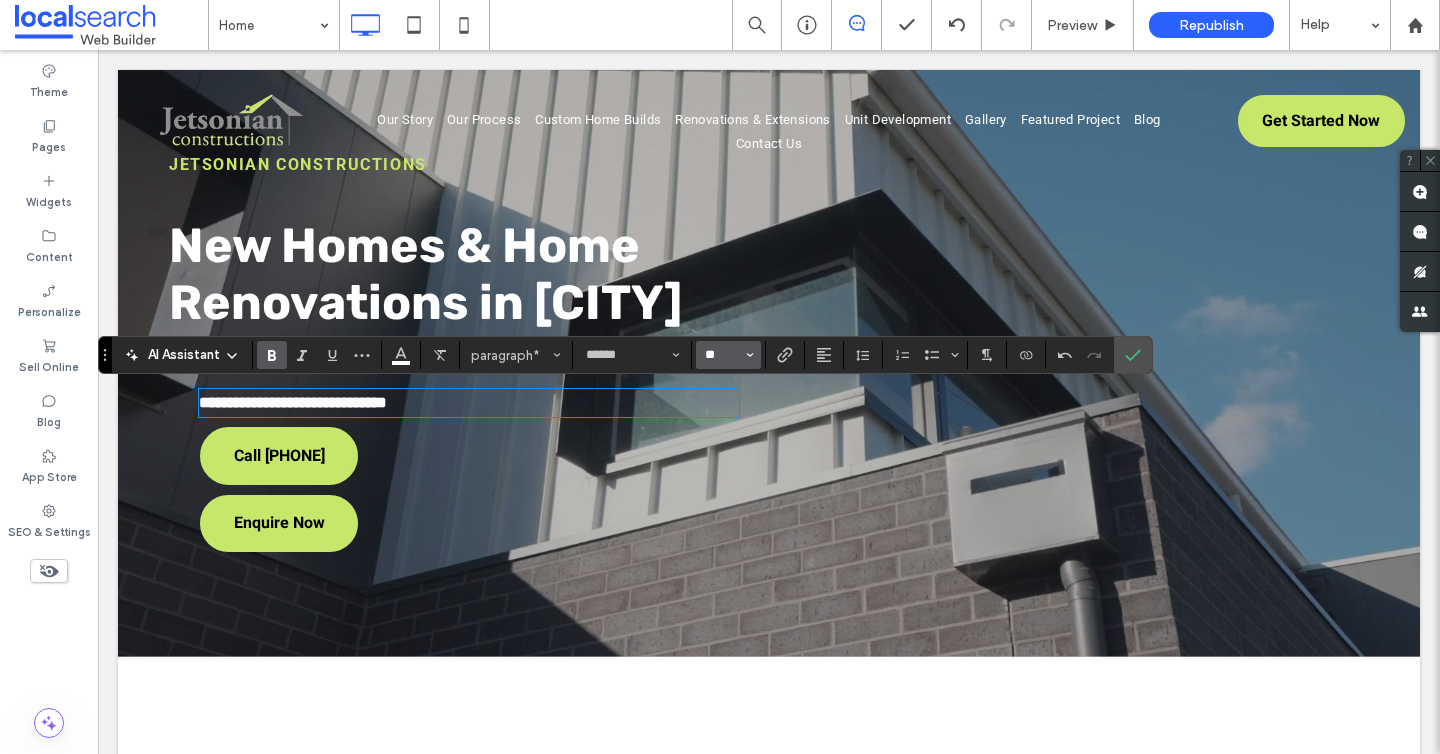 click on "**" at bounding box center (722, 355) 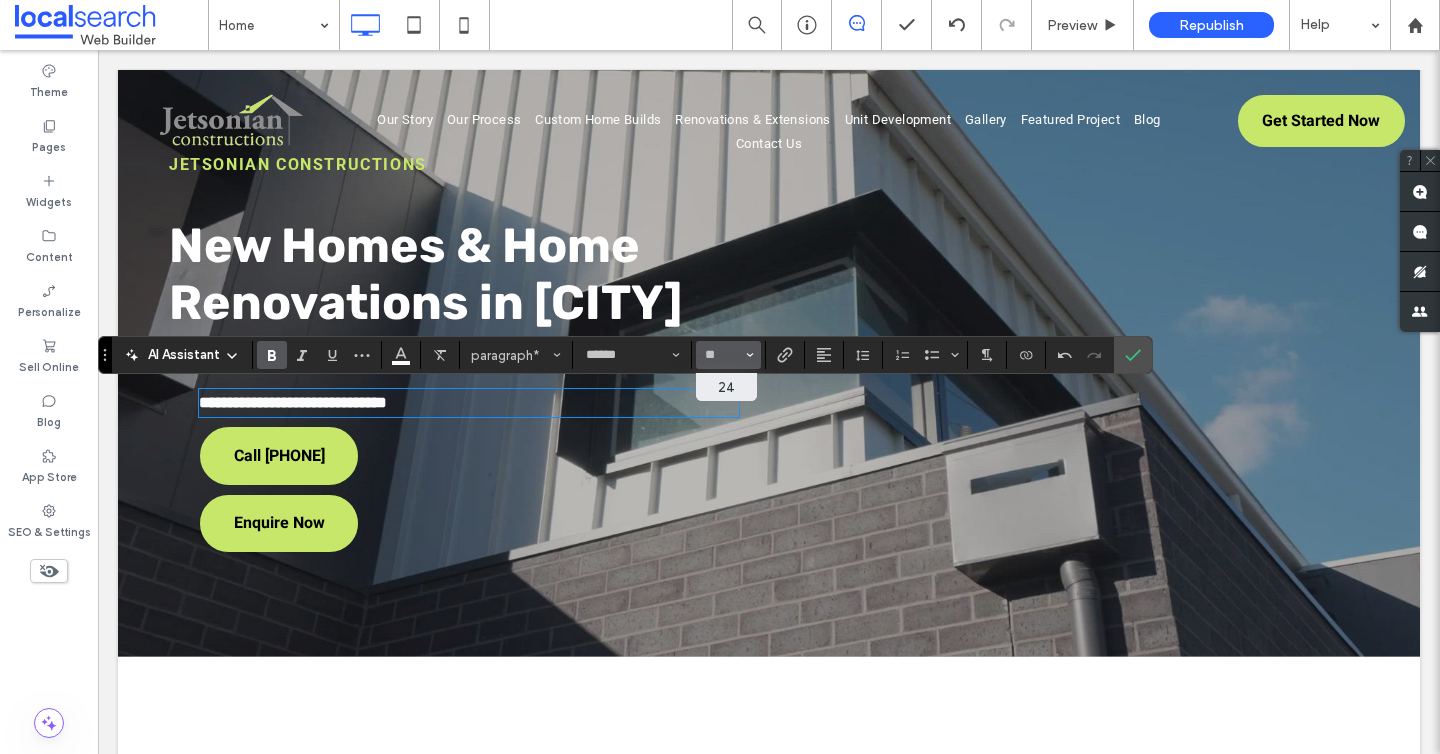 type on "**" 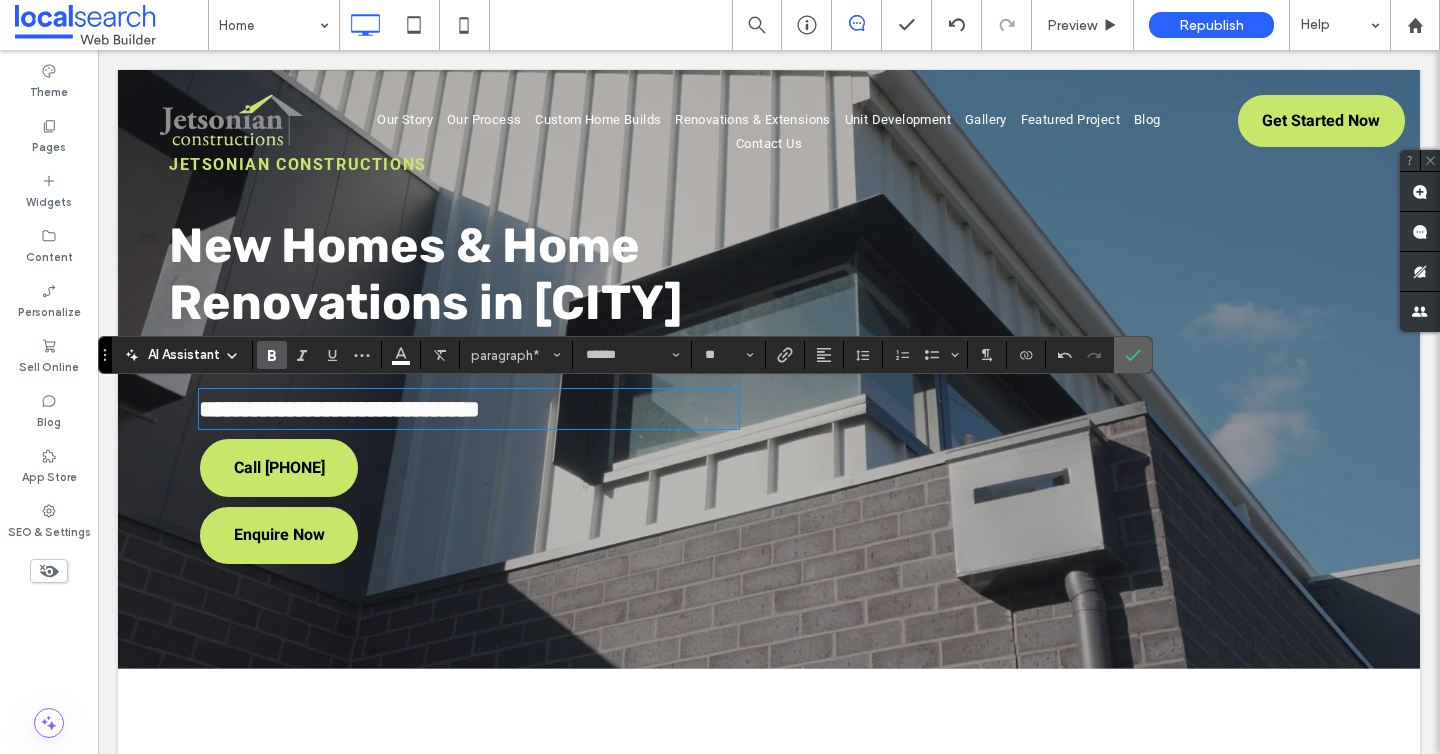 click at bounding box center (1133, 355) 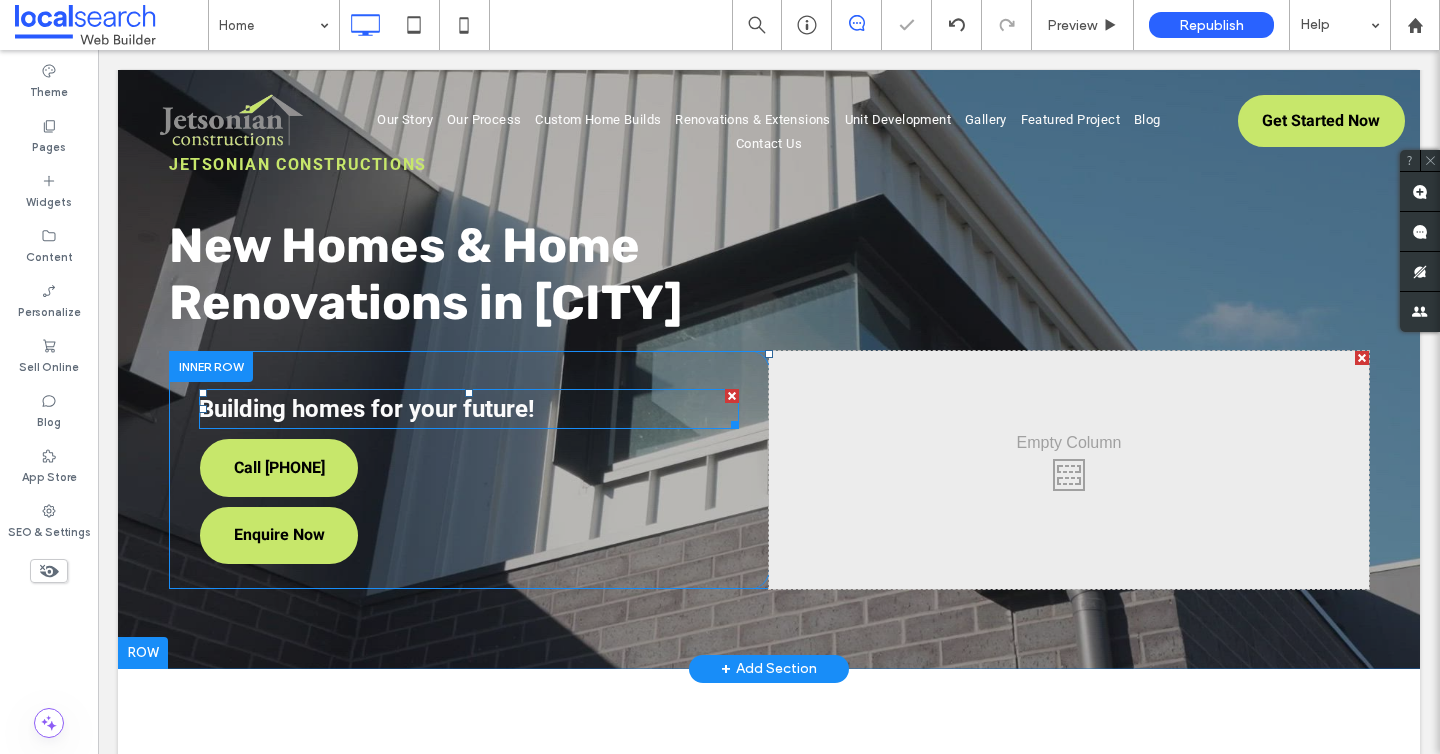 click on "Building homes for your future!" at bounding box center [469, 409] 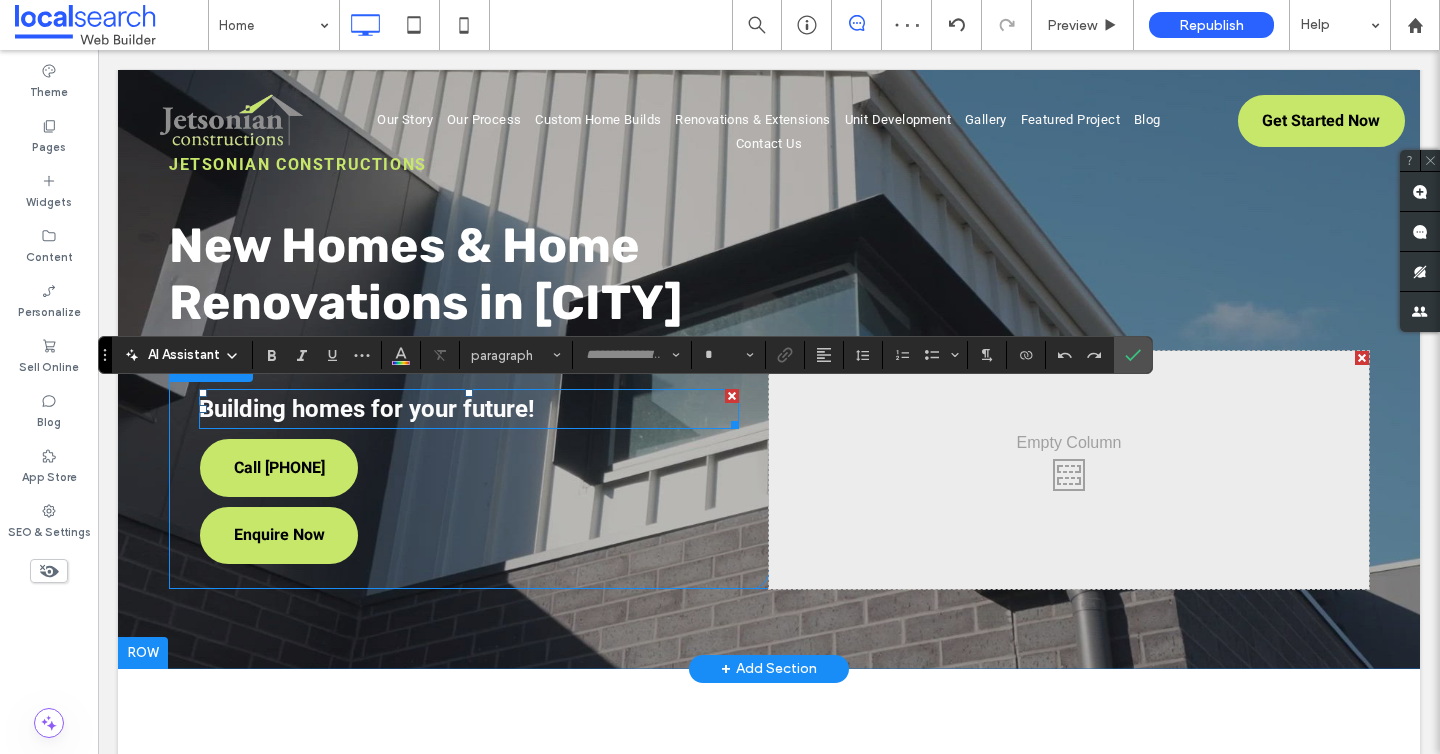 type on "******" 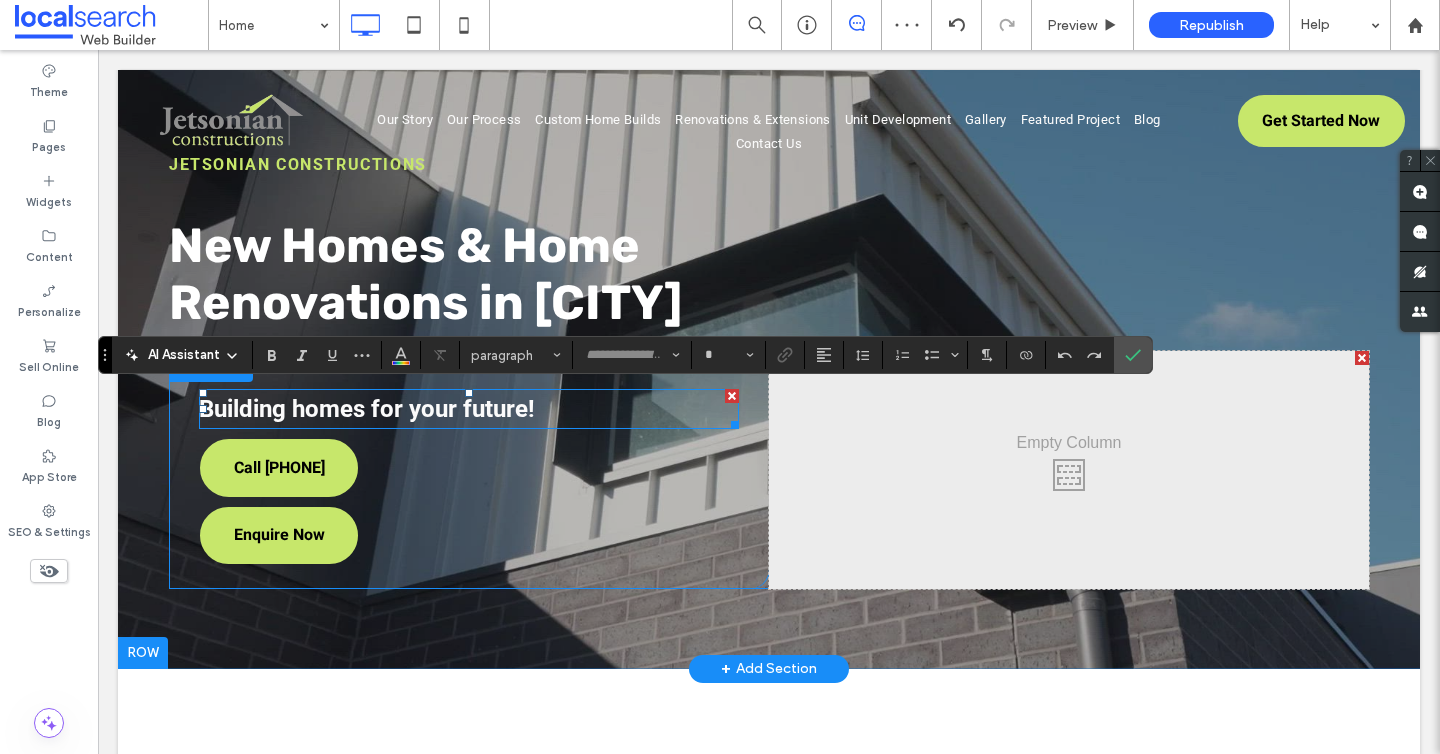 type on "**" 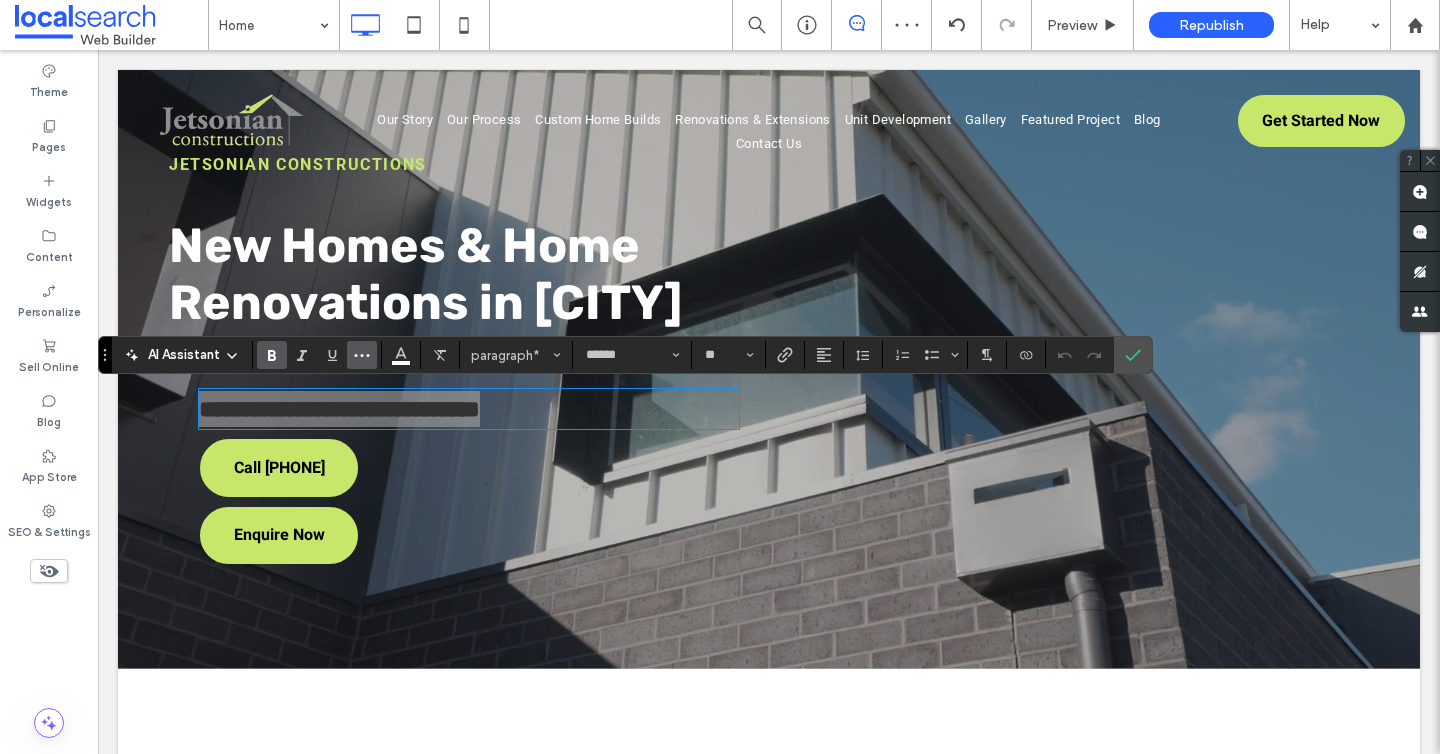 click 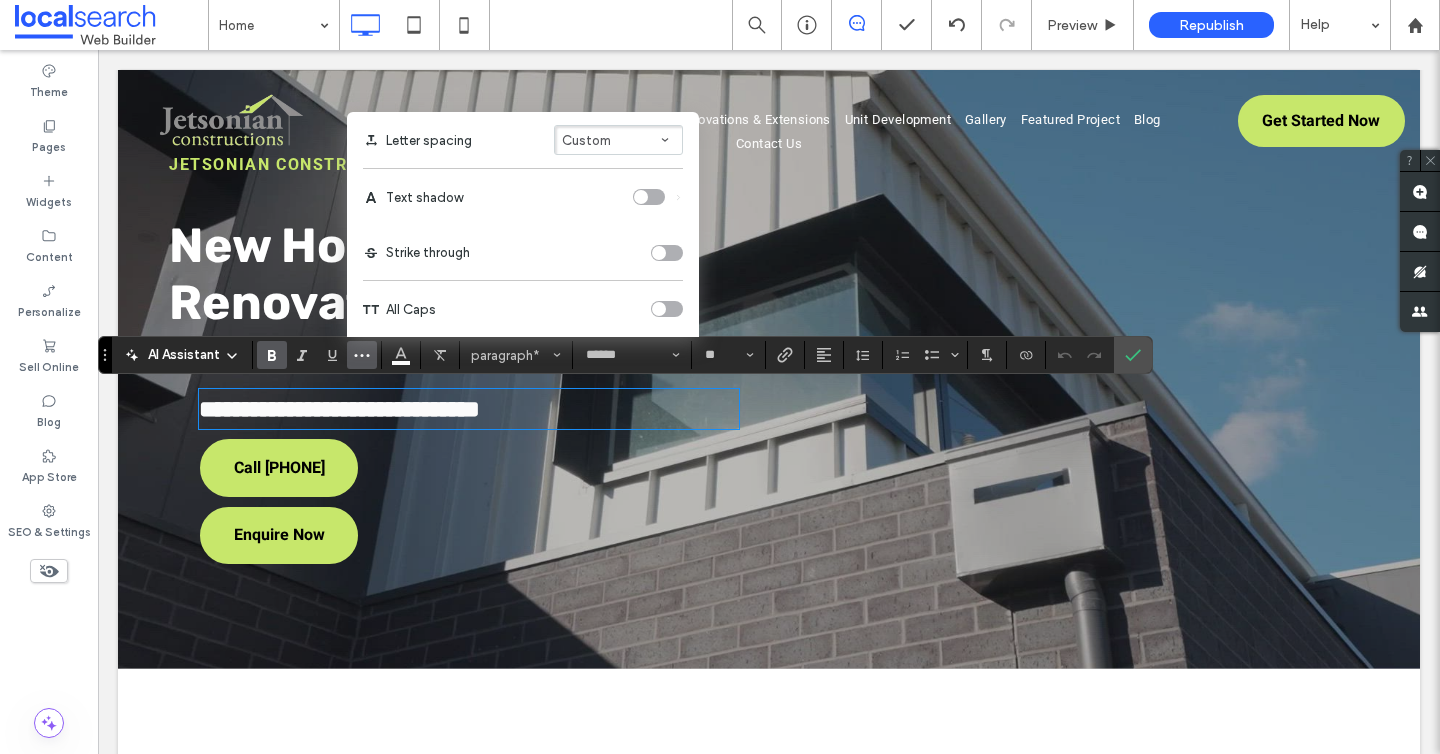 click on "New Homes & Home Renovations in [CITY]" at bounding box center (425, 274) 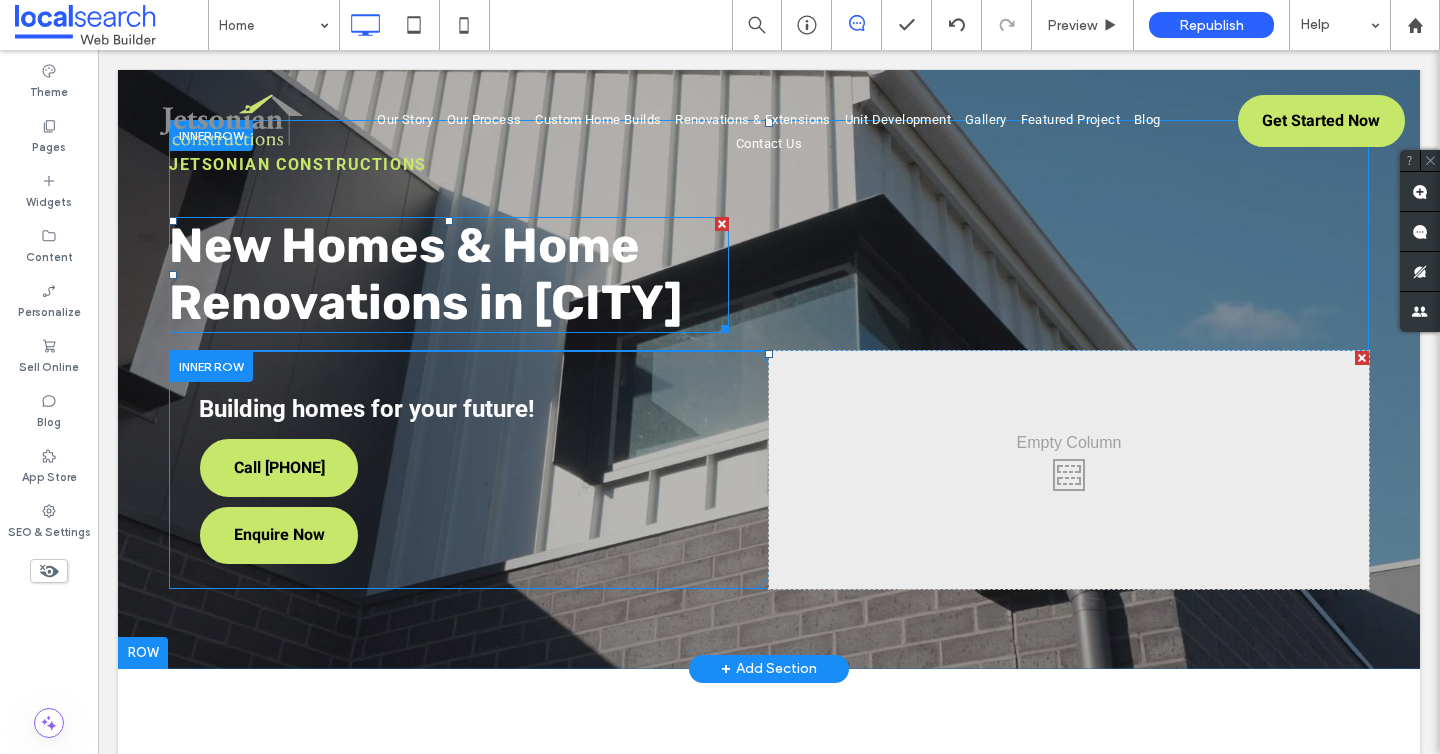 click on "New Homes & Home Renovations in [CITY]" at bounding box center (425, 274) 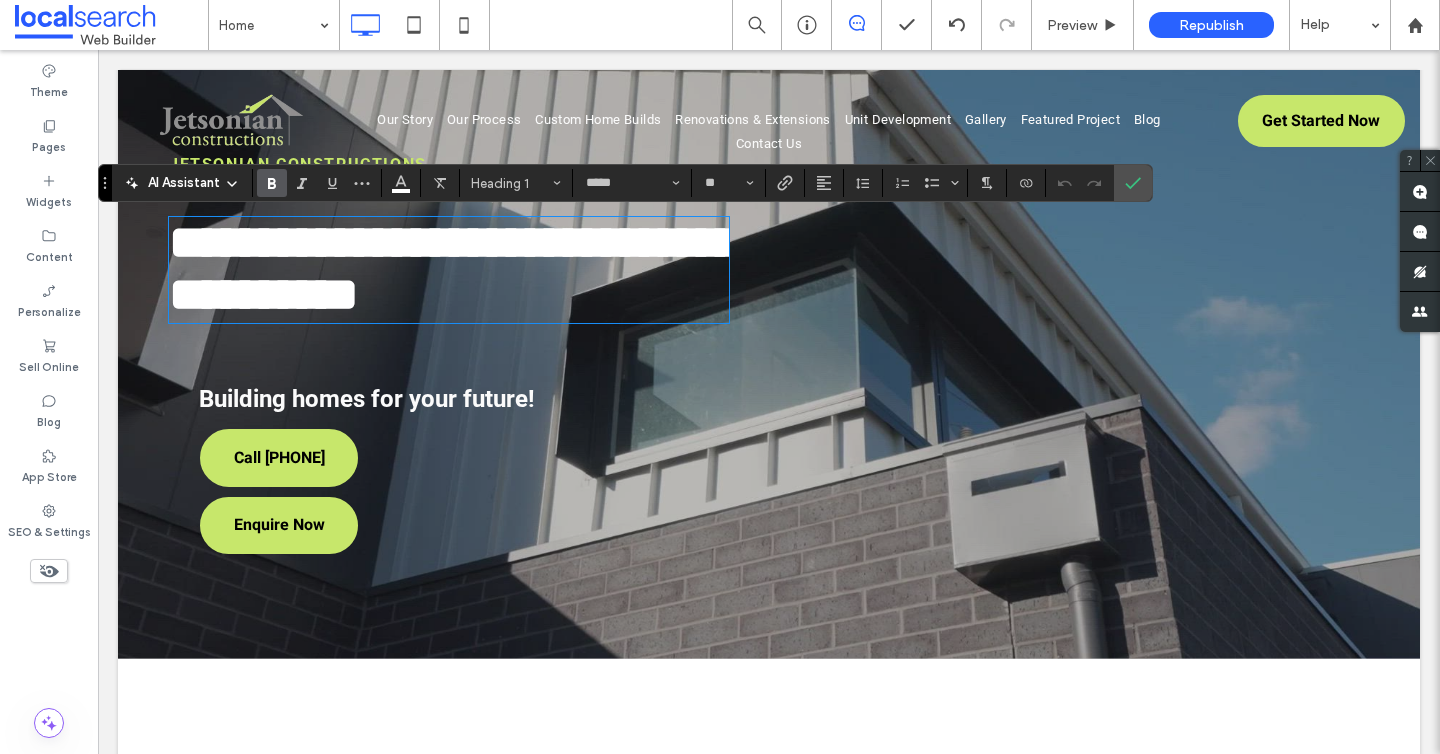 click on "Building homes for your future!" at bounding box center (367, 399) 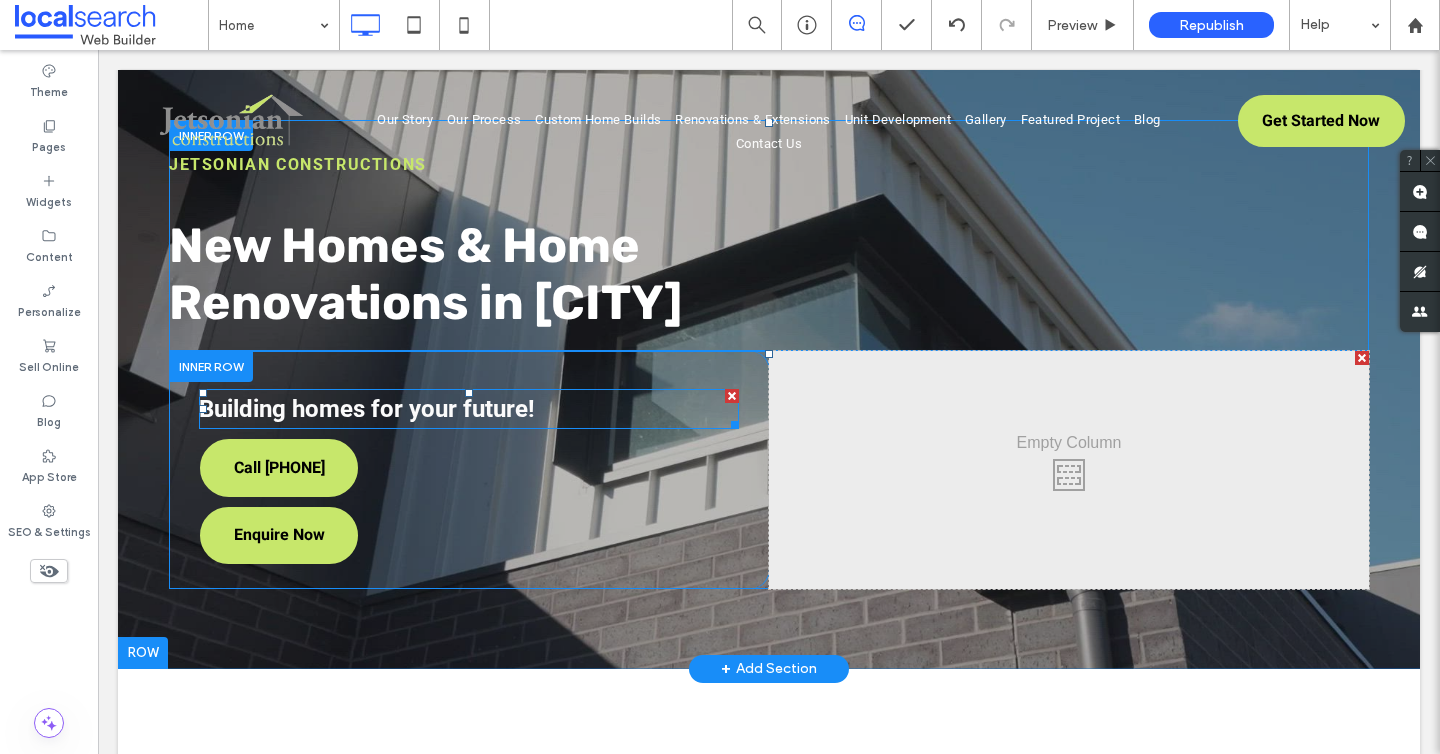 click on "Building homes for your future!" at bounding box center [367, 409] 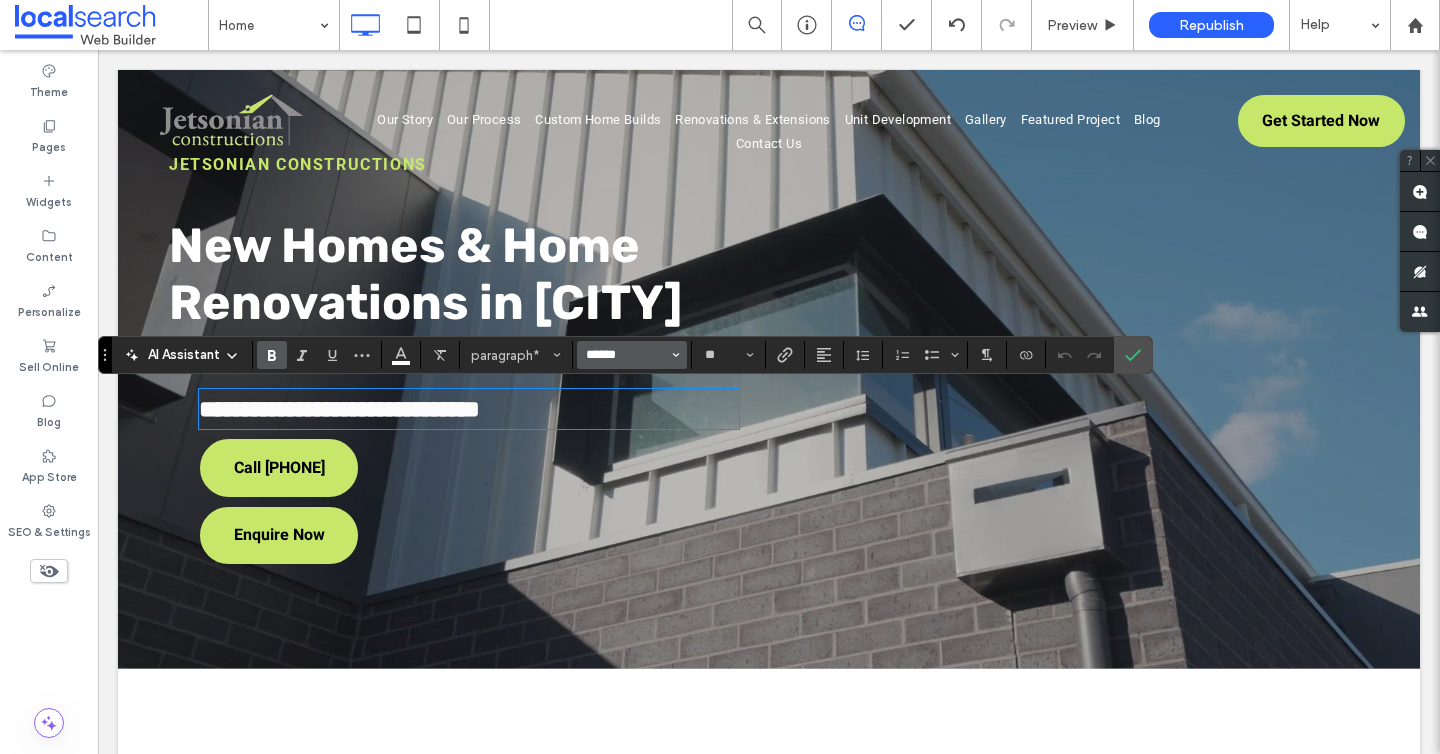 click on "******" at bounding box center [626, 355] 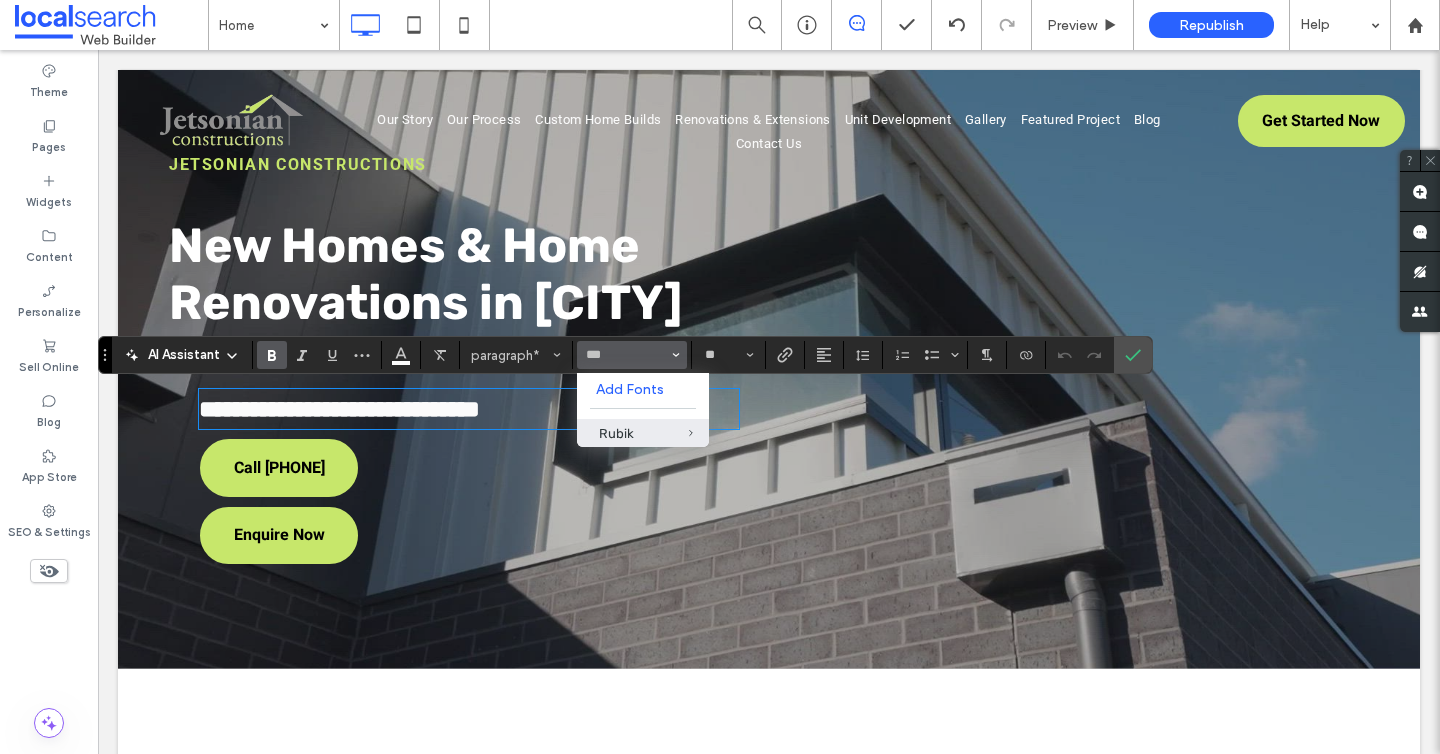 click on "Rubik" at bounding box center (643, 433) 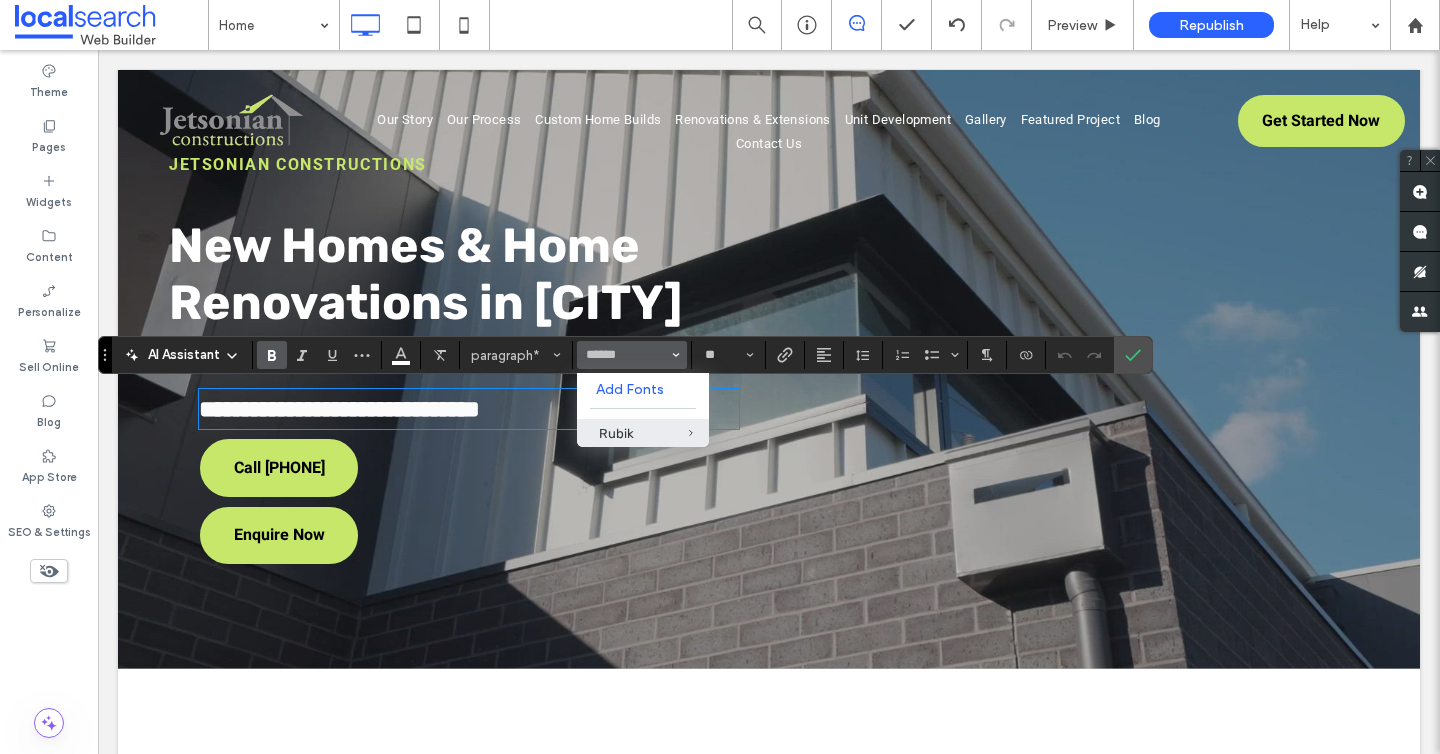 type on "*****" 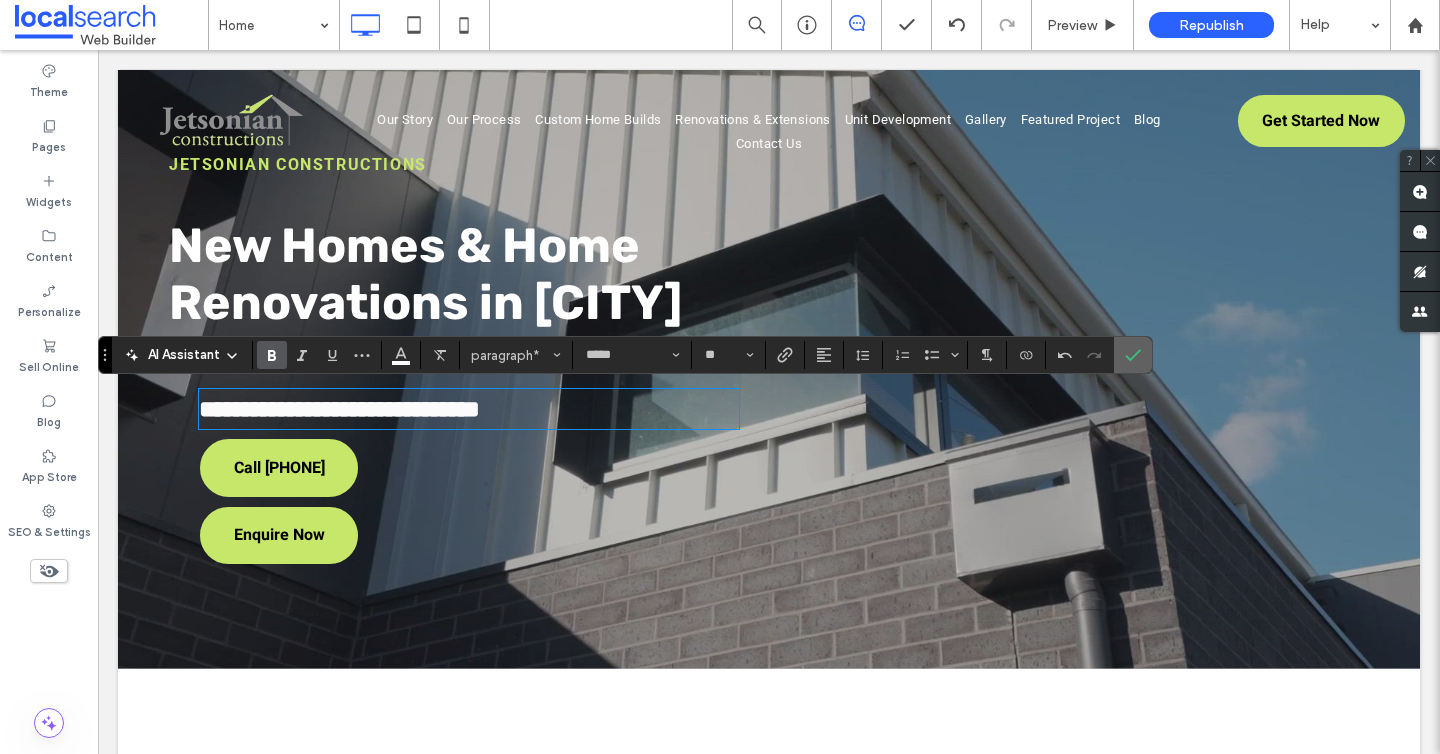 click at bounding box center [1133, 355] 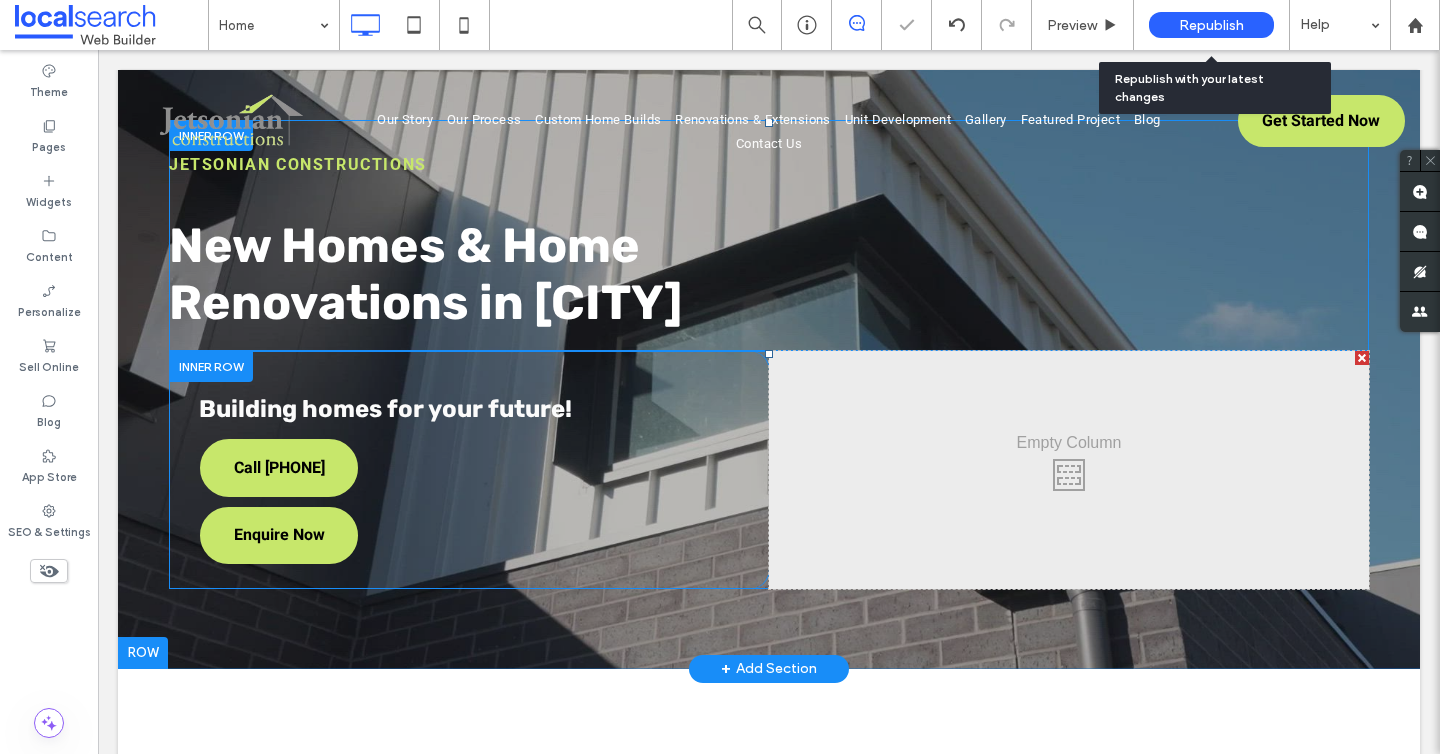 click on "Republish" at bounding box center [1211, 25] 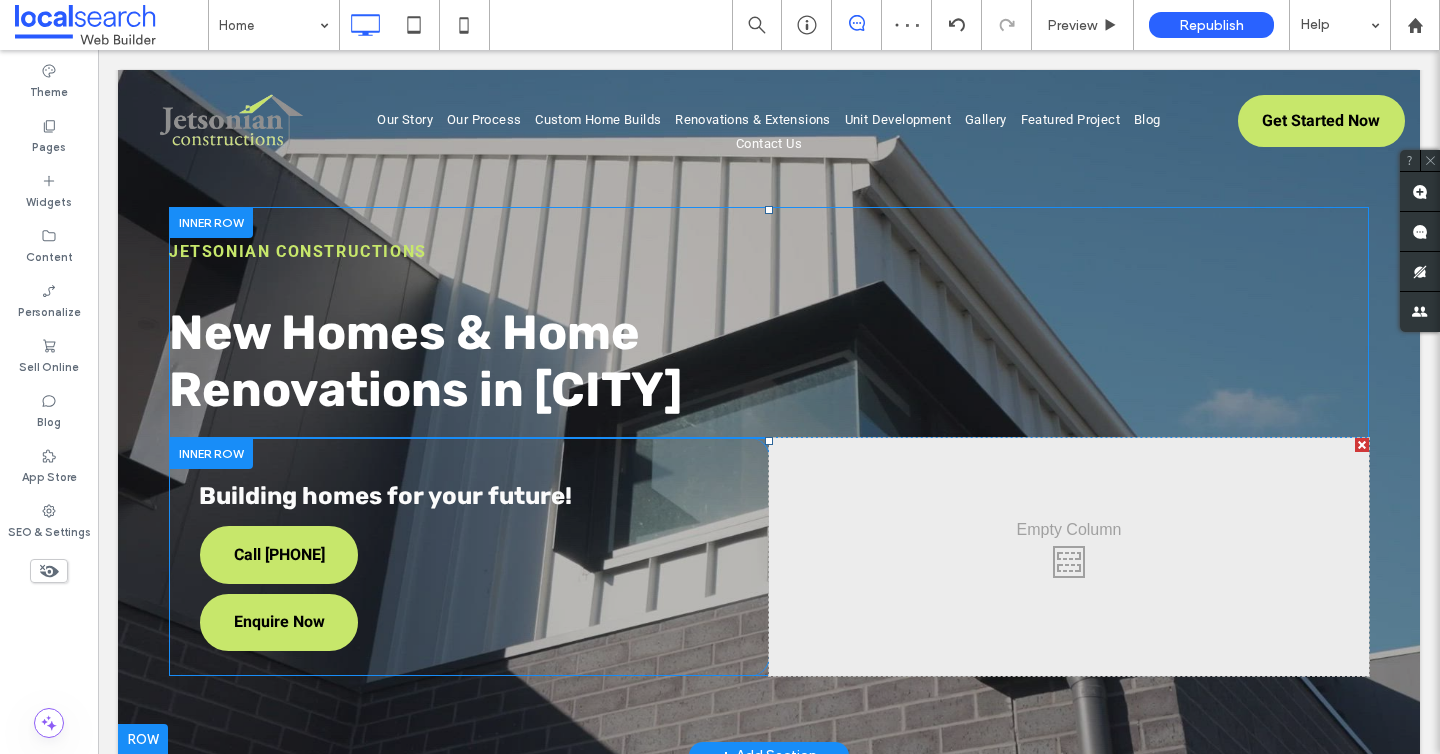 scroll, scrollTop: 0, scrollLeft: 0, axis: both 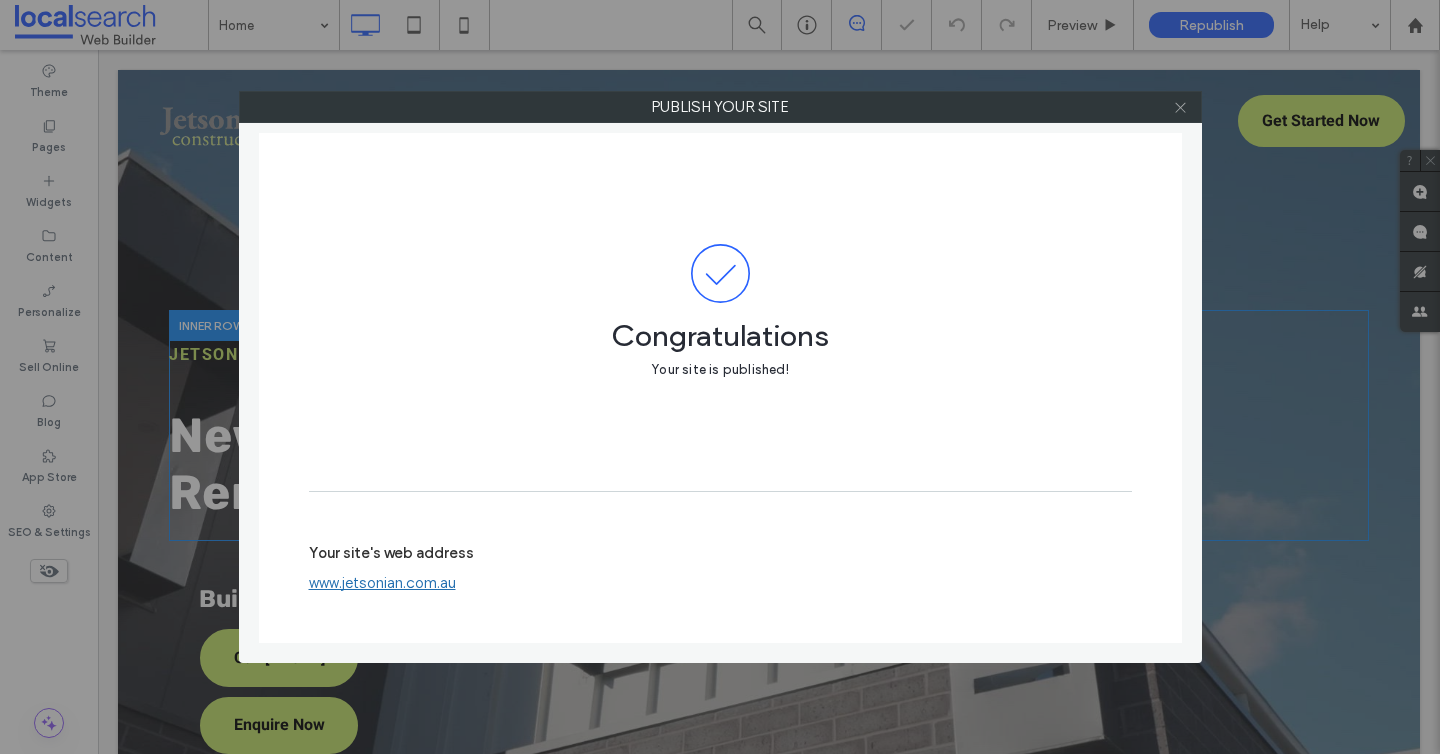 click at bounding box center [1180, 107] 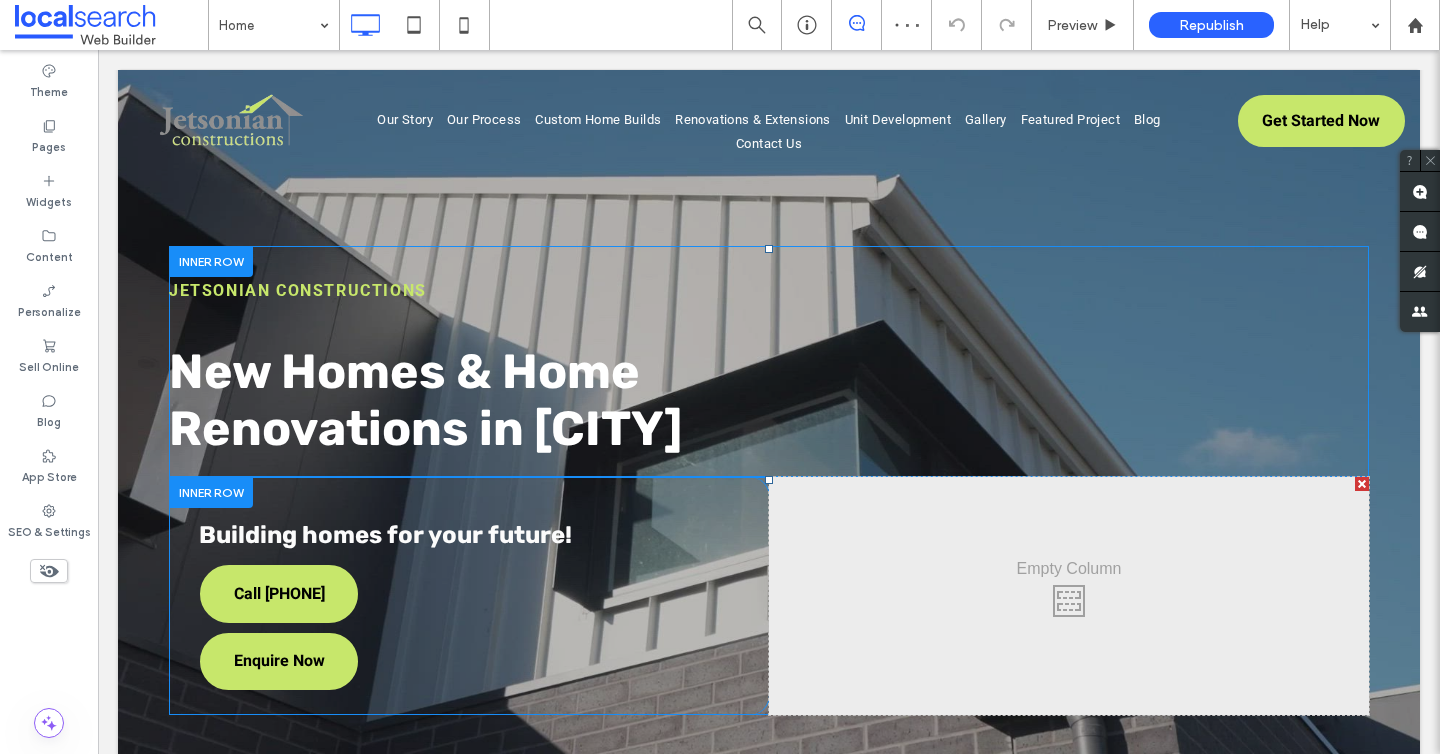 scroll, scrollTop: 70, scrollLeft: 0, axis: vertical 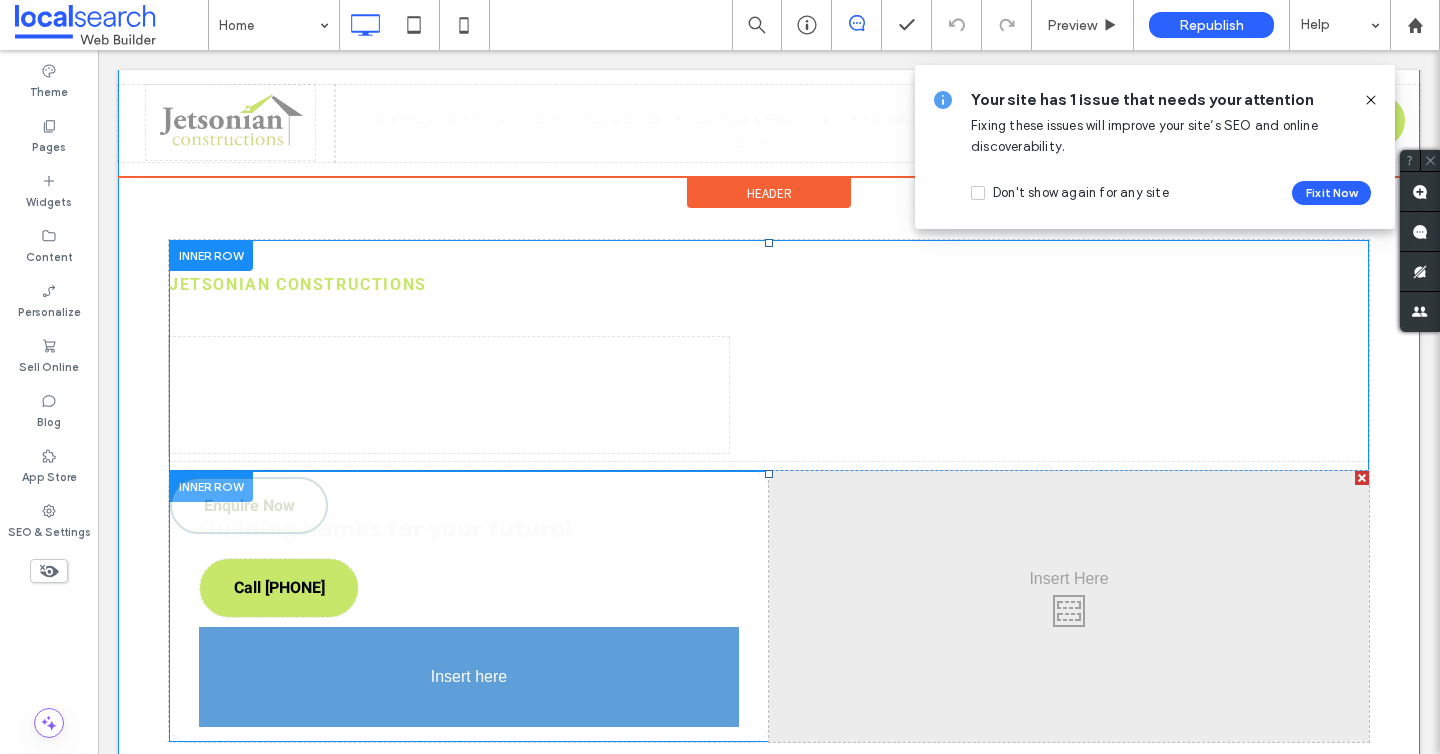 drag, startPoint x: 291, startPoint y: 649, endPoint x: 363, endPoint y: 679, distance: 78 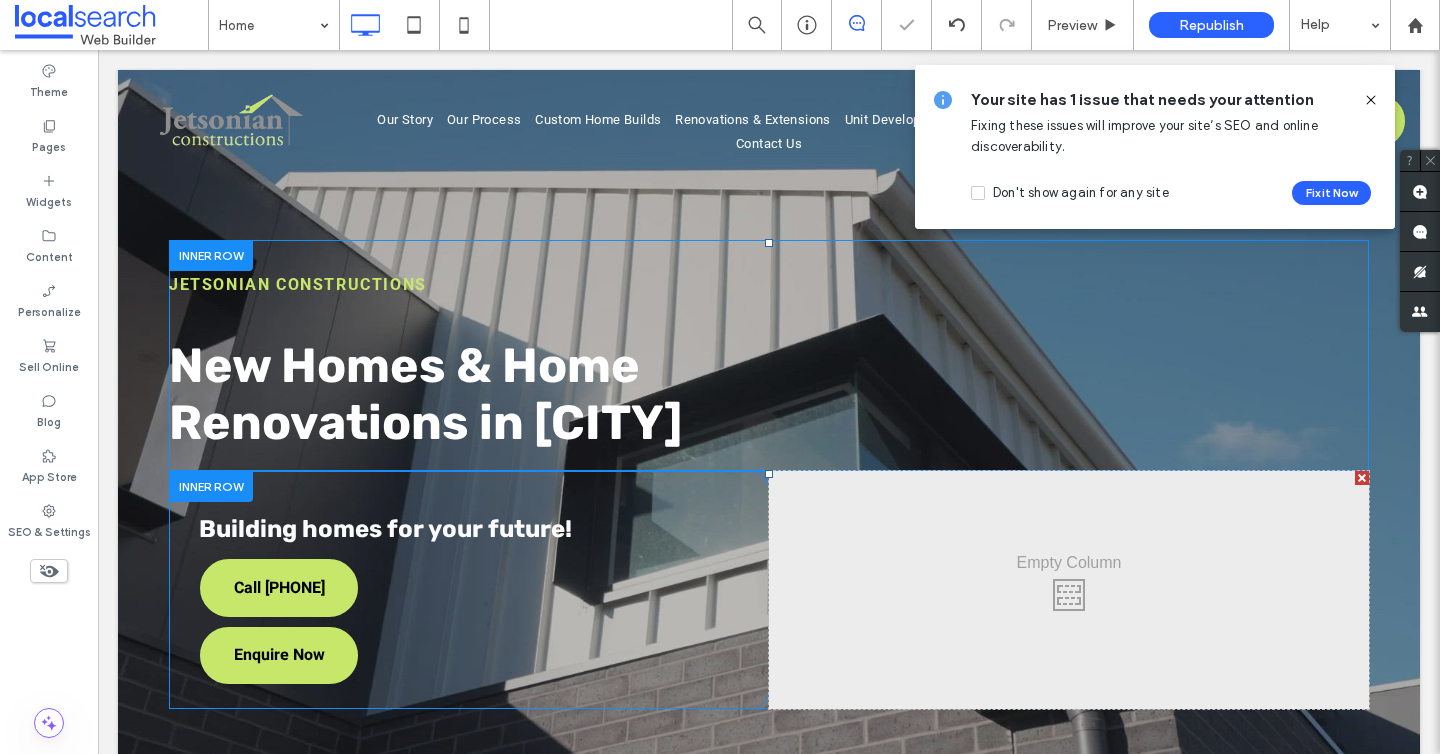 click 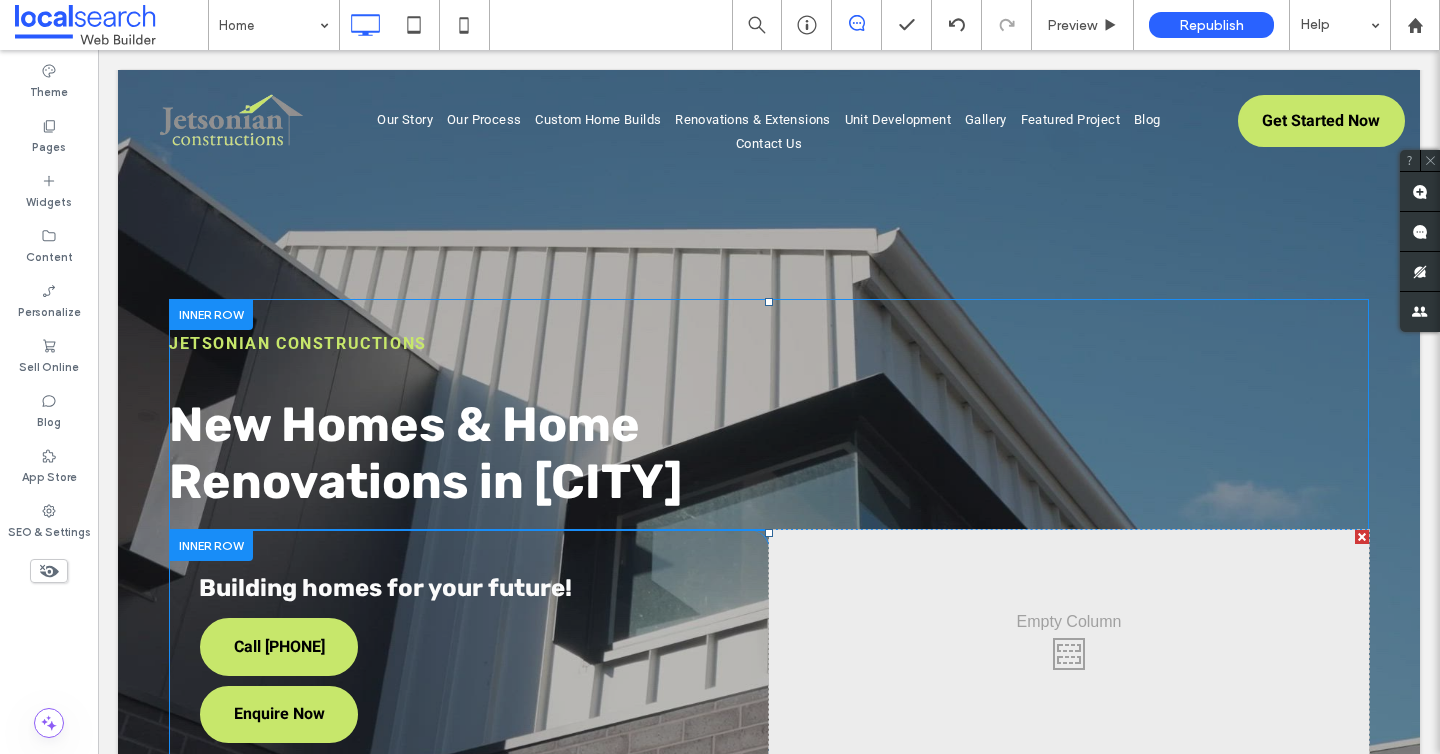scroll, scrollTop: 13, scrollLeft: 0, axis: vertical 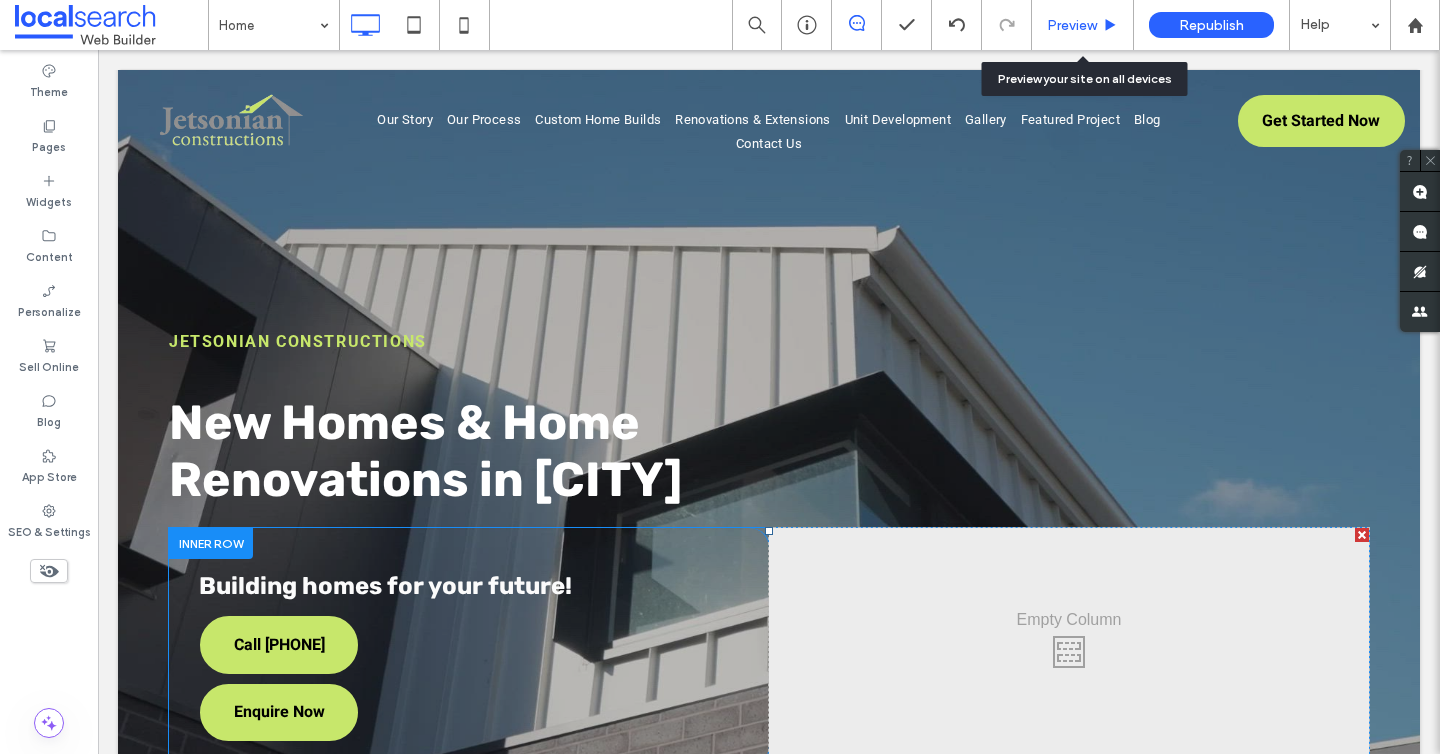click on "Preview" at bounding box center [1072, 25] 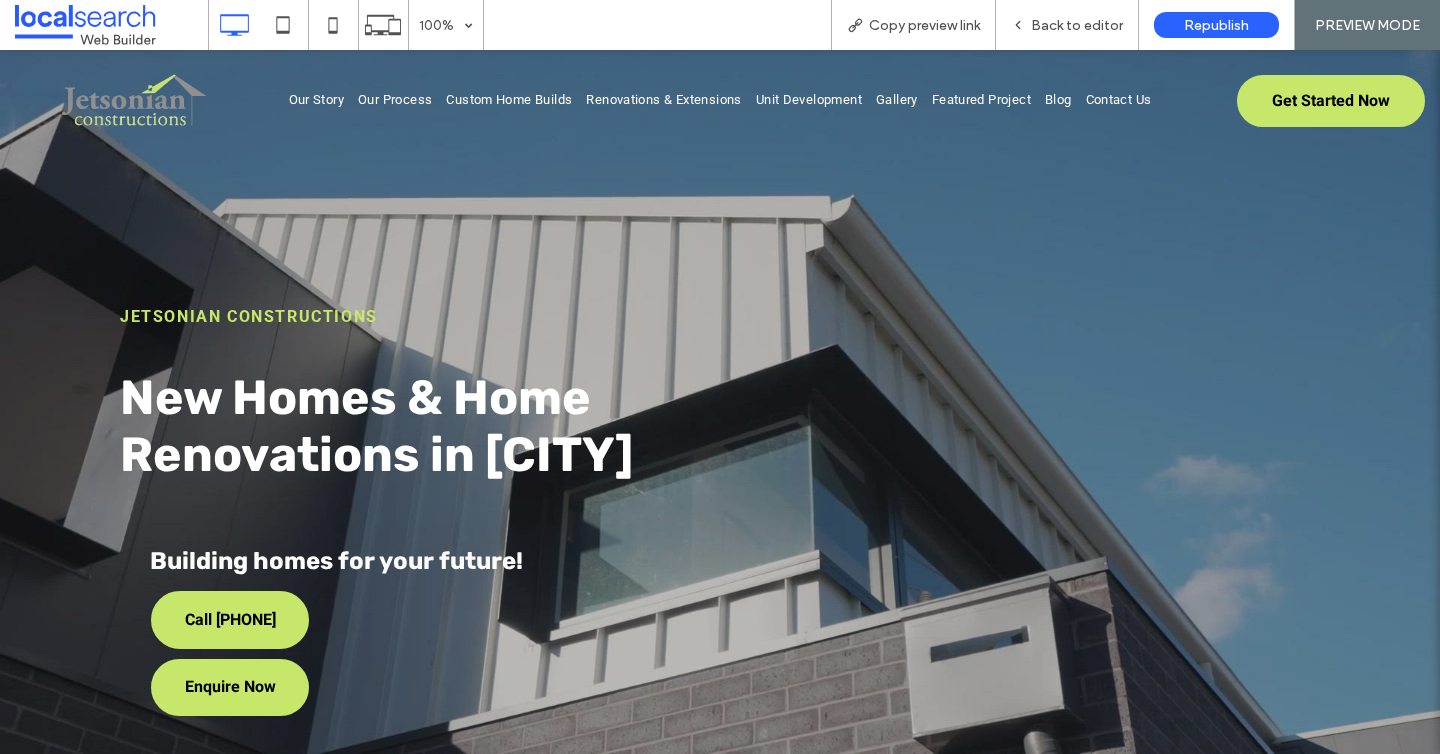 scroll, scrollTop: 0, scrollLeft: 0, axis: both 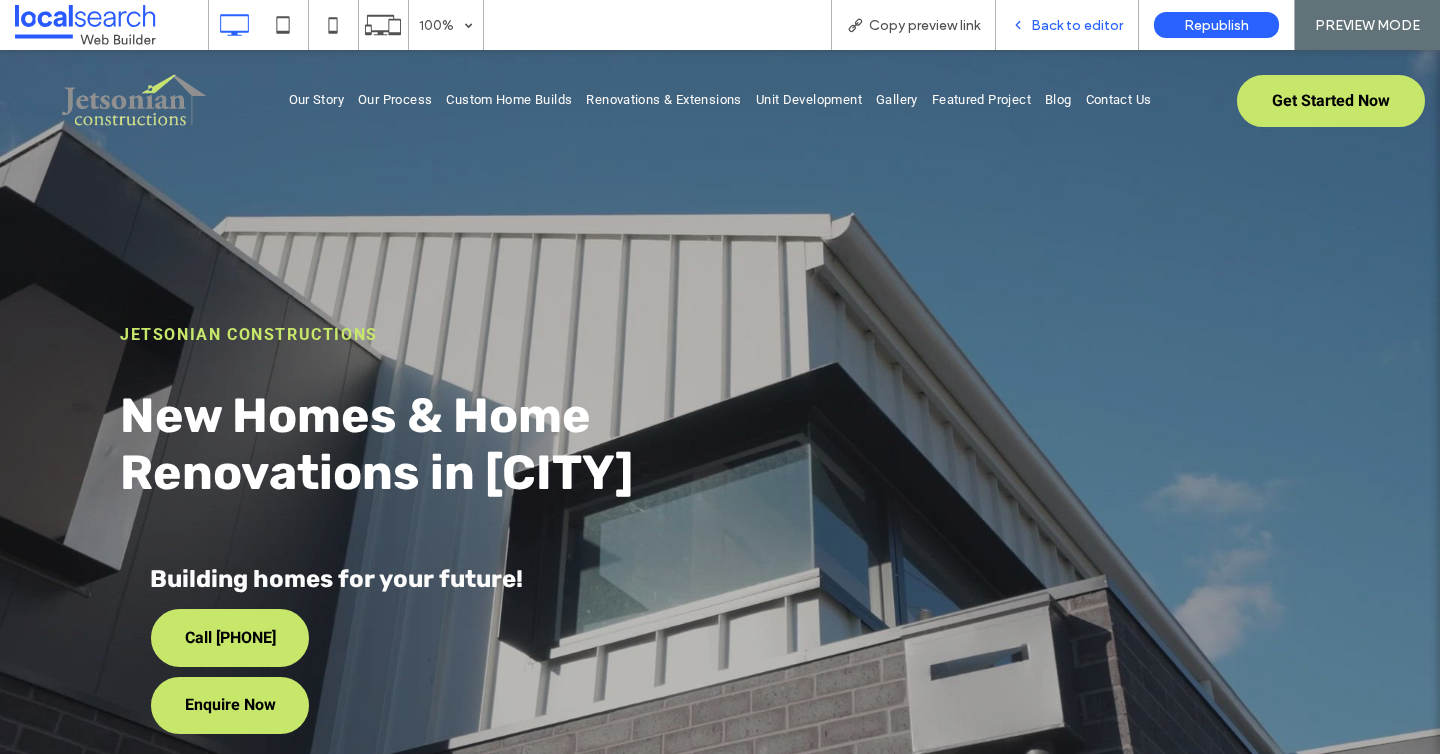 click on "Back to editor" at bounding box center [1067, 25] 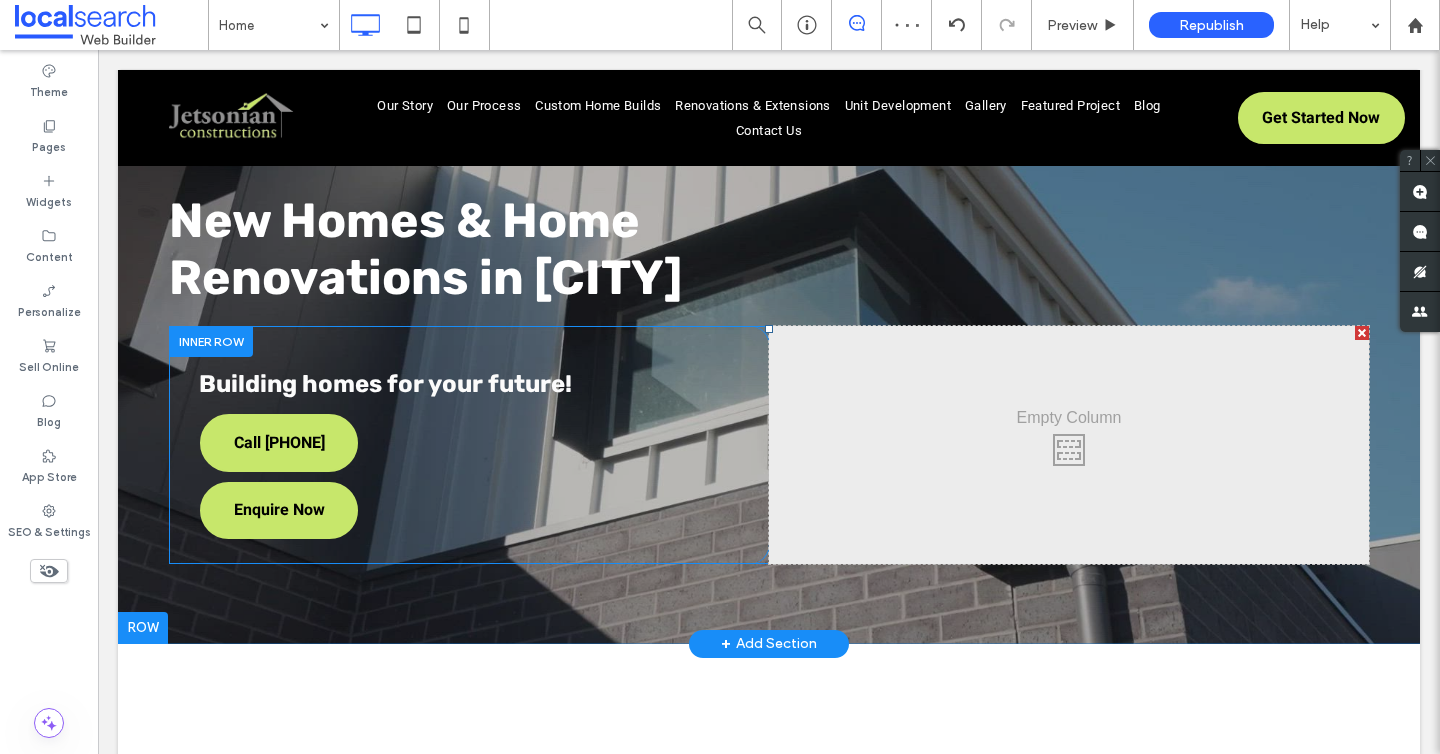 scroll, scrollTop: 216, scrollLeft: 0, axis: vertical 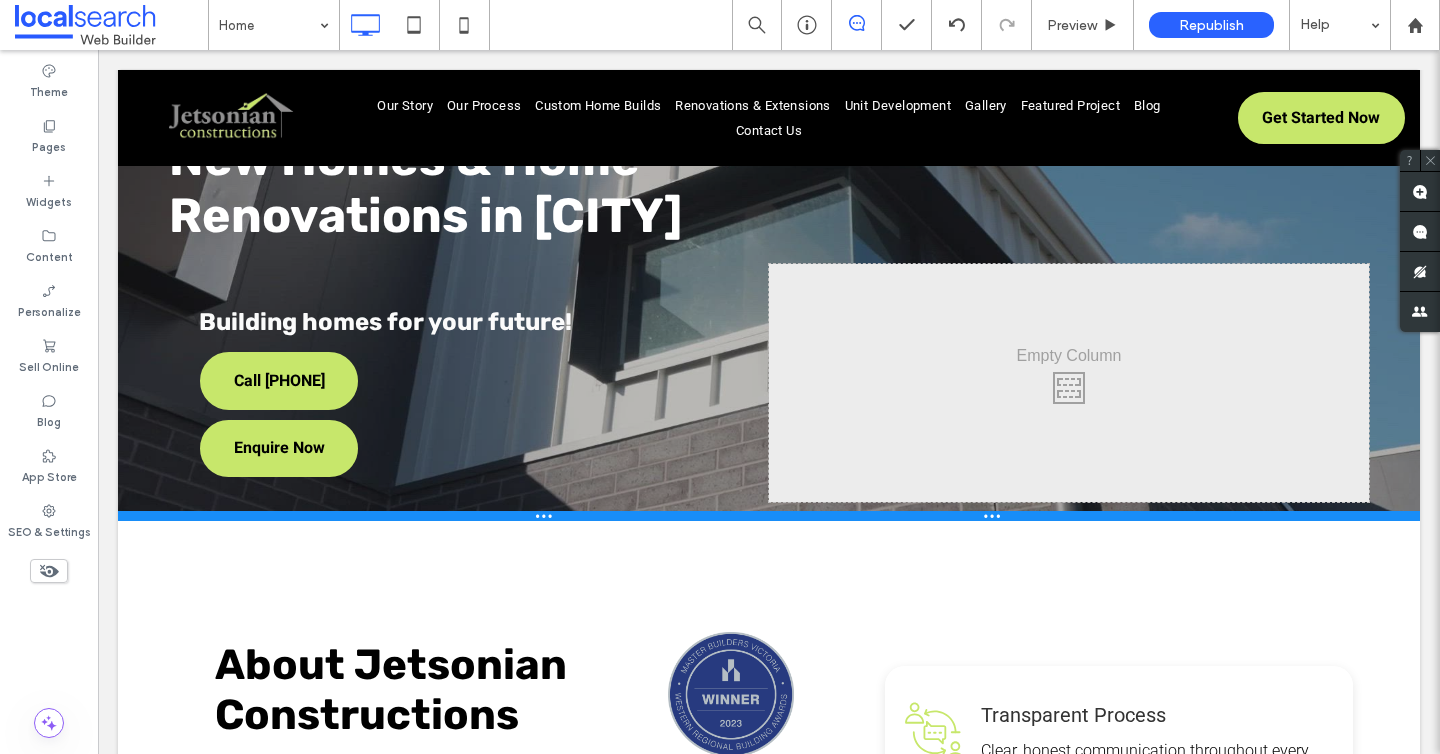 drag, startPoint x: 317, startPoint y: 639, endPoint x: 332, endPoint y: 515, distance: 124.90396 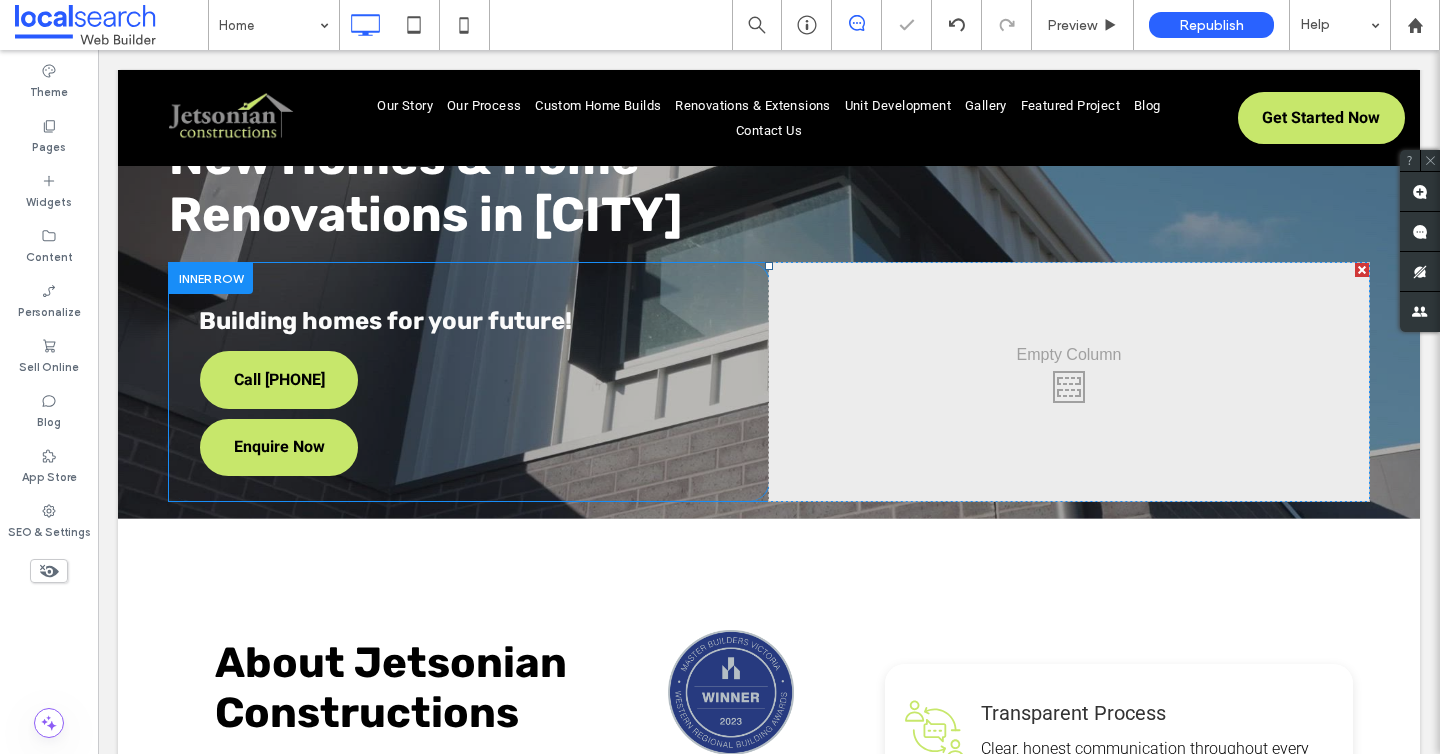 scroll, scrollTop: 0, scrollLeft: 0, axis: both 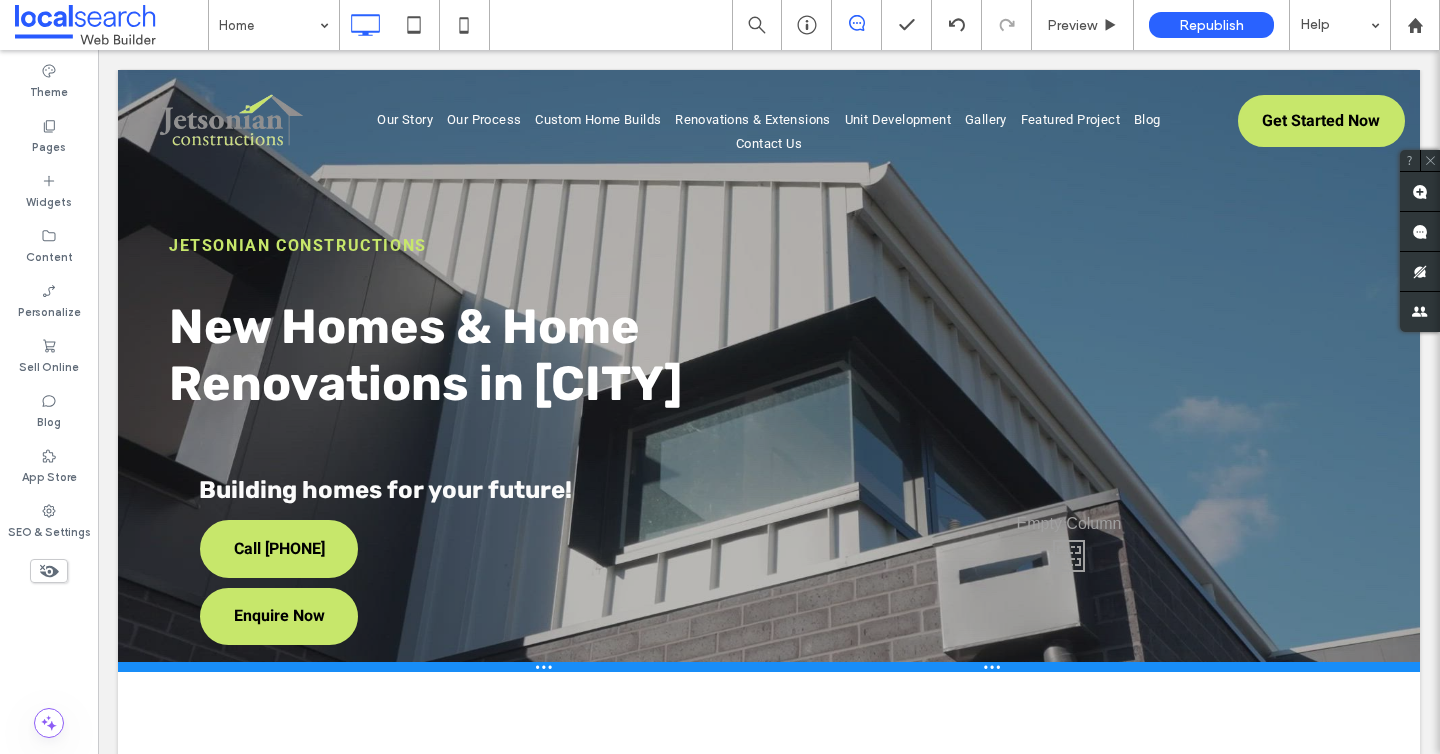 drag, startPoint x: 486, startPoint y: 728, endPoint x: 500, endPoint y: 633, distance: 96.02604 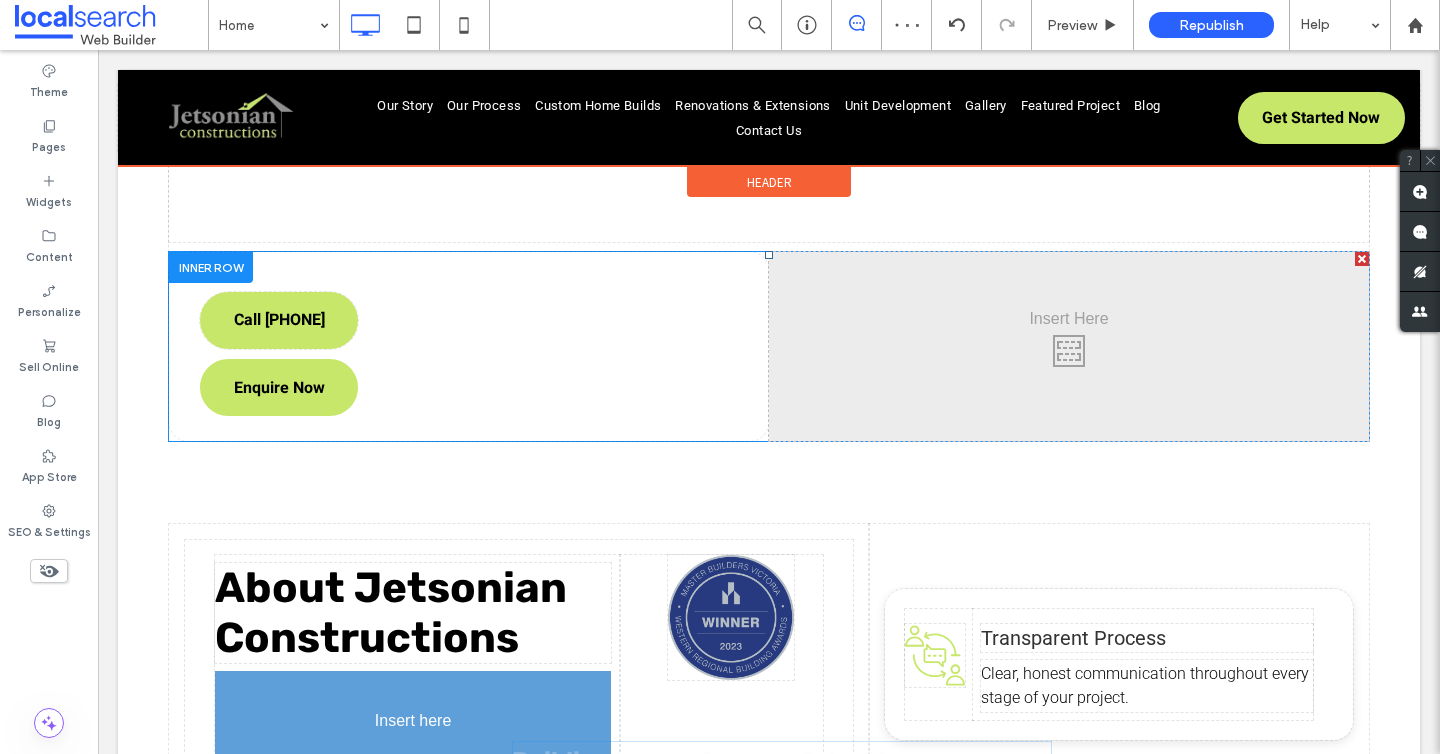 scroll, scrollTop: 220, scrollLeft: 0, axis: vertical 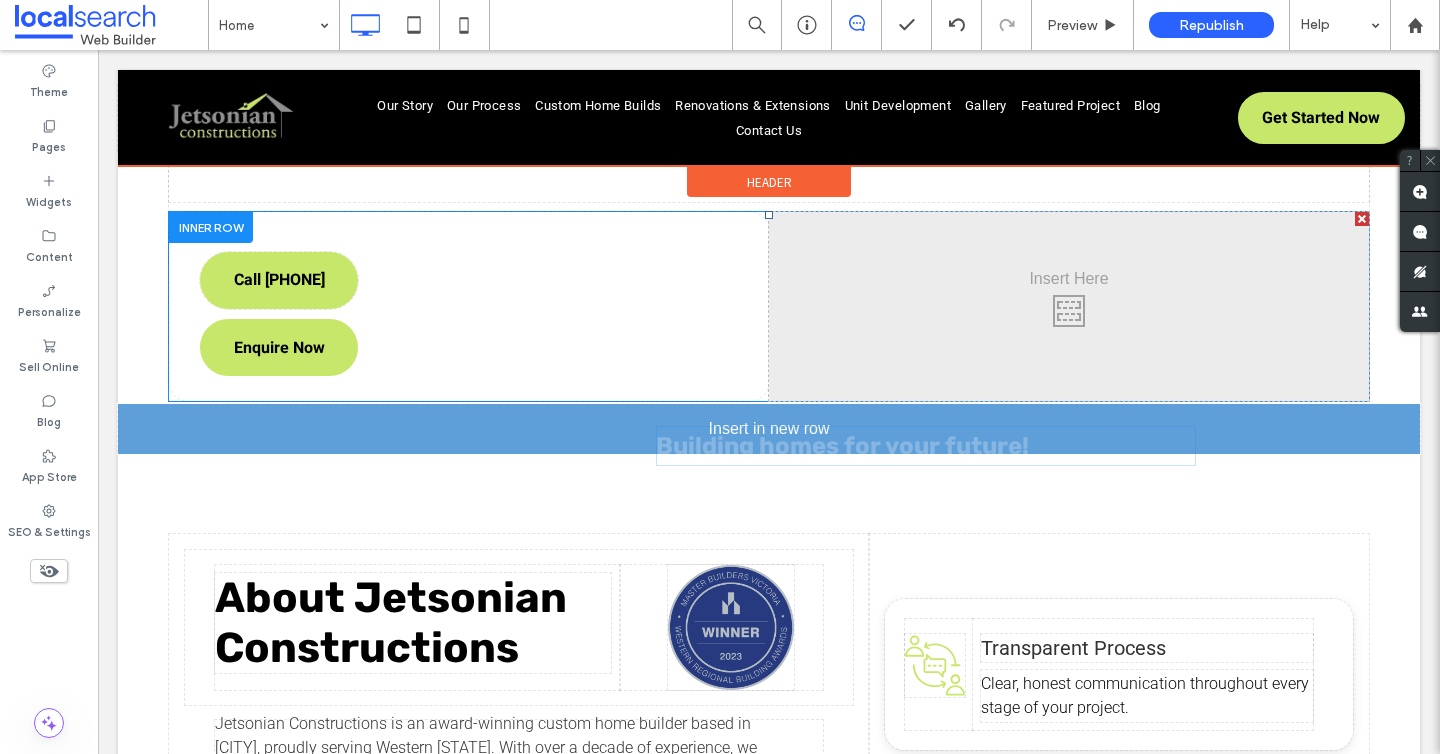 drag, startPoint x: 401, startPoint y: 481, endPoint x: 757, endPoint y: 437, distance: 358.7088 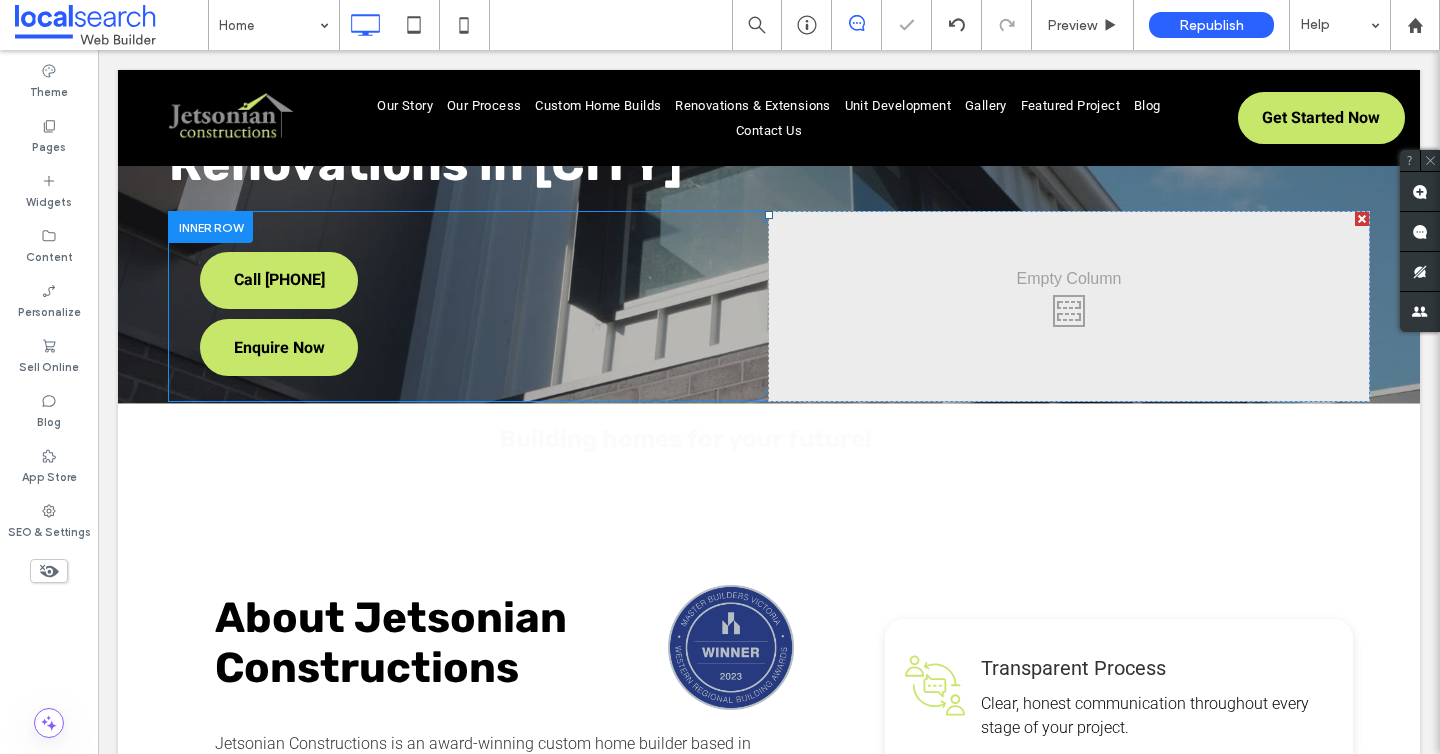 scroll, scrollTop: 0, scrollLeft: 0, axis: both 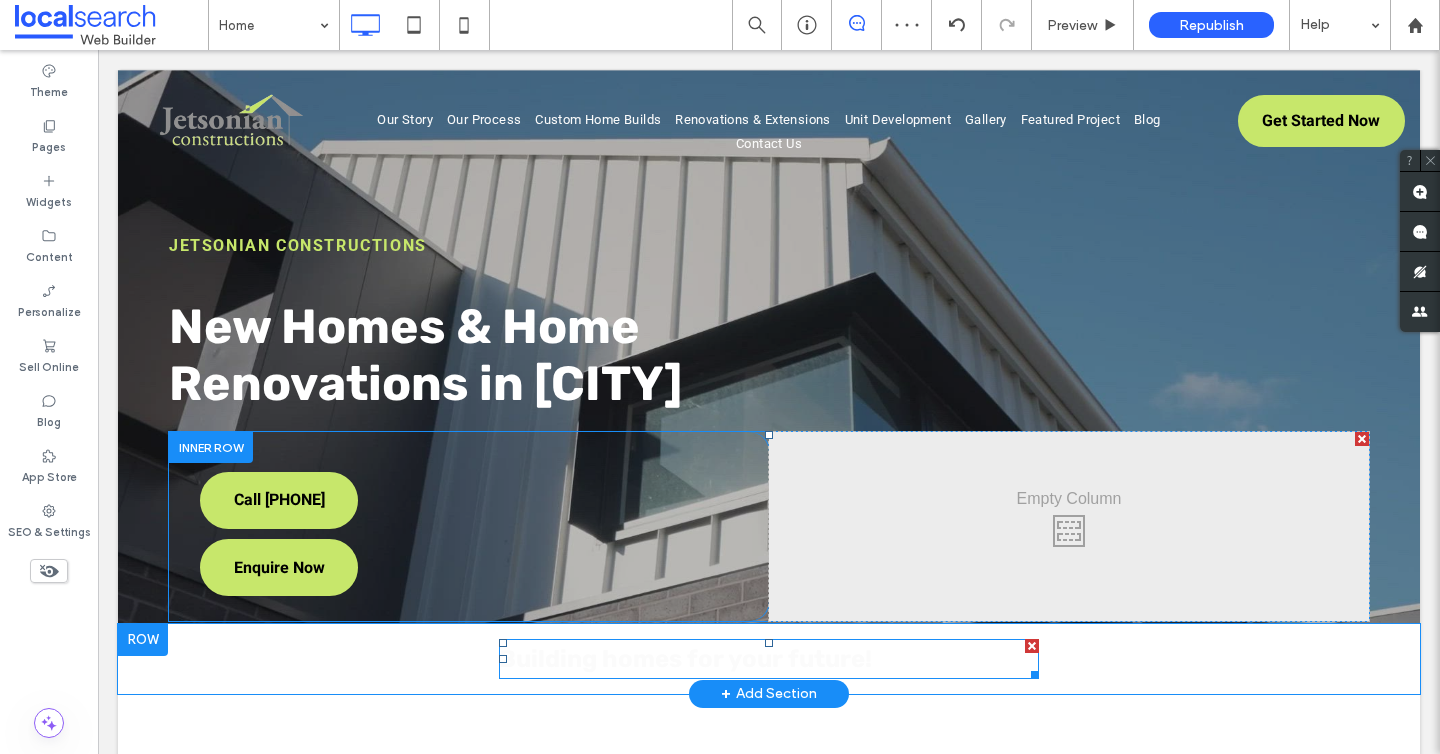 click on "Building homes for your future!" at bounding box center [685, 659] 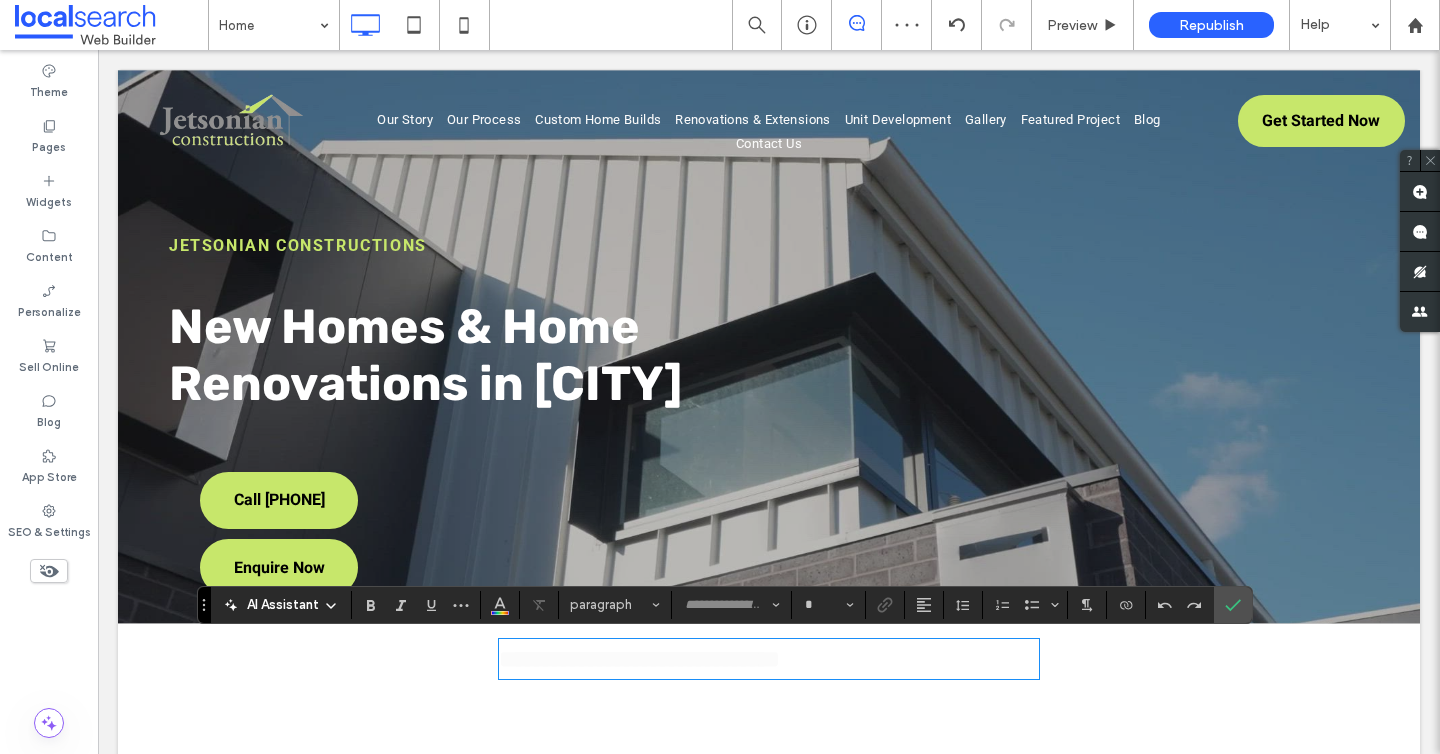 click on "**********" at bounding box center (639, 659) 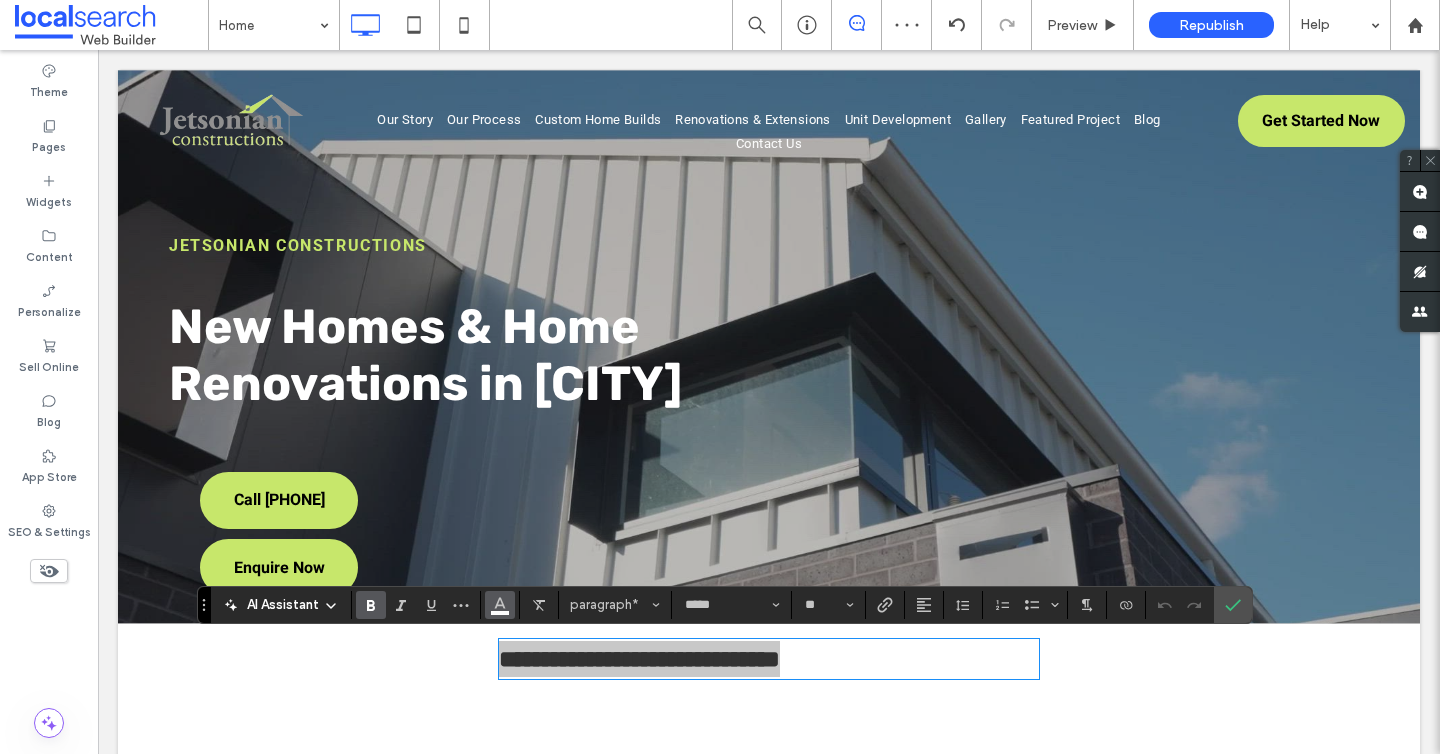 click 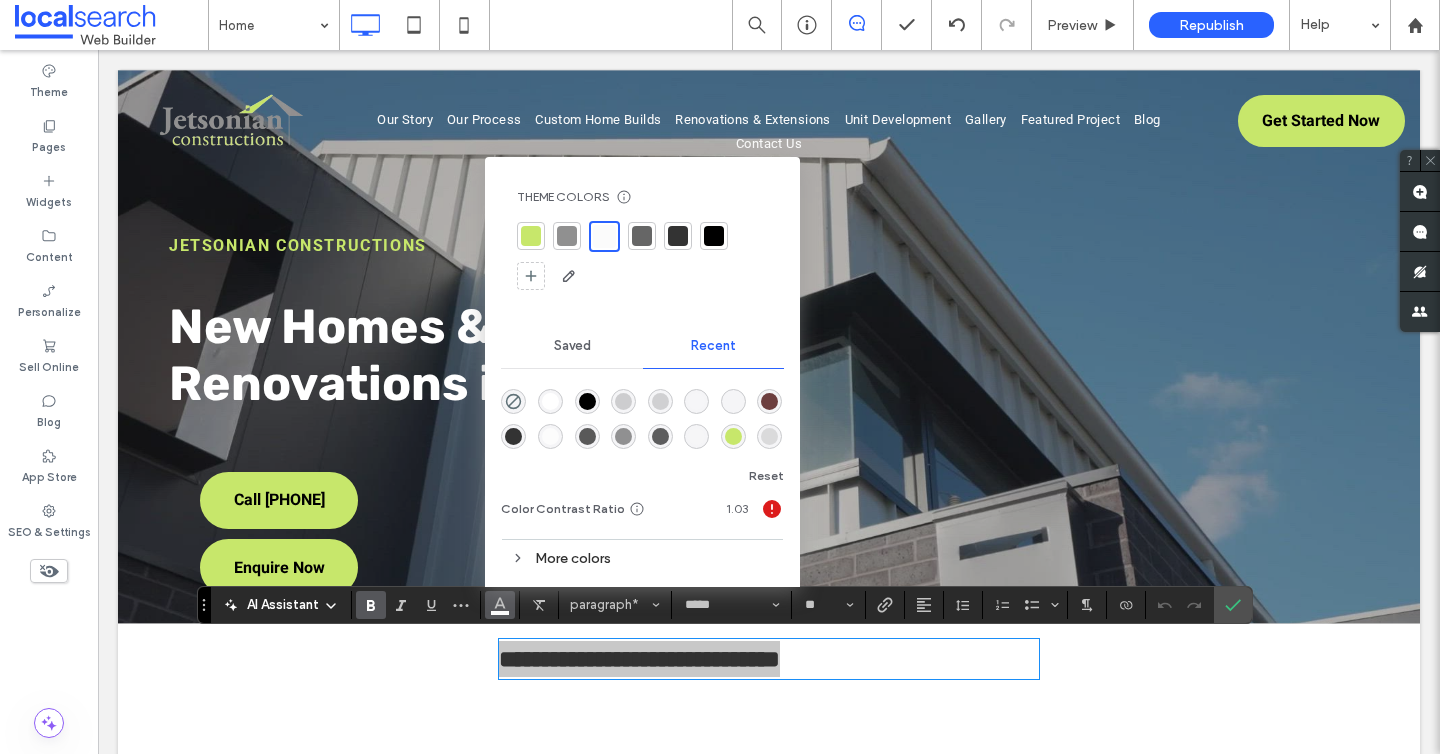 click at bounding box center (660, 436) 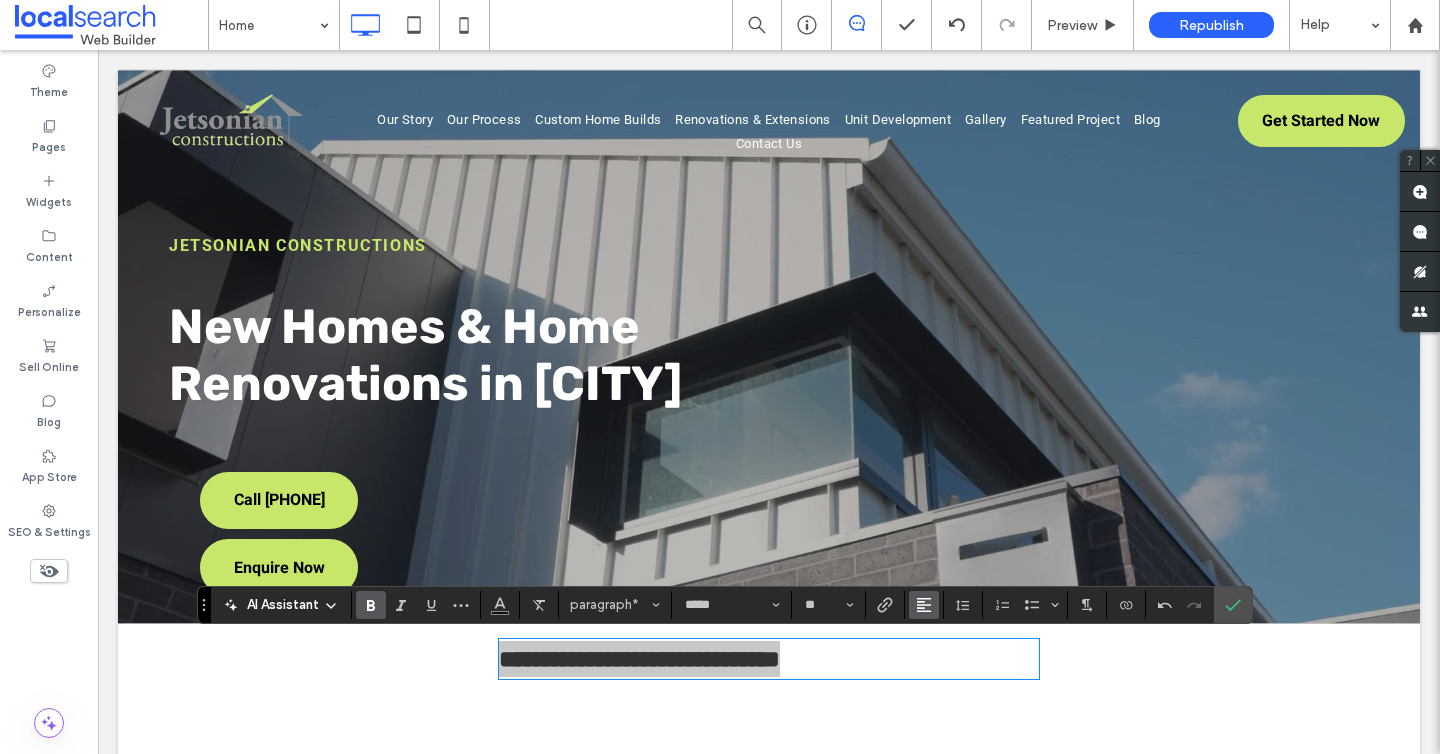 click at bounding box center (924, 605) 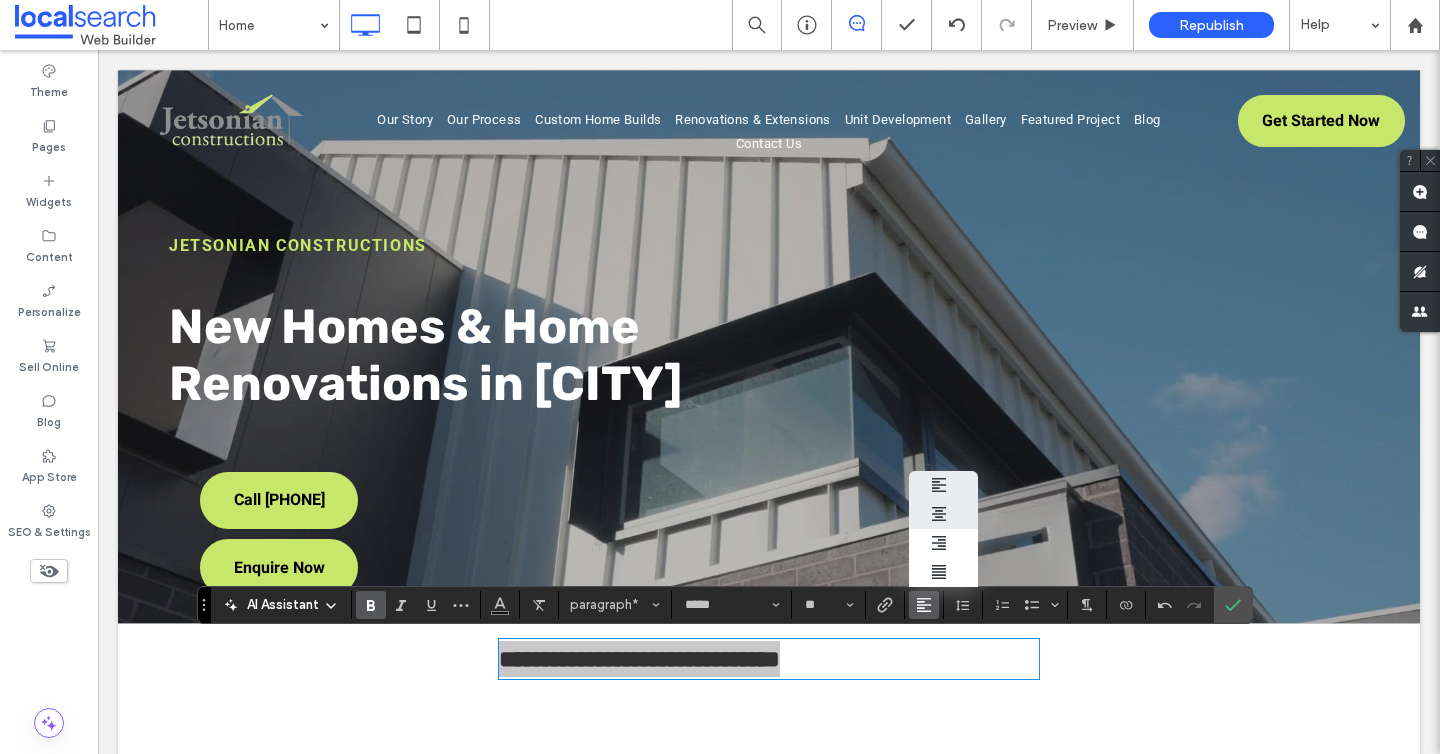 click 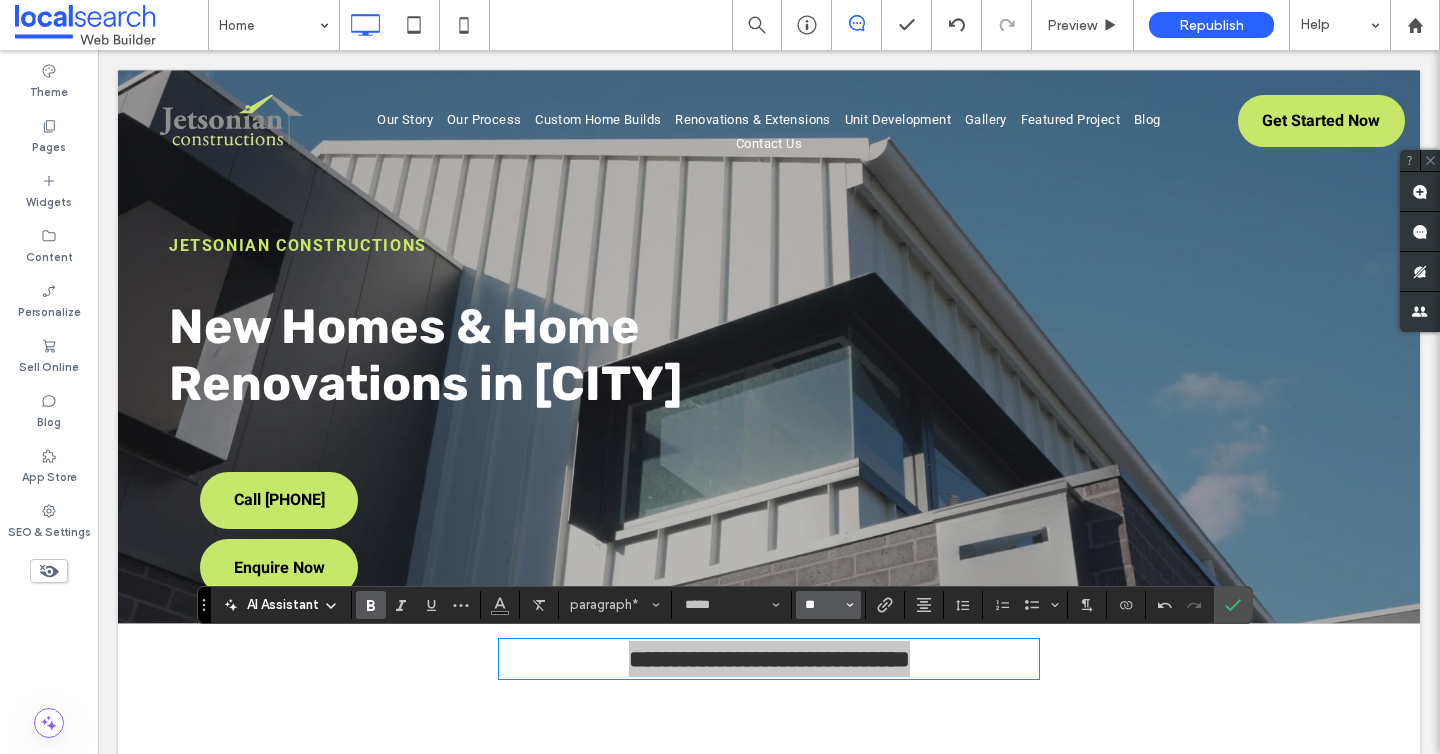 click on "**" at bounding box center [822, 605] 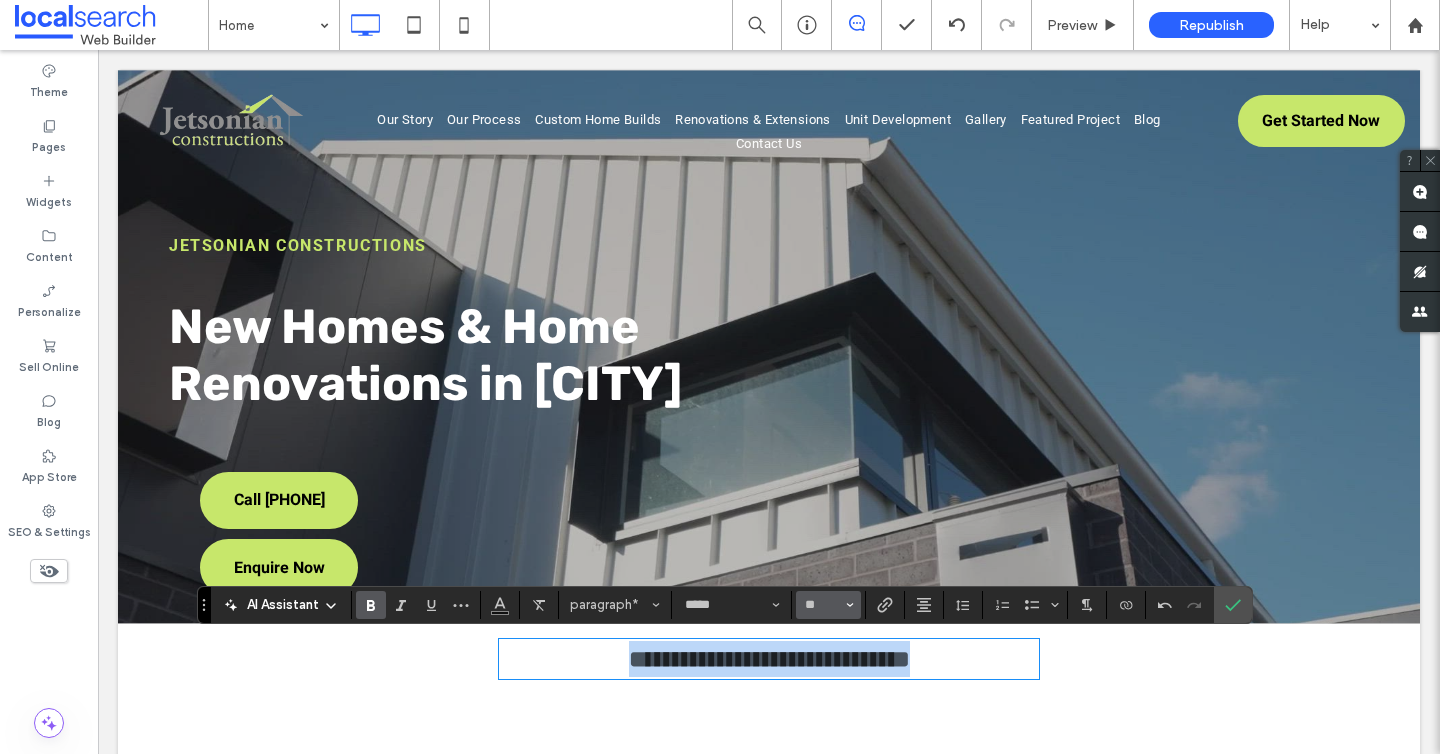 type on "**" 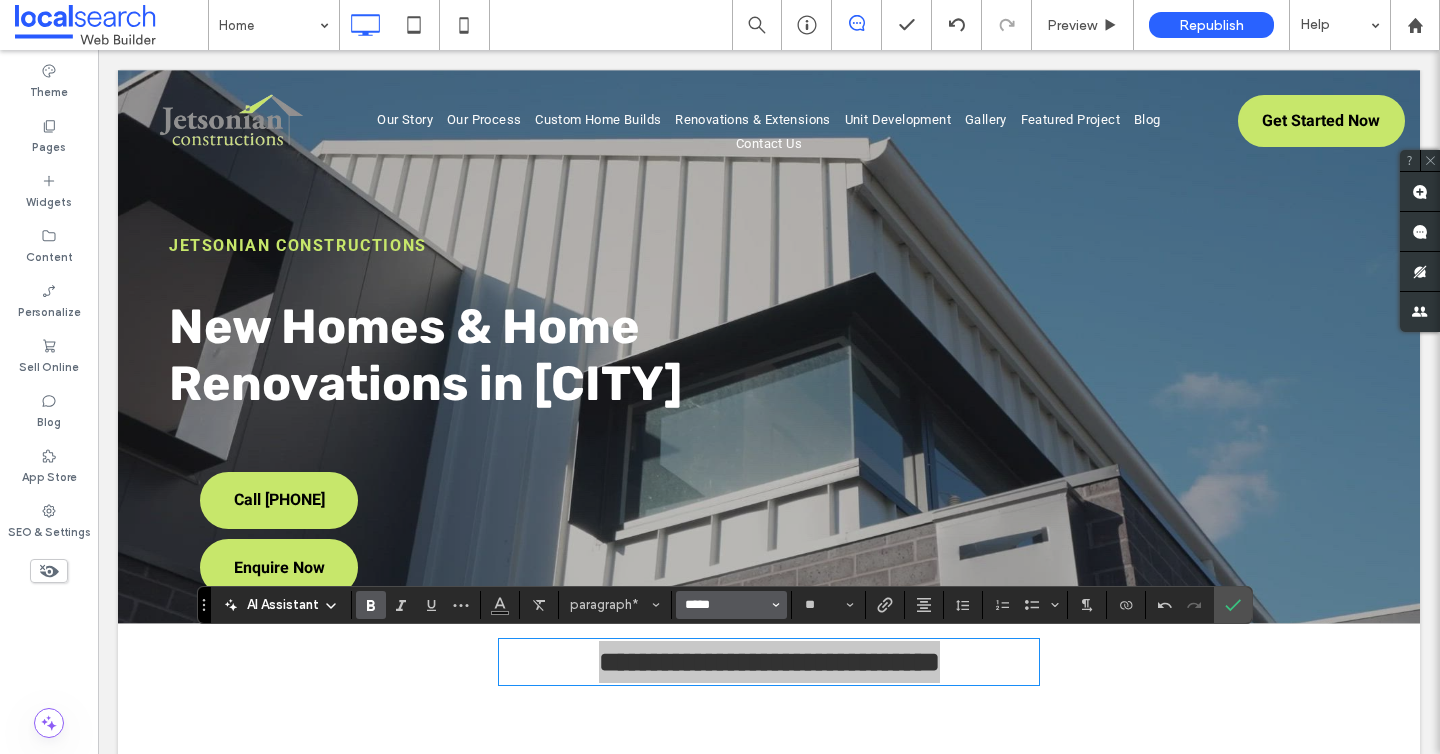 click on "*****" at bounding box center [725, 605] 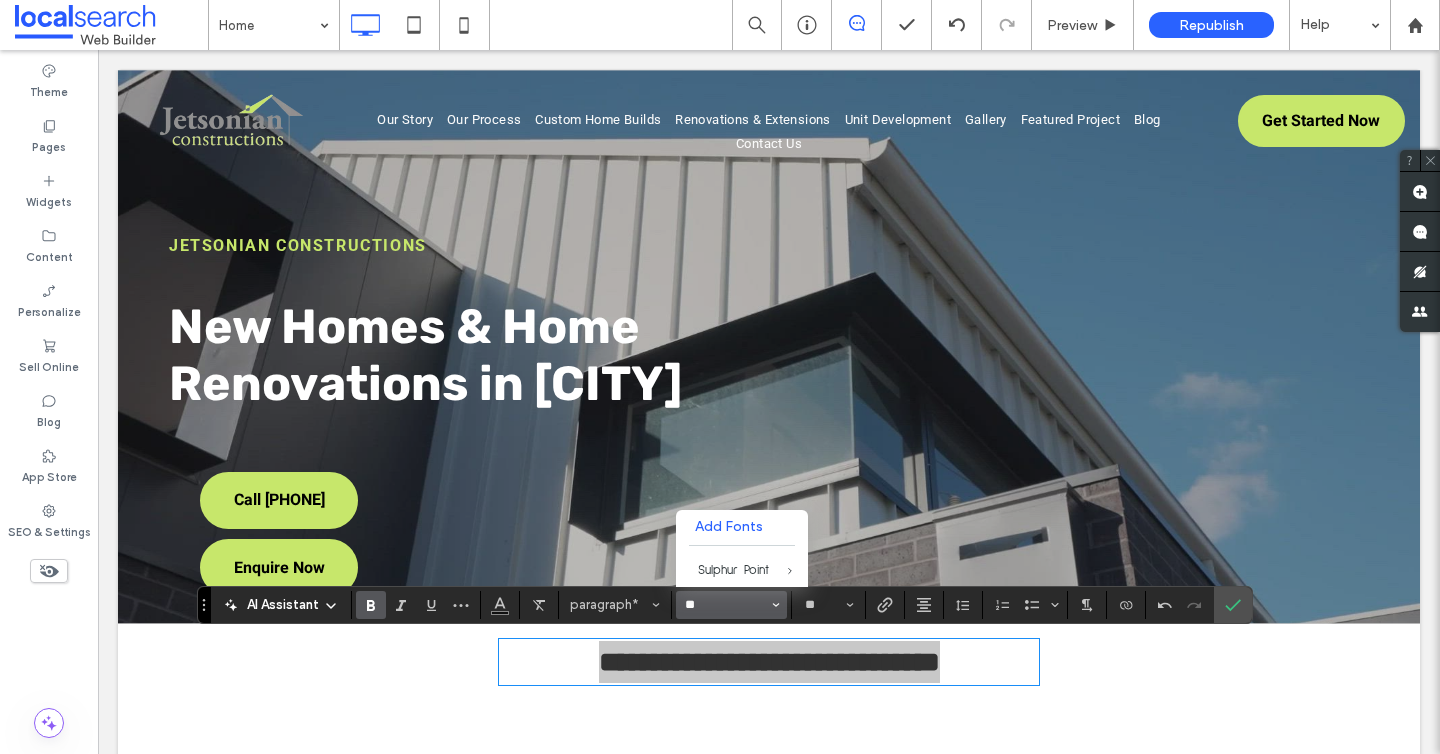 type on "*" 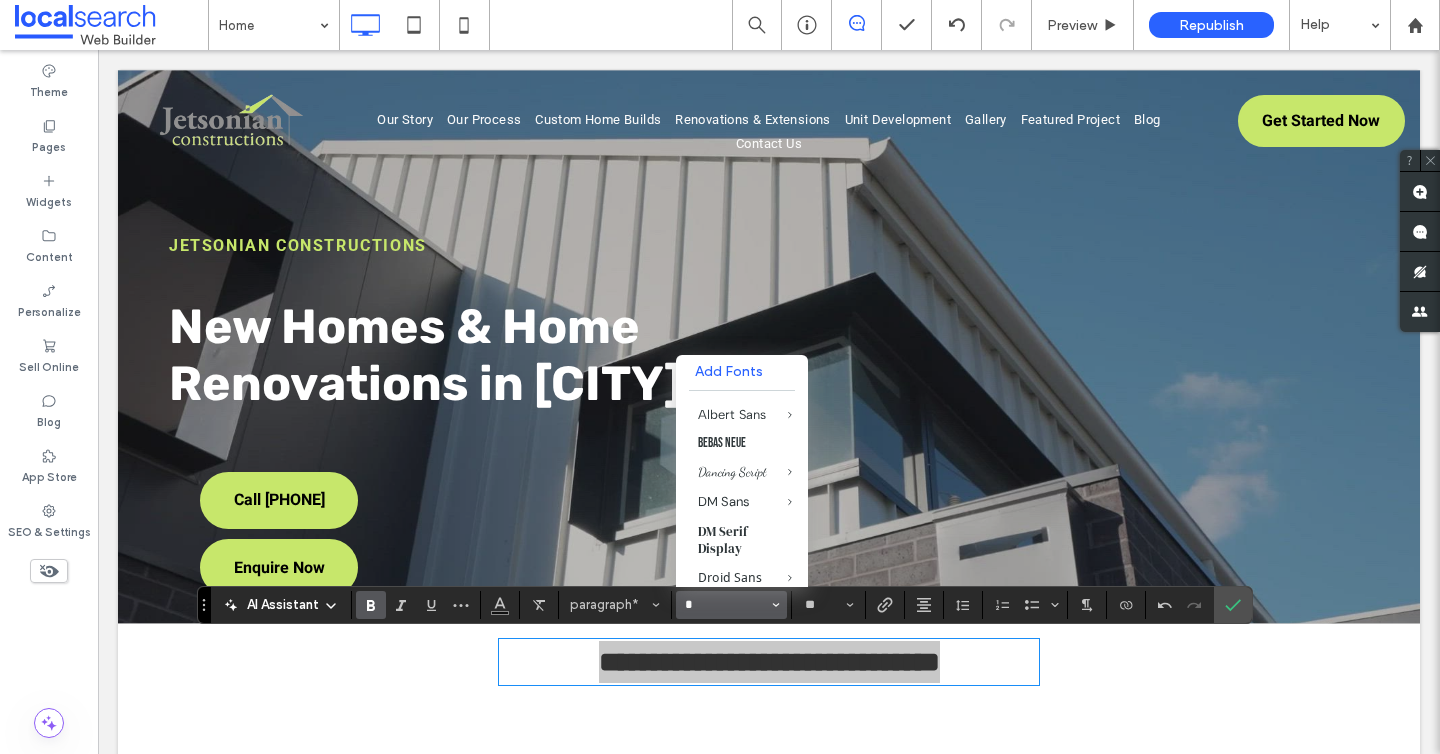 type 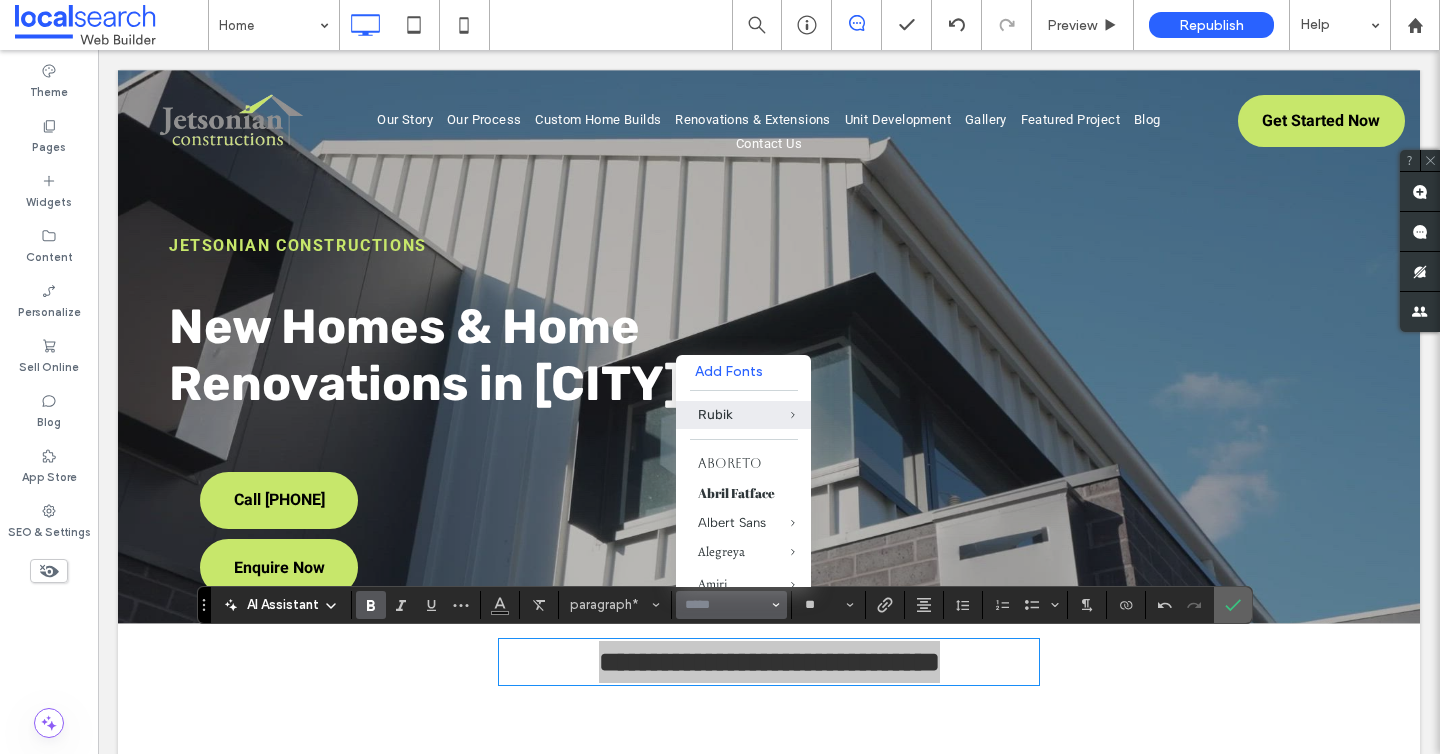 click at bounding box center (1229, 605) 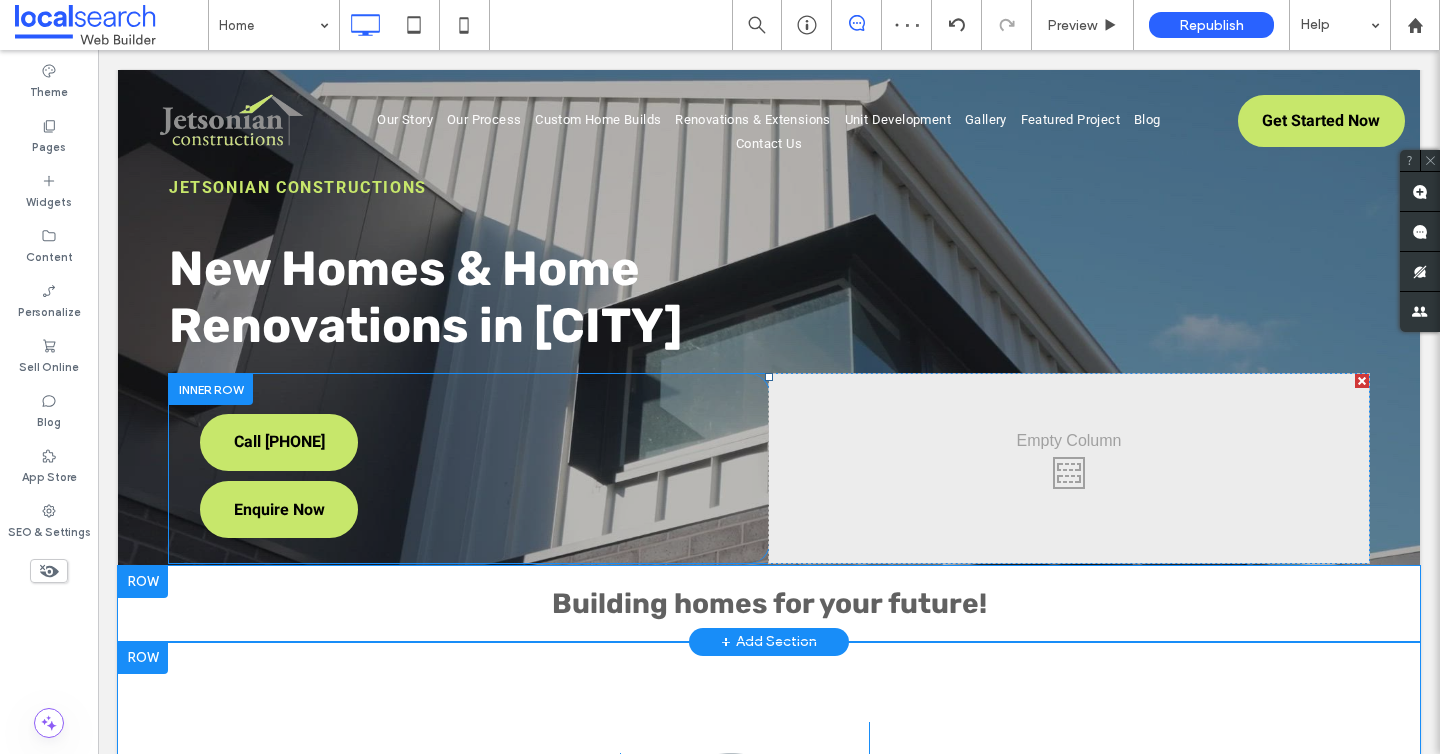 scroll, scrollTop: 0, scrollLeft: 0, axis: both 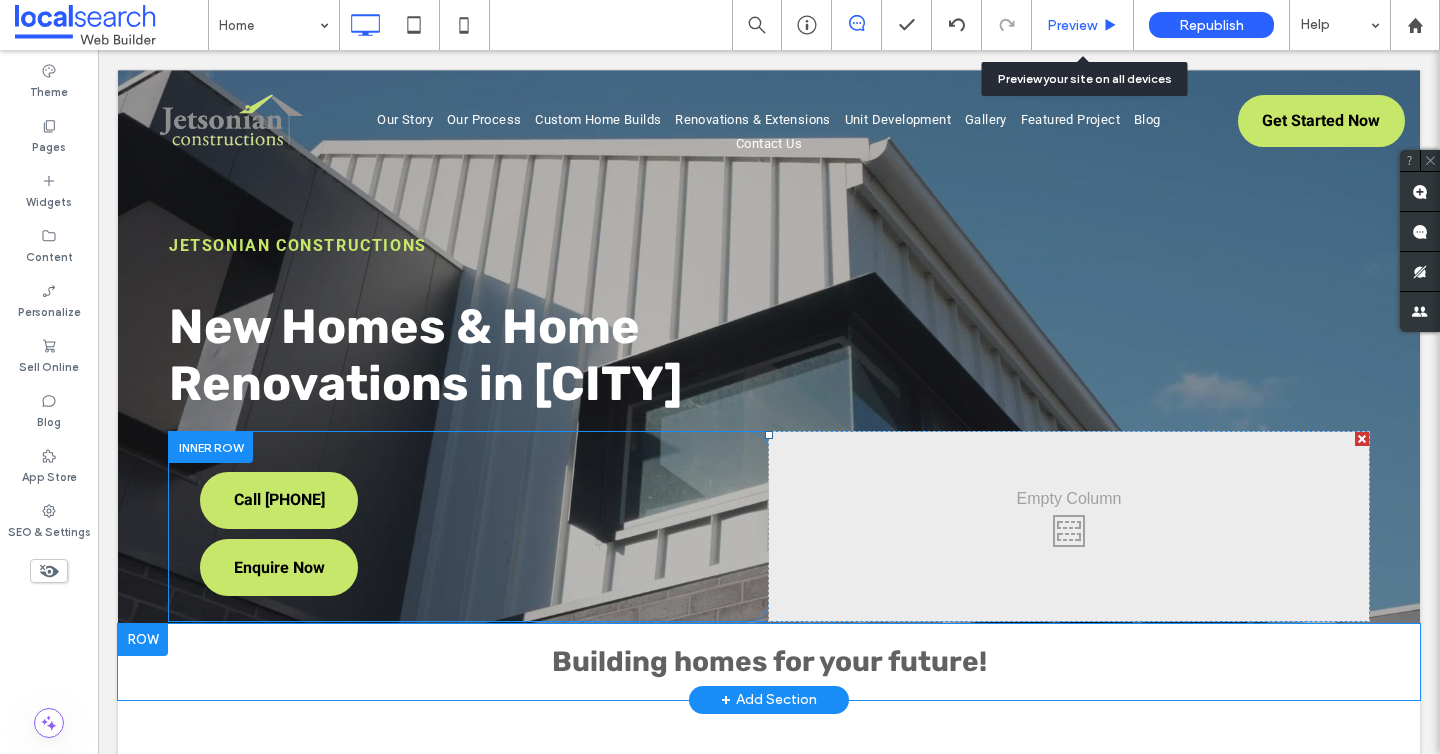 click on "Preview" at bounding box center (1072, 25) 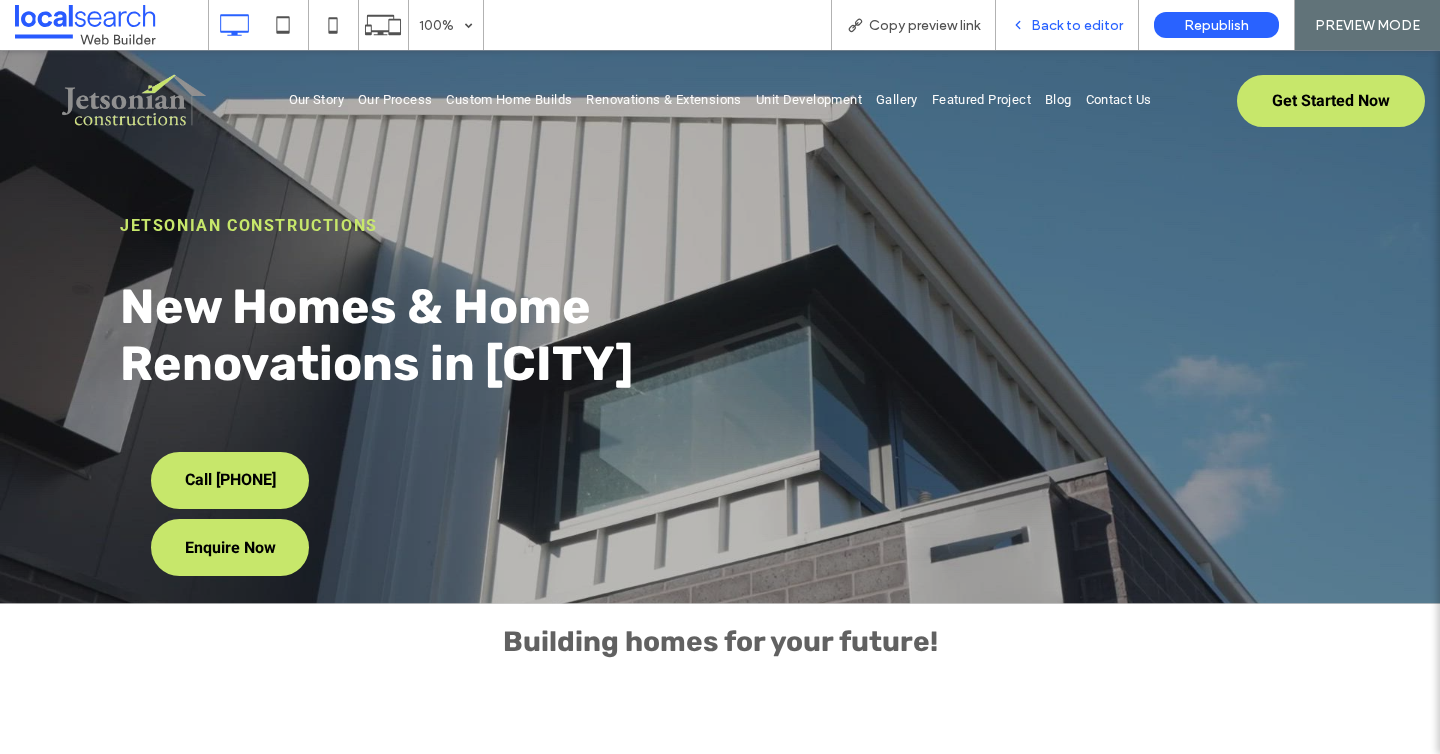 click on "Back to editor" at bounding box center (1077, 25) 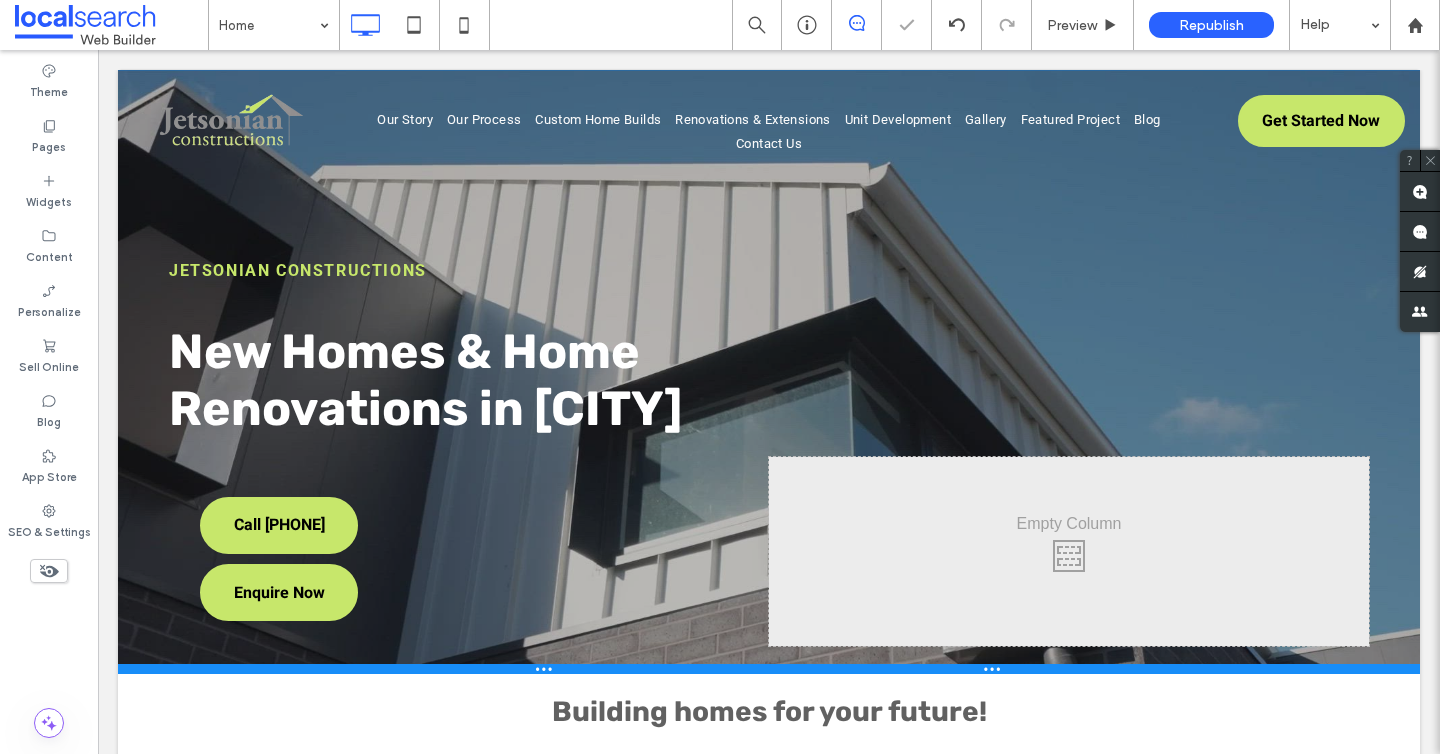 drag, startPoint x: 493, startPoint y: 617, endPoint x: 489, endPoint y: 668, distance: 51.156624 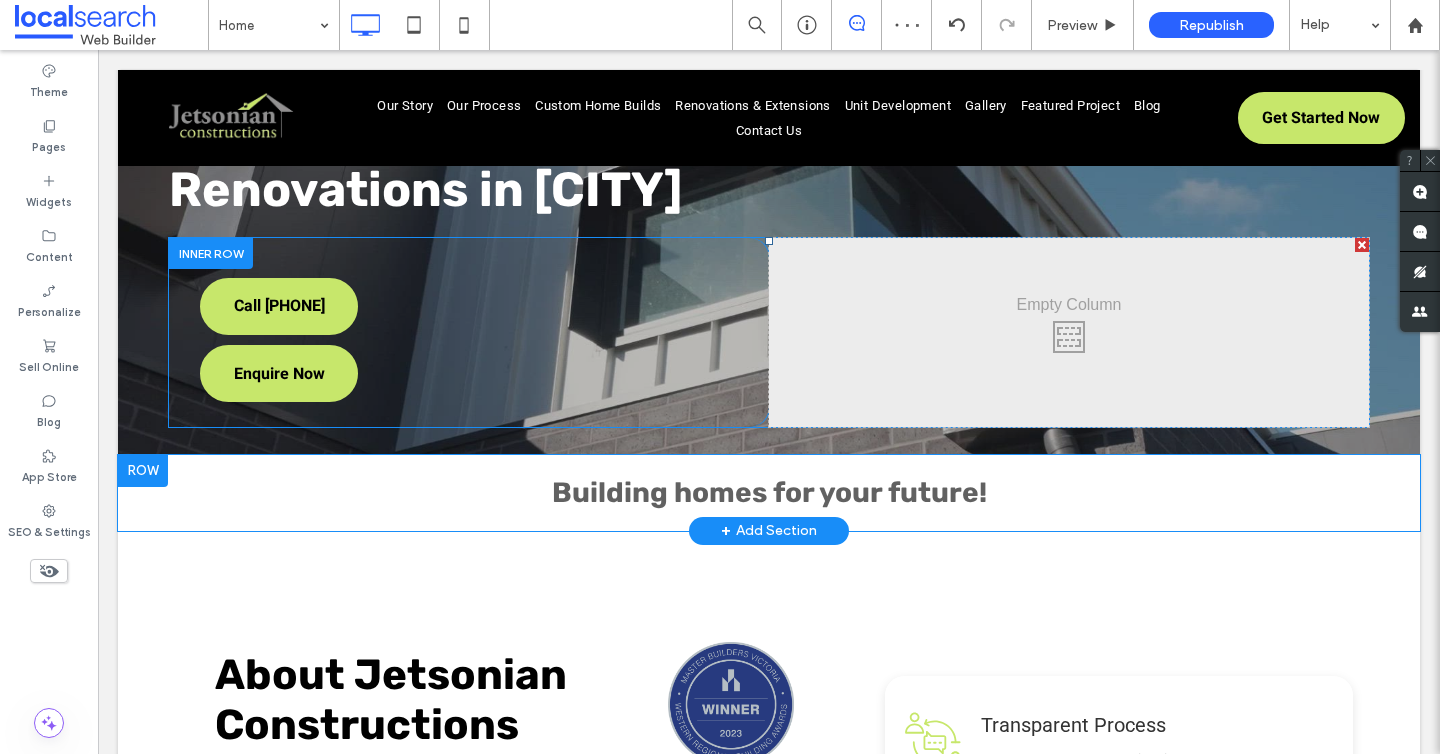 scroll, scrollTop: 0, scrollLeft: 0, axis: both 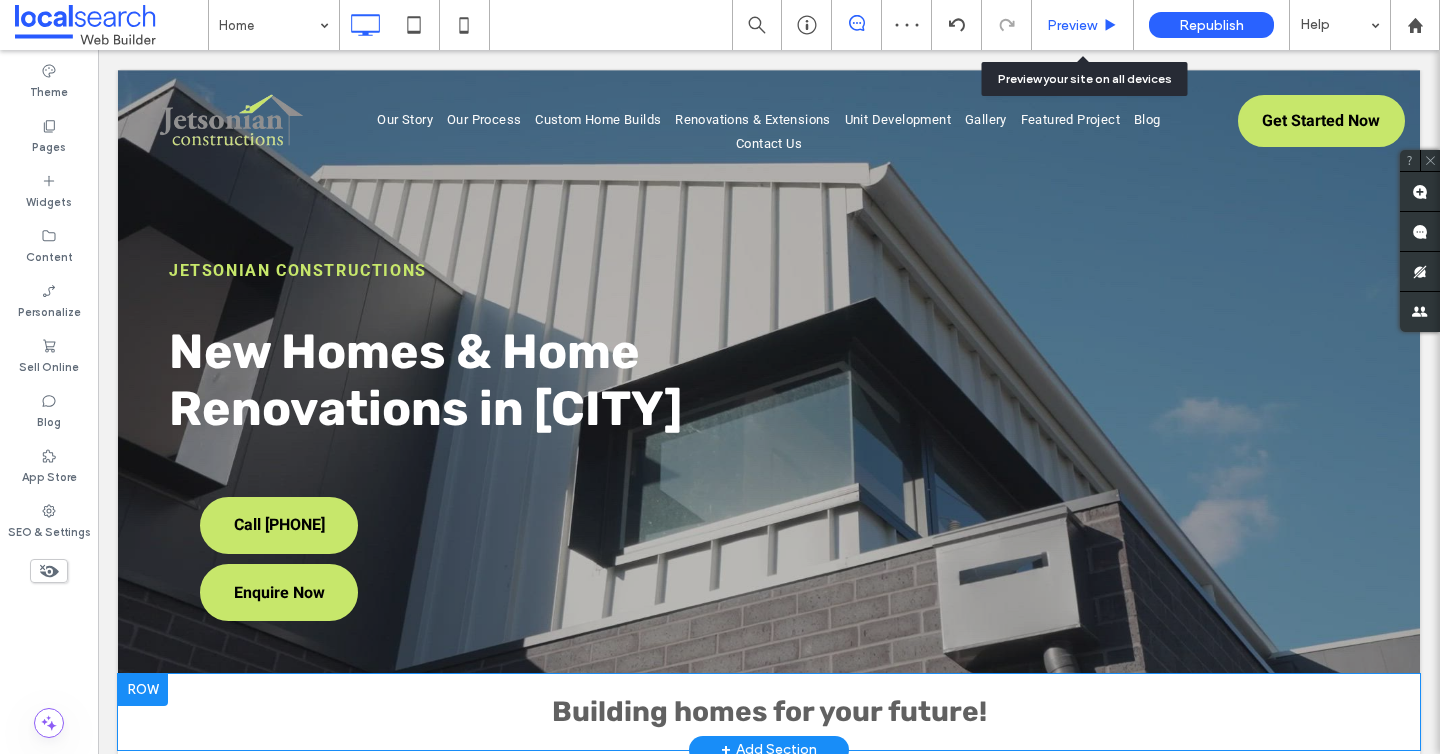 click on "Preview" at bounding box center (1072, 25) 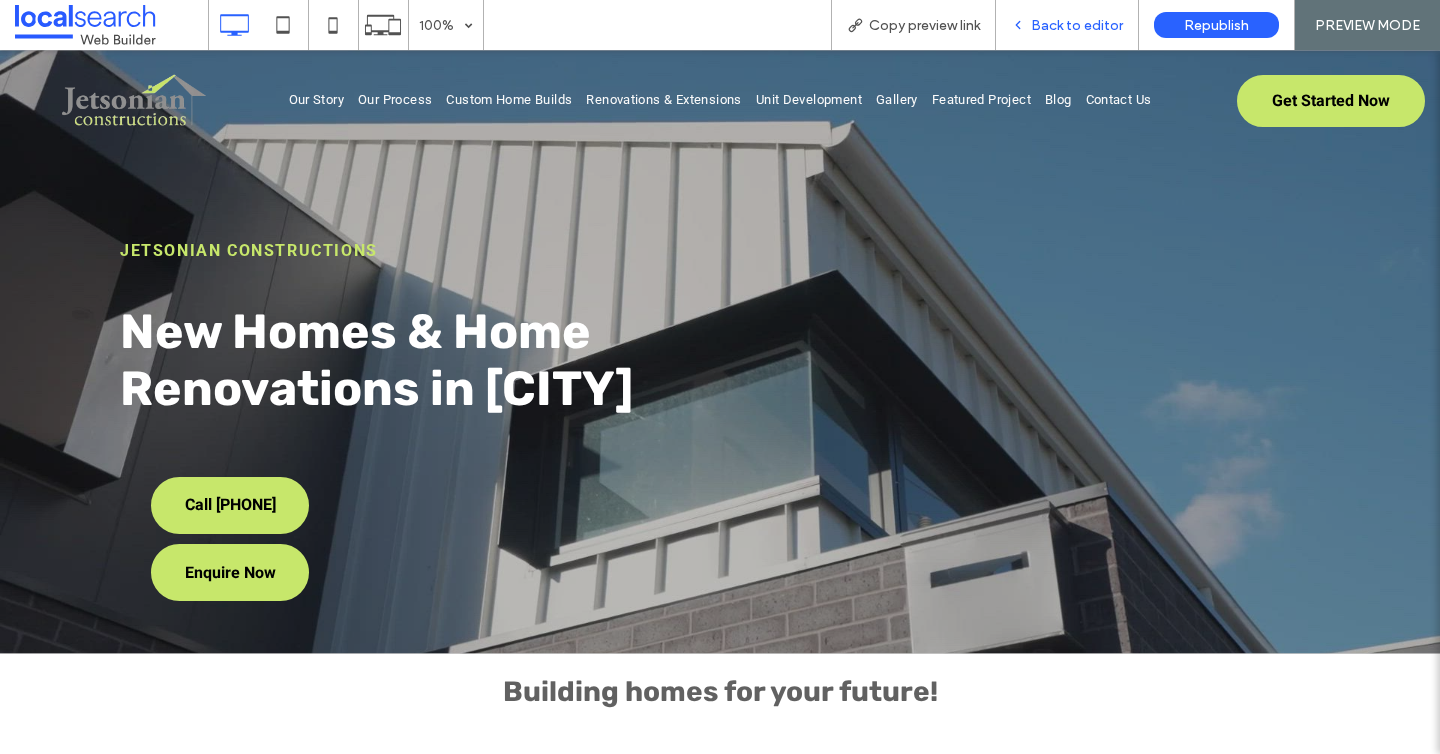 click on "Back to editor" at bounding box center (1077, 25) 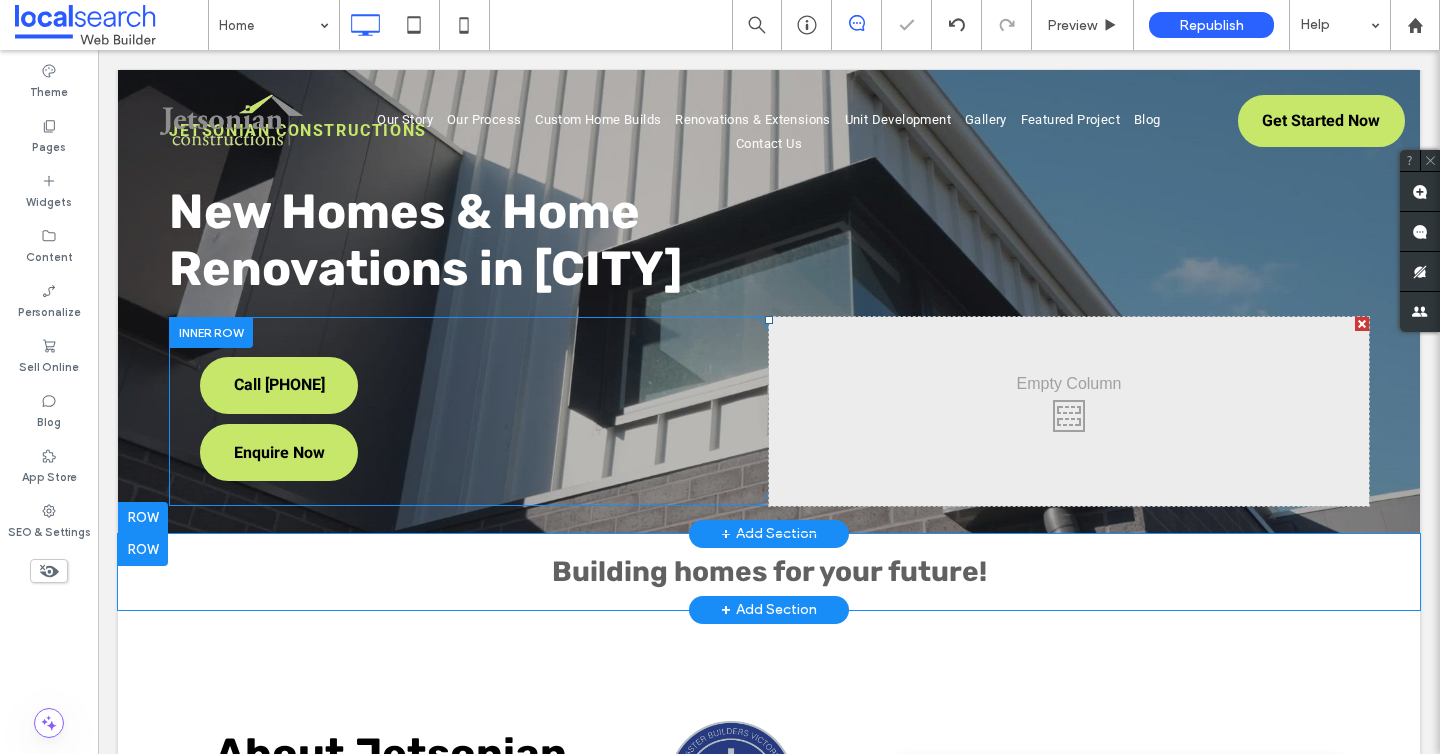 scroll, scrollTop: 147, scrollLeft: 0, axis: vertical 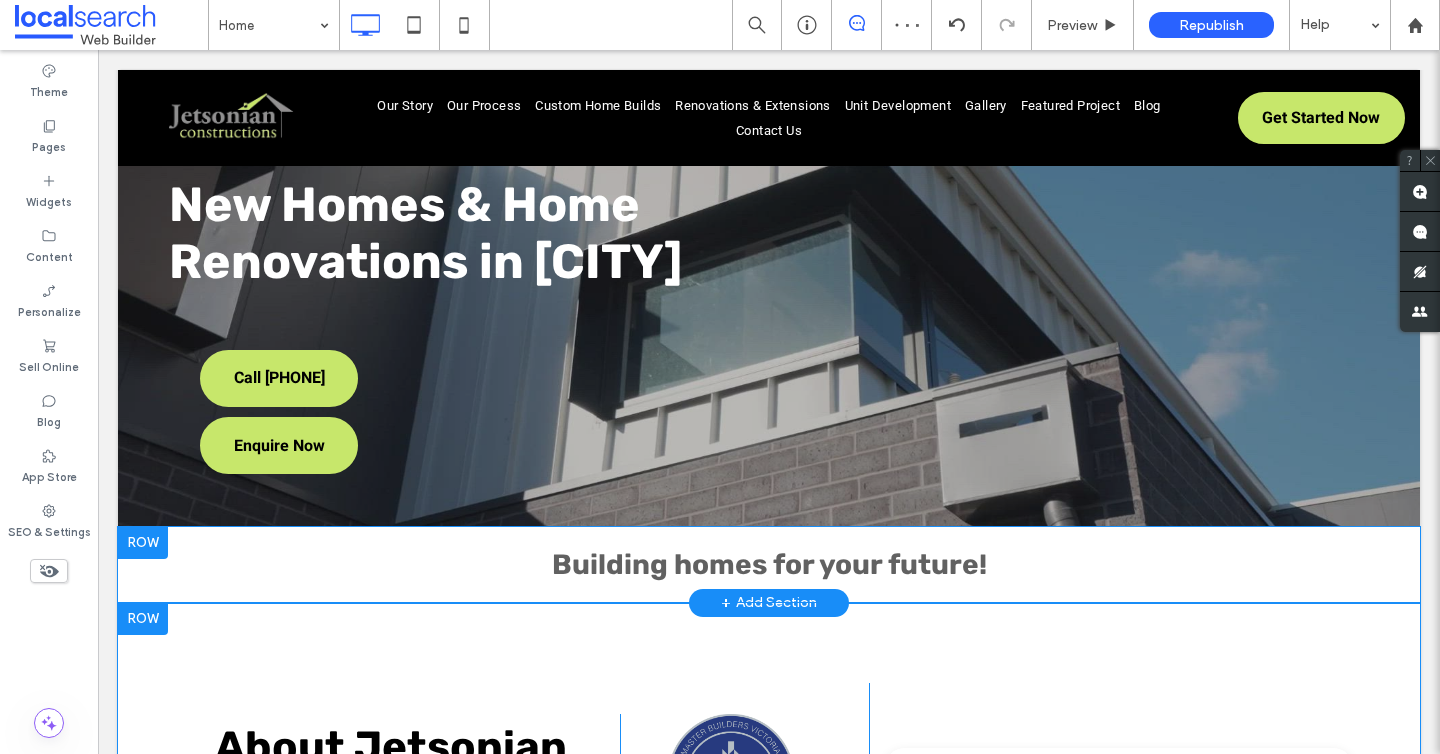 click on "Jetsonian Constructions is an award-winning custom home builder based in [CITY], proudly serving Western [STATE]. With over a decade of experience, we focus on delivering homes that blend luxury, style, and functionality. Our commitment to making your building experience stress-free and enjoyable starts with getting to know your needs and desires. We understand that each home is as unique as its owner, and we work closely with you to bring your vision to life.
Whether you’re building a new,
custom home , undertaking a
renovation , or adding an
extension , our construction team ensures your project stays on budget while exceeding expectations. From concept to completion, we use only the highest quality materials and work with trusted suppliers and skilled tradespeople to guarantee a superior standard of craftsmanship in every home we build. Get in touch today on
[PHONE]" at bounding box center (769, 1030) 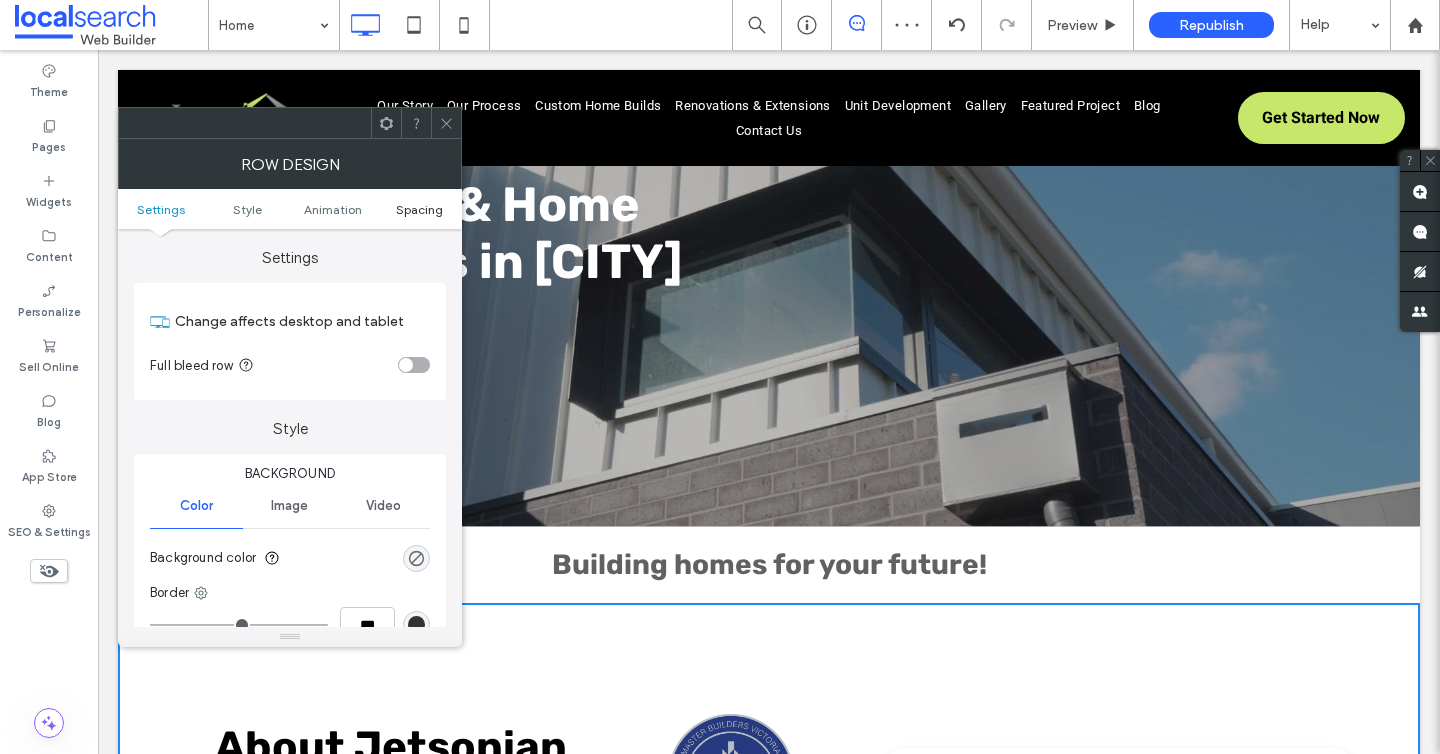 click on "Spacing" at bounding box center (419, 209) 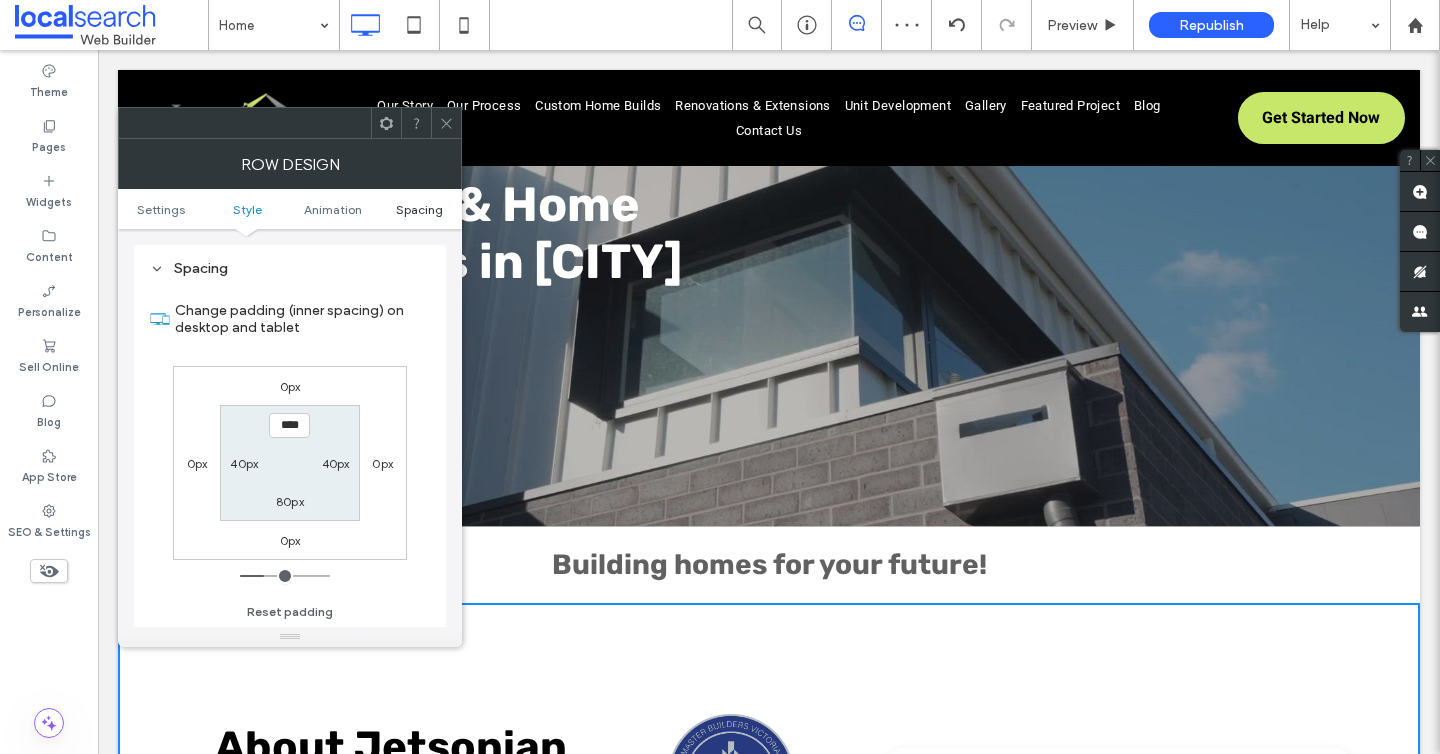 scroll, scrollTop: 566, scrollLeft: 0, axis: vertical 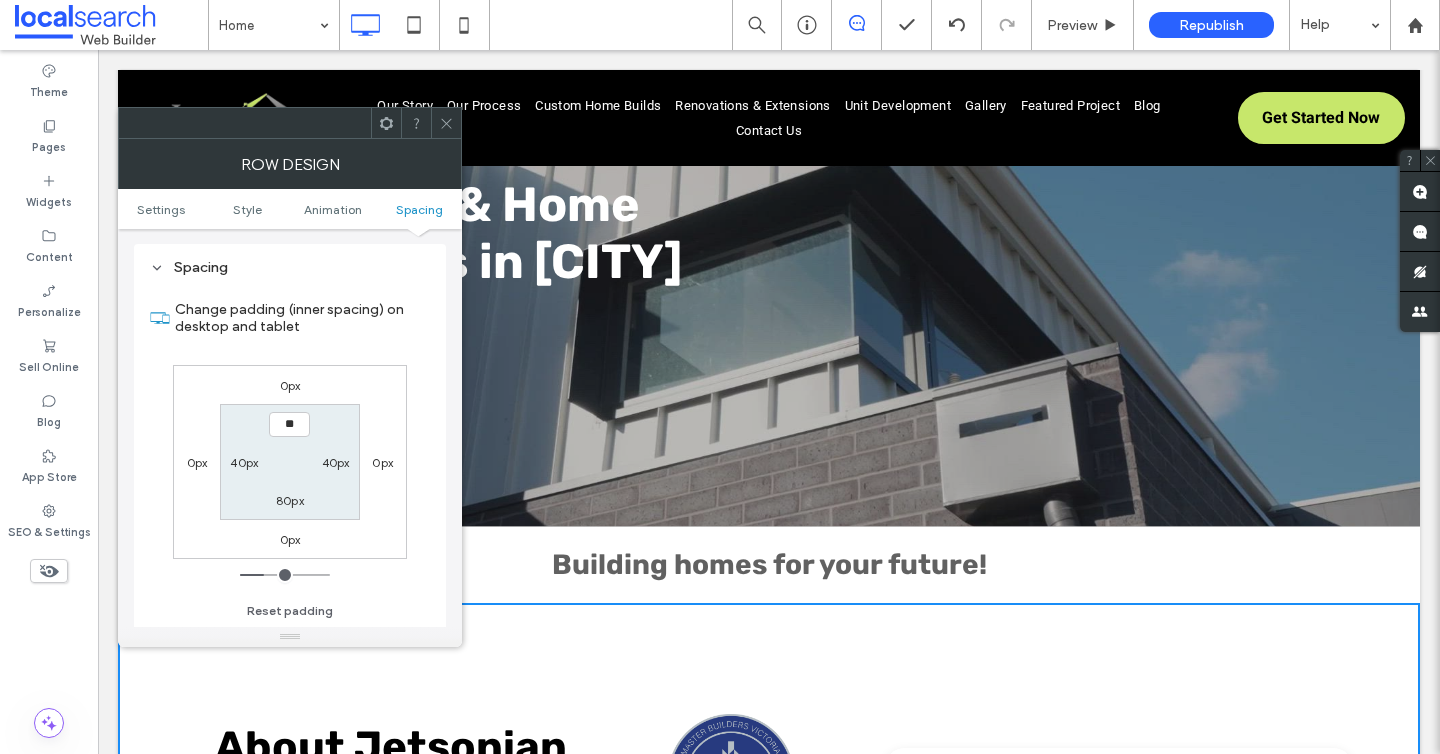 type on "****" 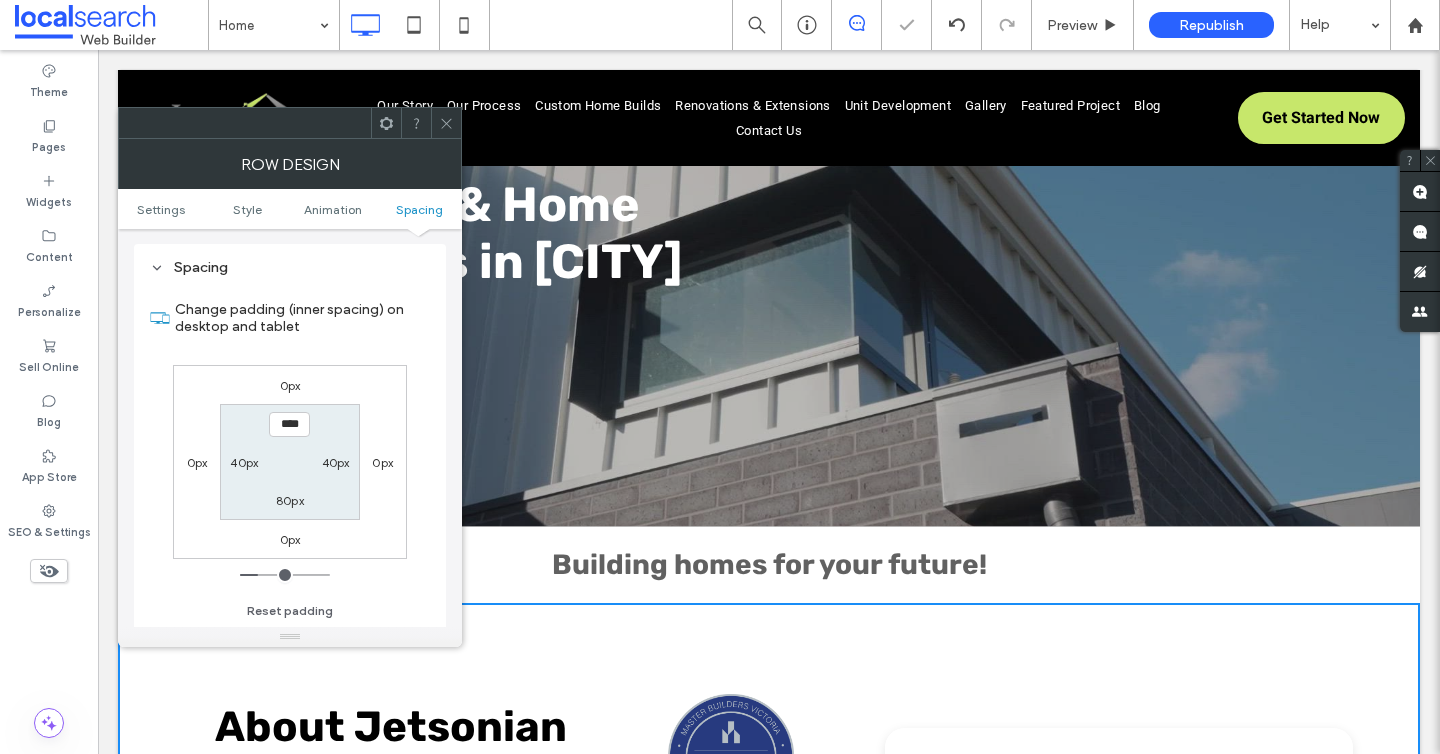 click 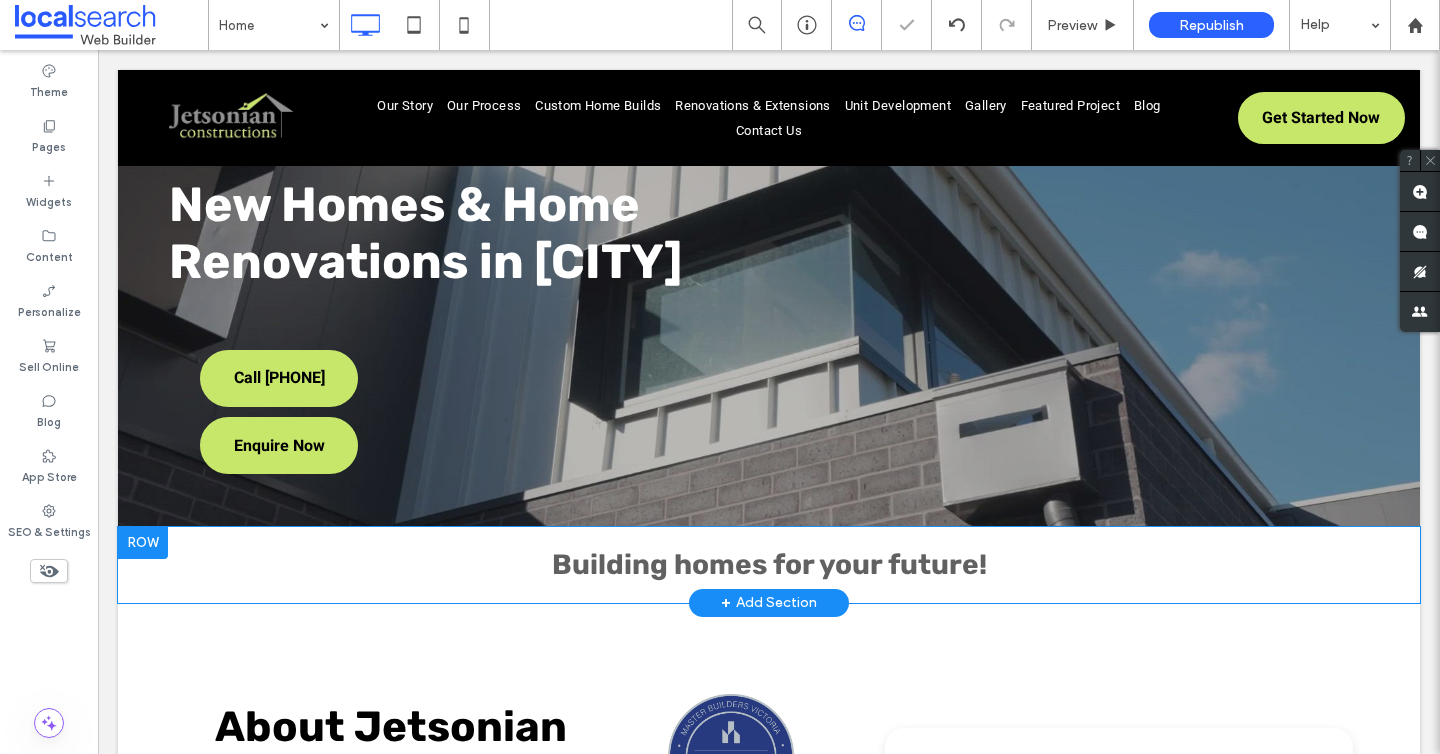 scroll, scrollTop: 0, scrollLeft: 0, axis: both 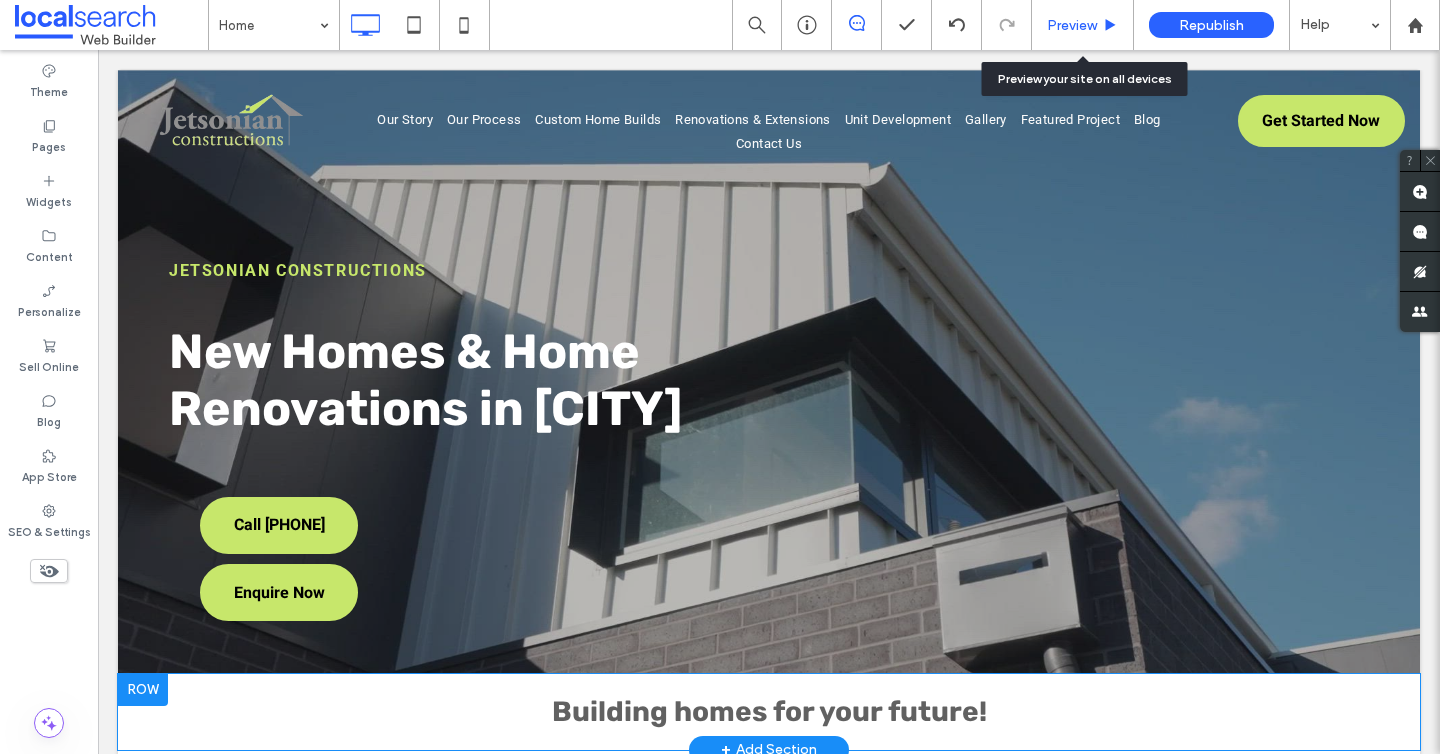 click on "Preview" at bounding box center (1072, 25) 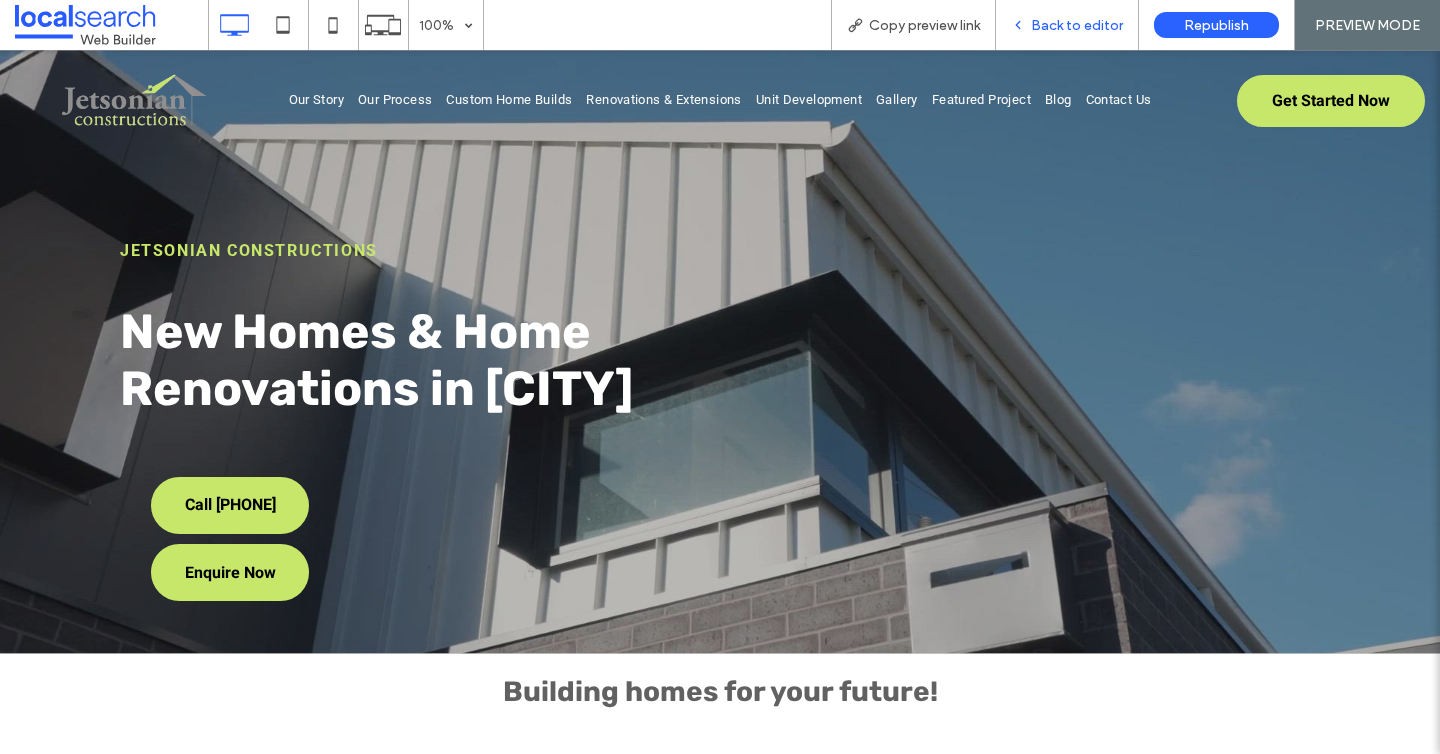 click on "Back to editor" at bounding box center (1077, 25) 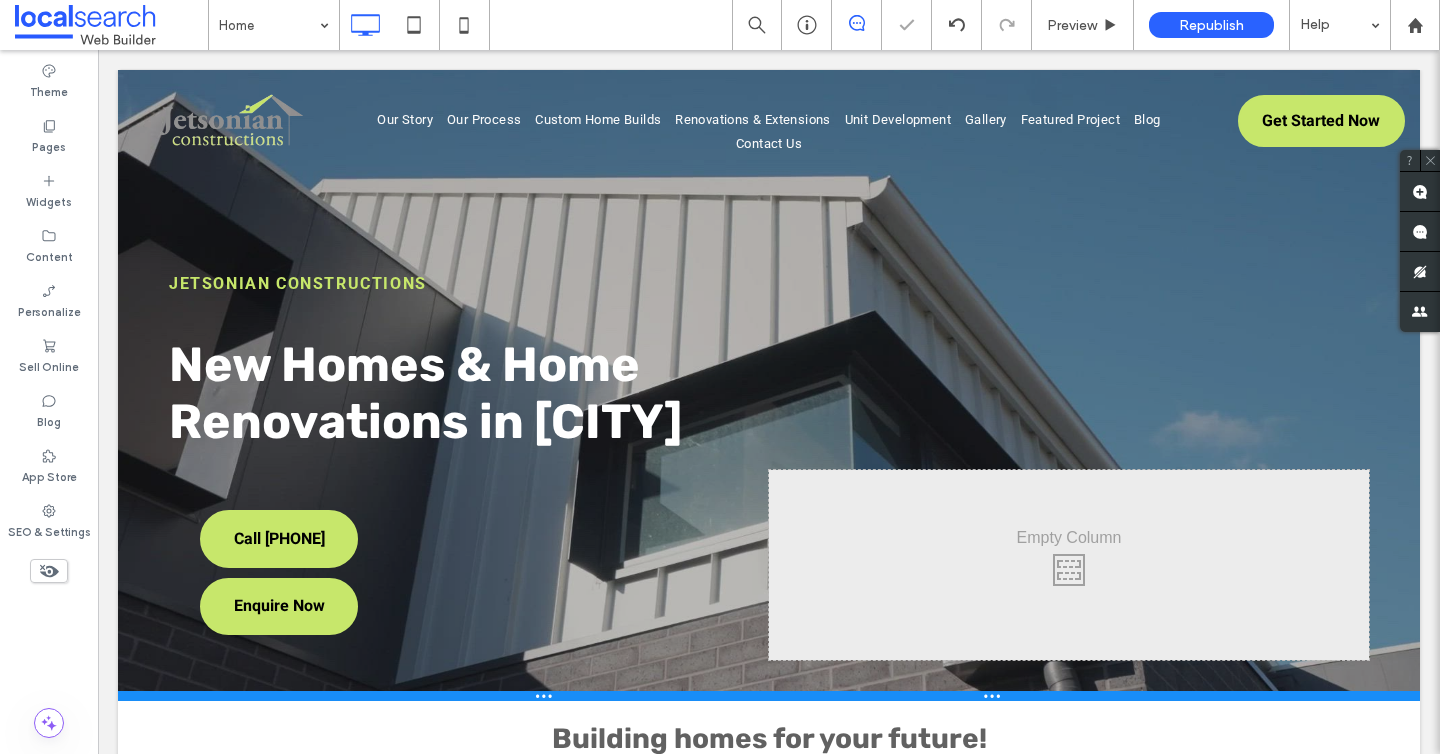 drag, startPoint x: 519, startPoint y: 668, endPoint x: 515, endPoint y: 696, distance: 28.284271 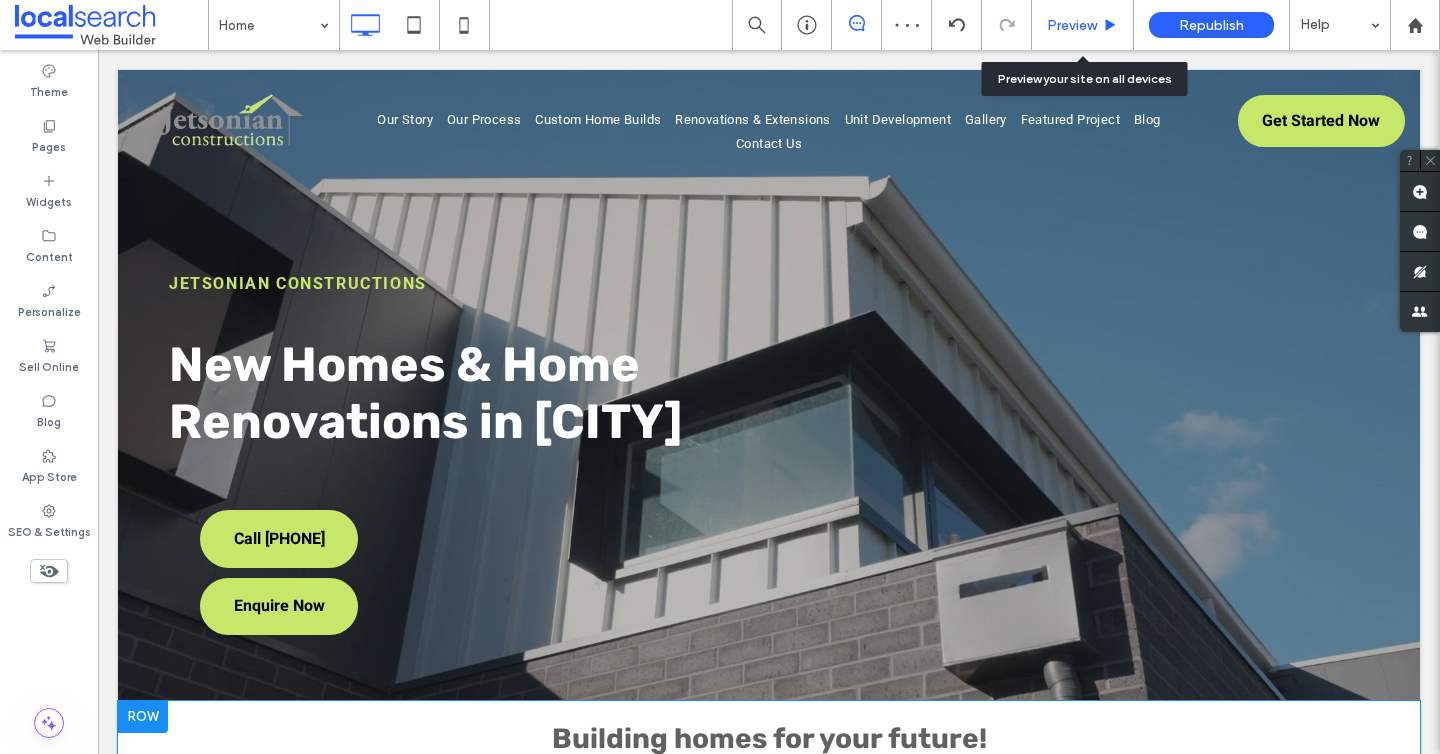 click on "Preview" at bounding box center [1072, 25] 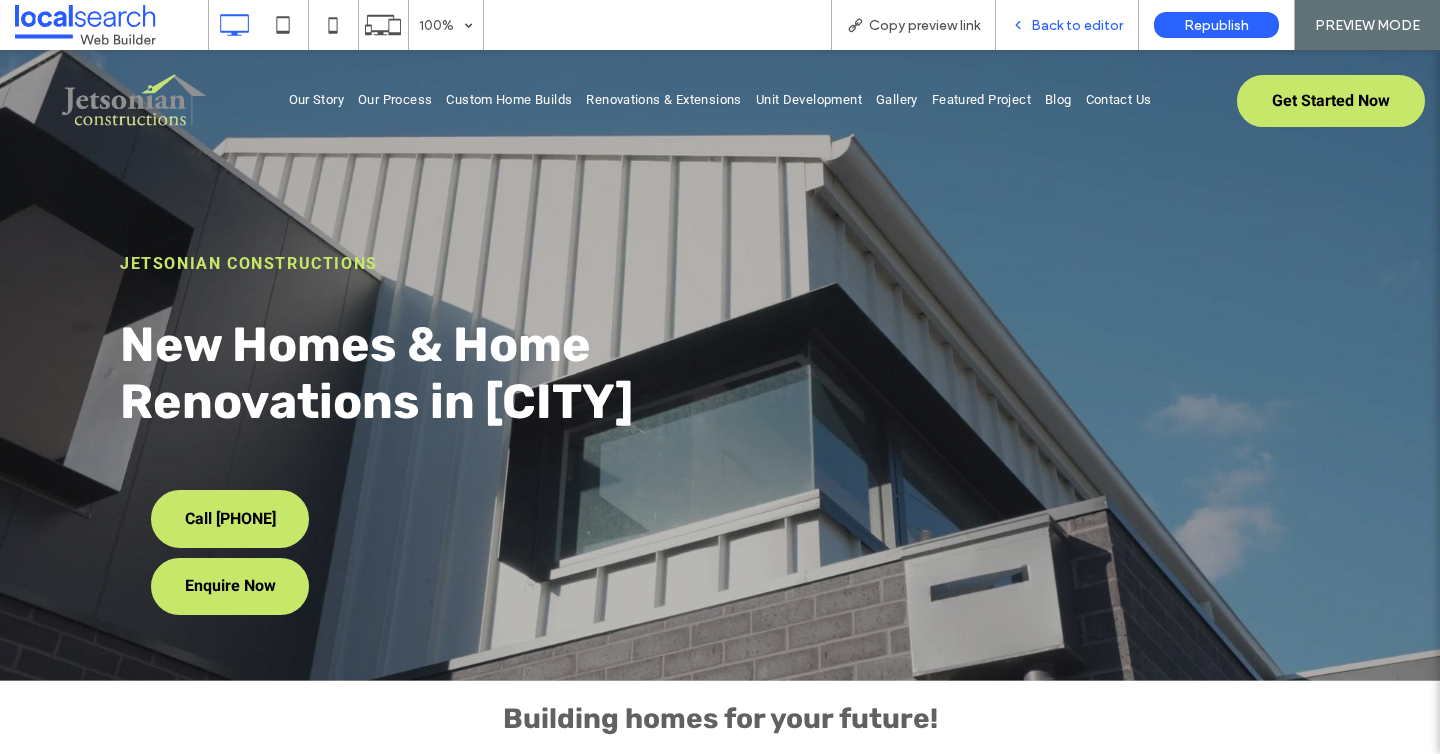 click on "Back to editor" at bounding box center (1077, 25) 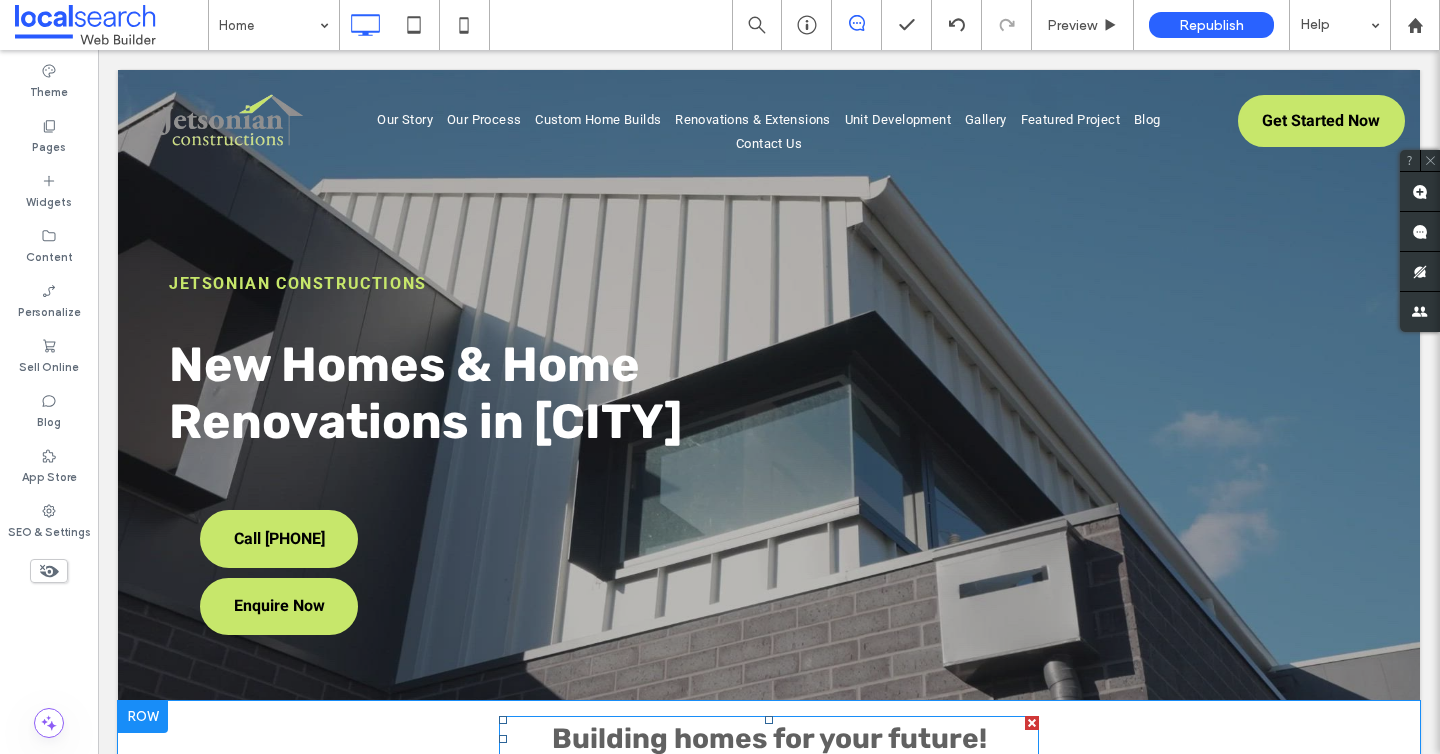 click on "Building homes for your future!" at bounding box center [769, 738] 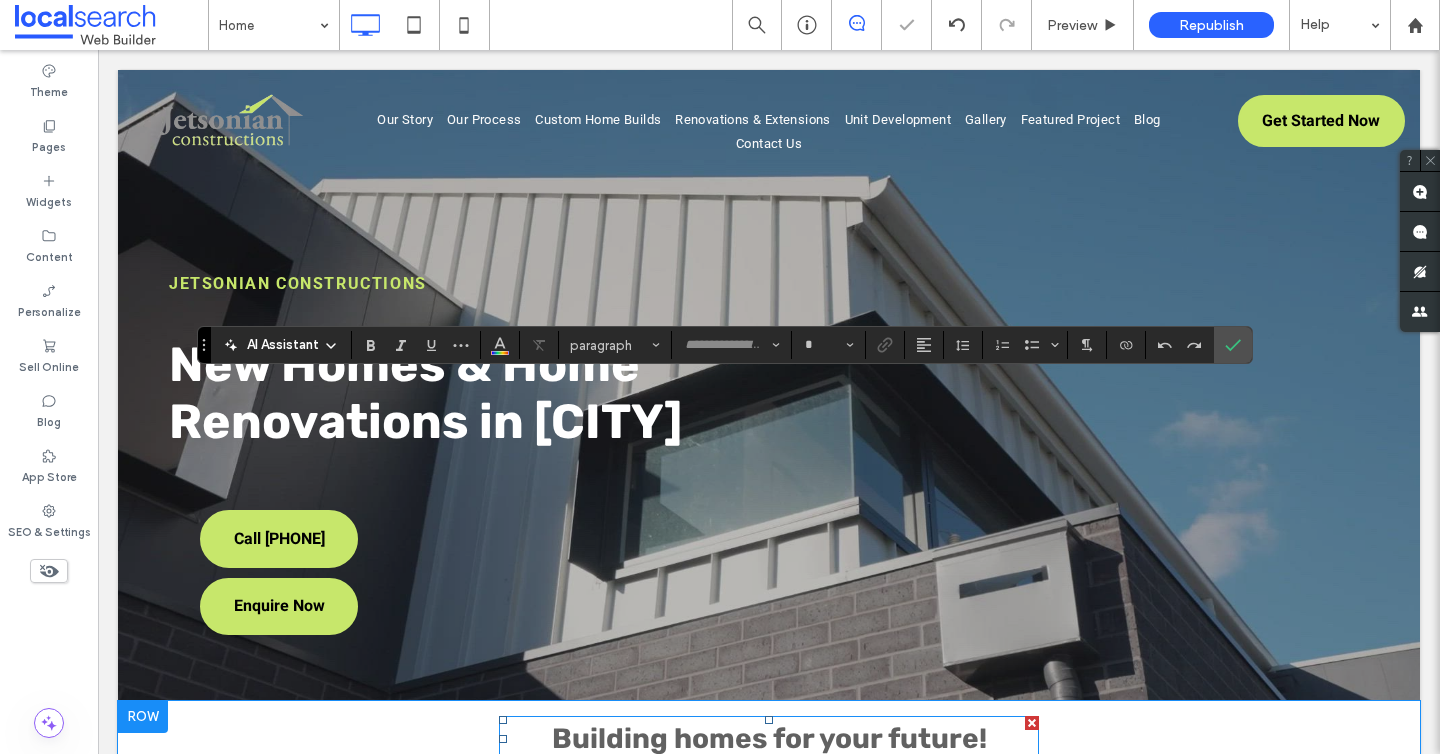 type on "*****" 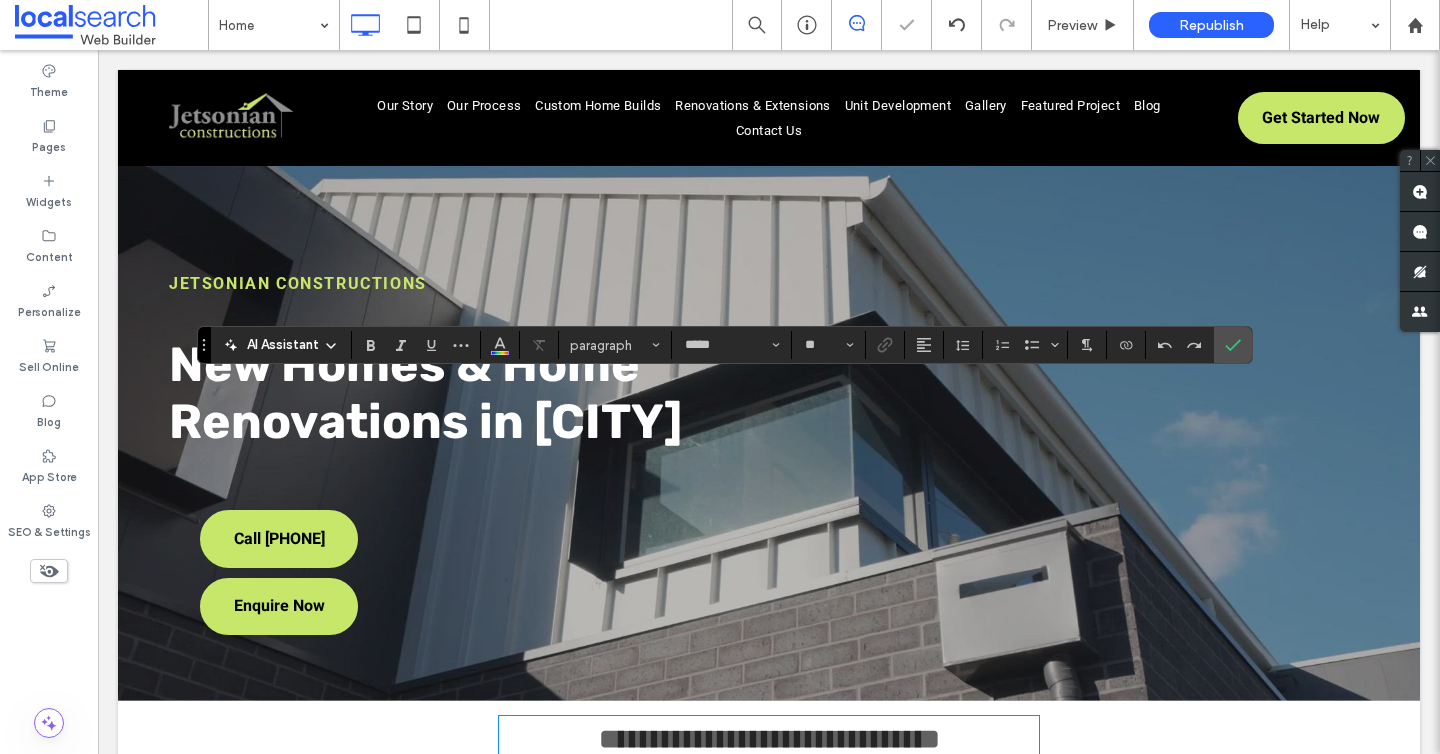 scroll, scrollTop: 336, scrollLeft: 0, axis: vertical 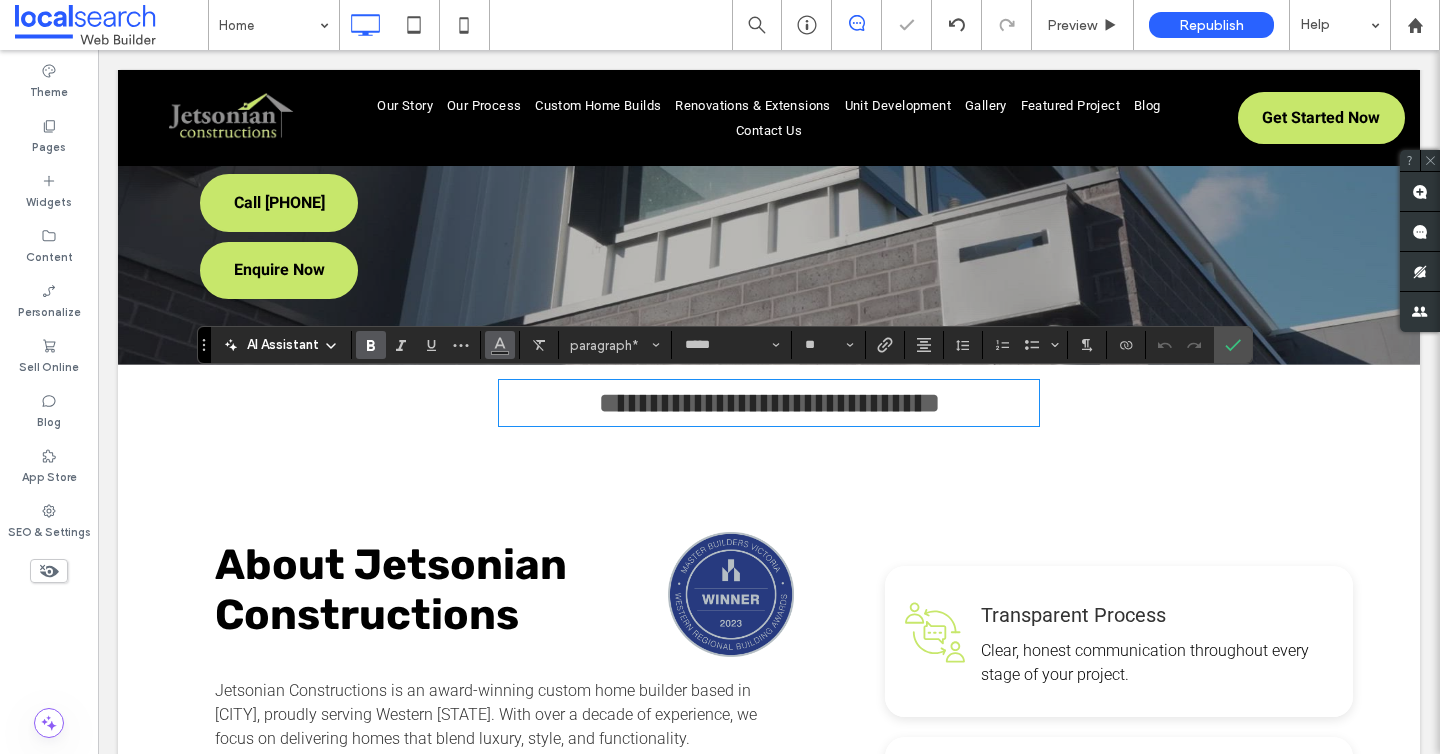 click 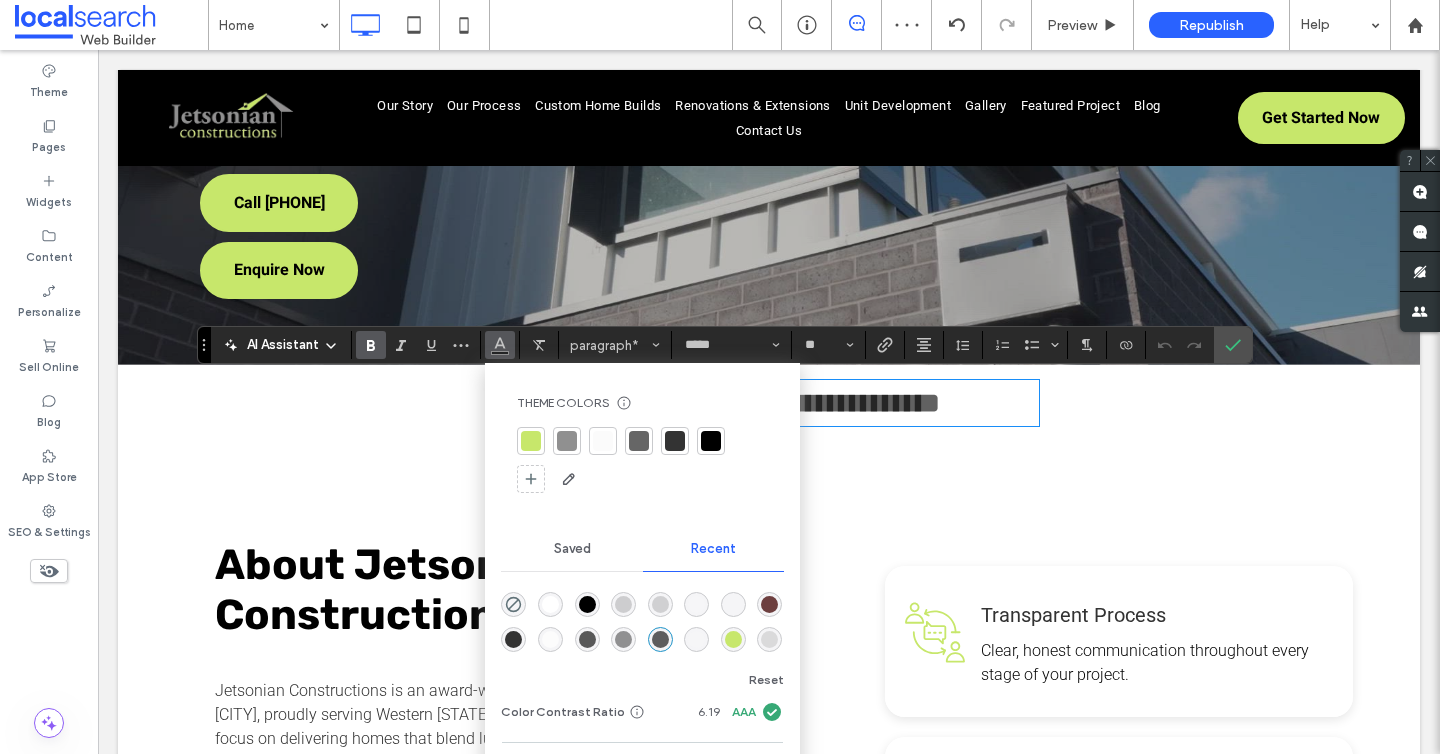 click at bounding box center (639, 441) 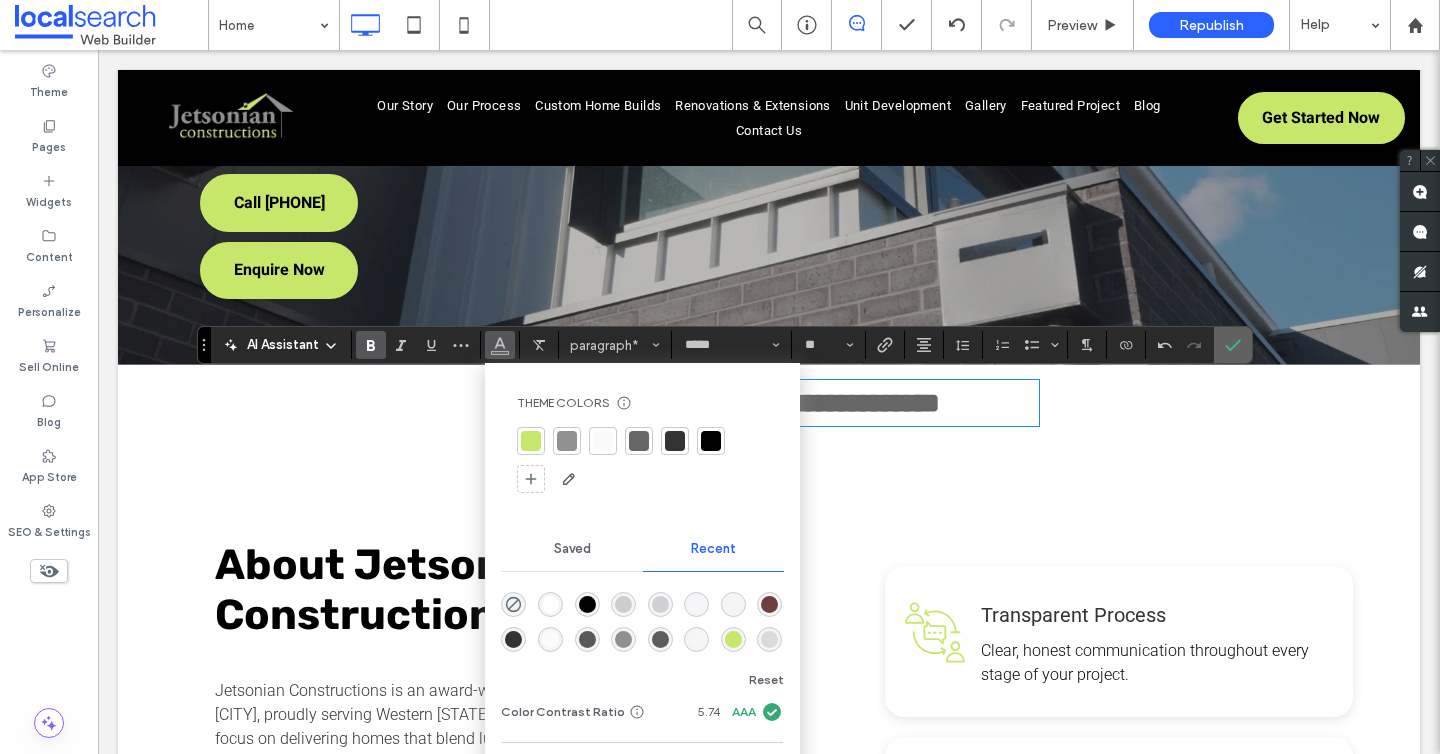 click 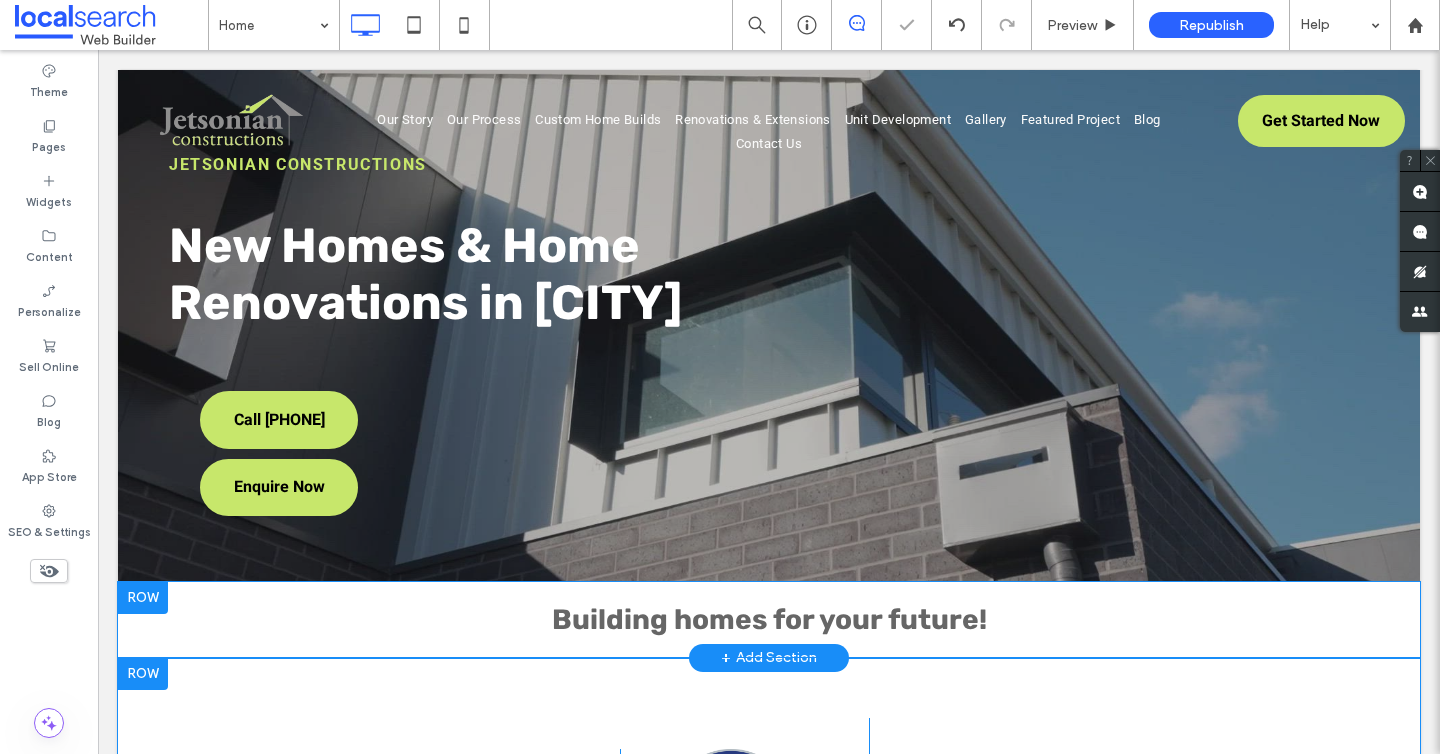 scroll, scrollTop: 0, scrollLeft: 0, axis: both 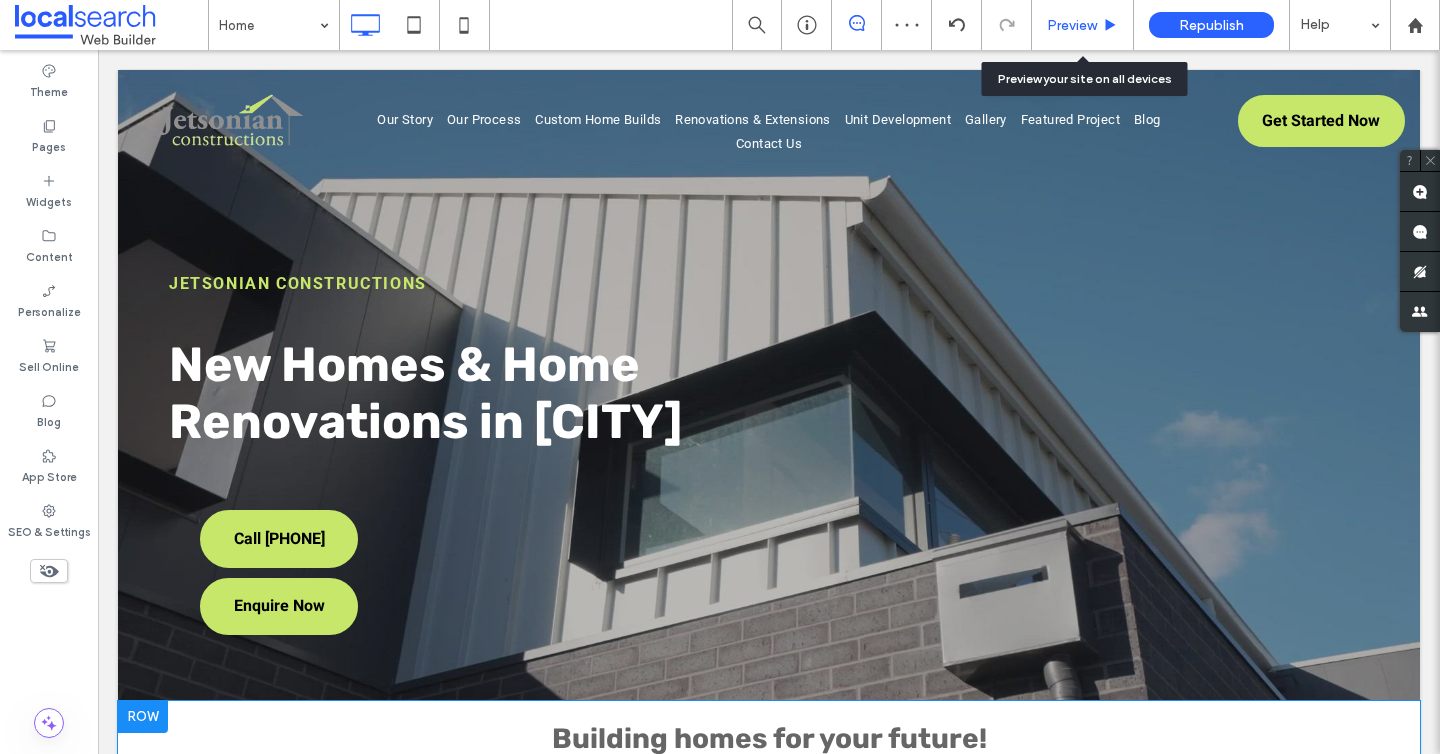 click on "Preview" at bounding box center (1083, 25) 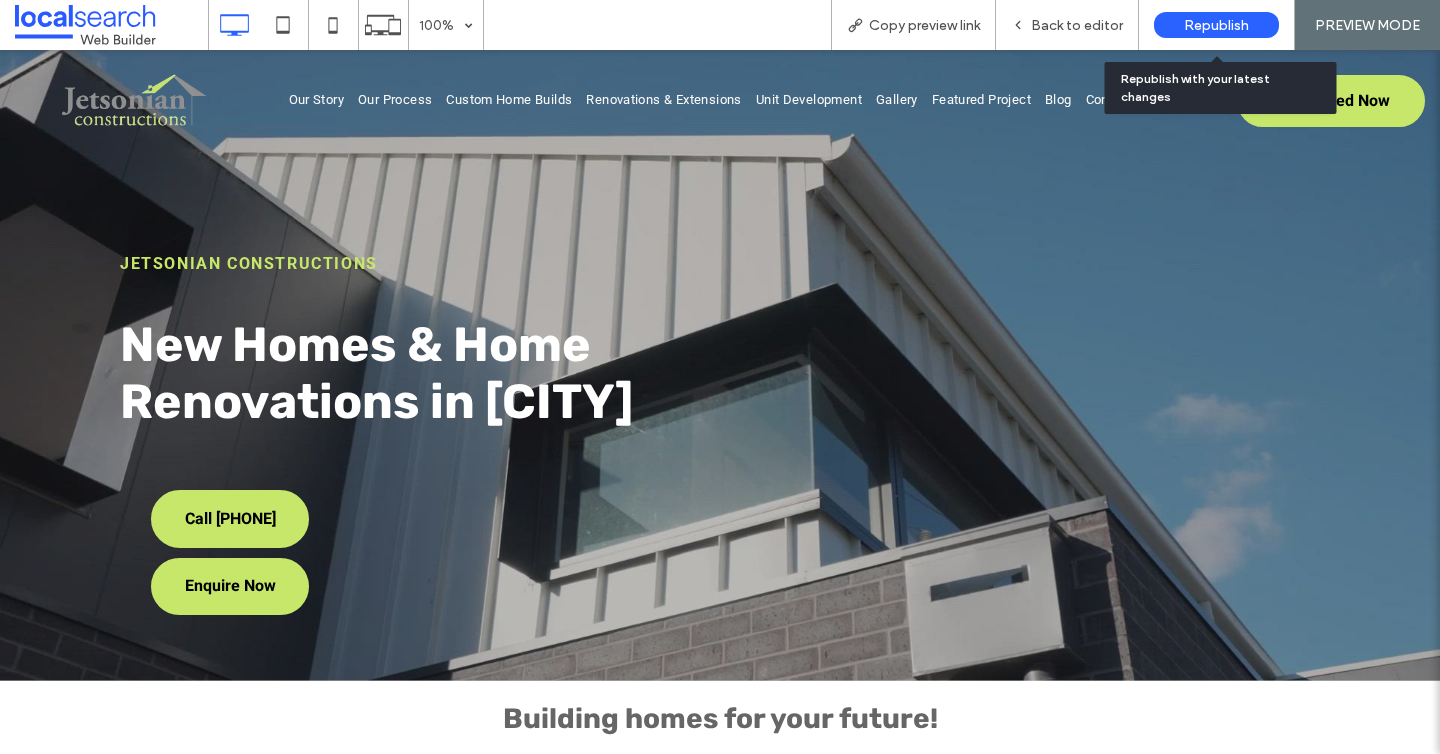 click on "Republish" at bounding box center (1216, 25) 